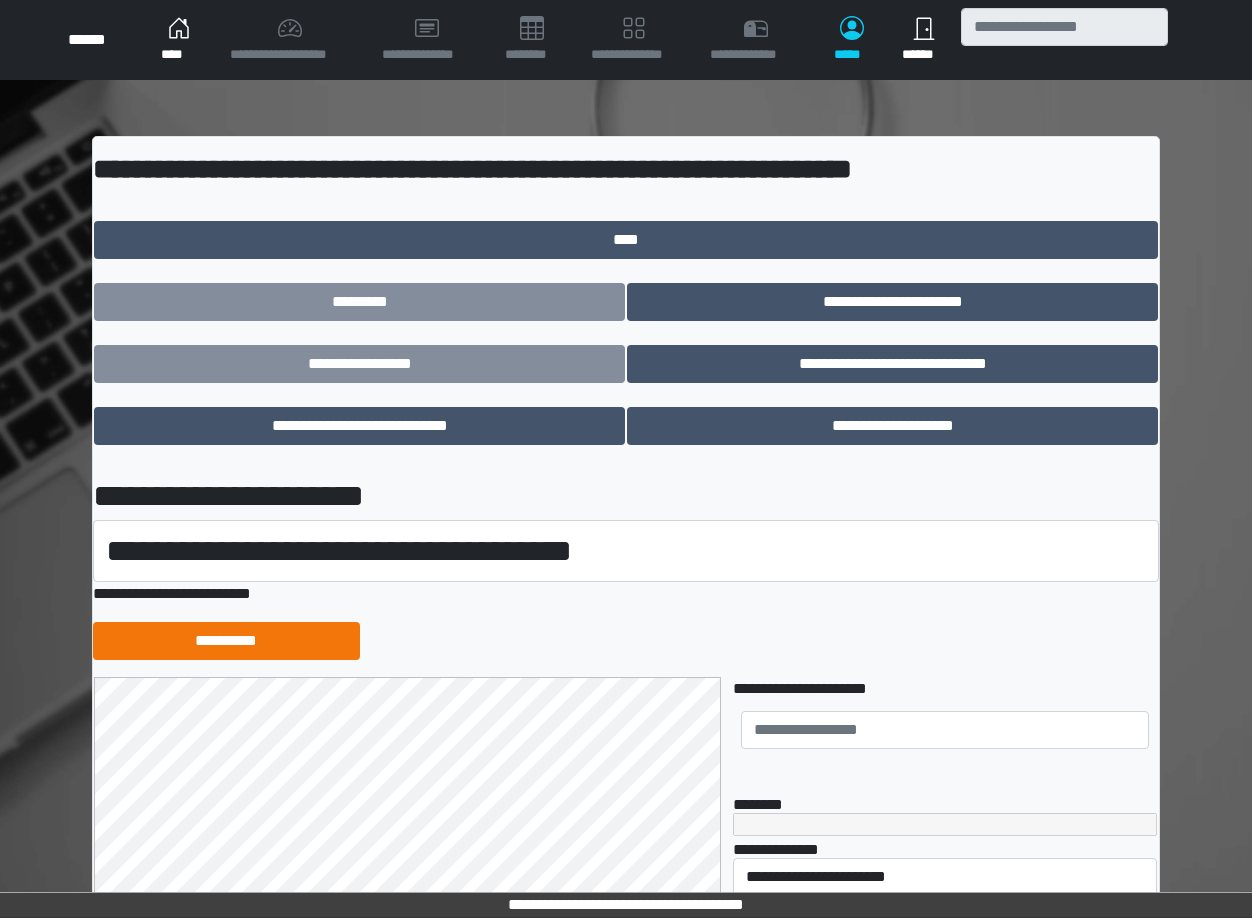 scroll, scrollTop: 0, scrollLeft: 0, axis: both 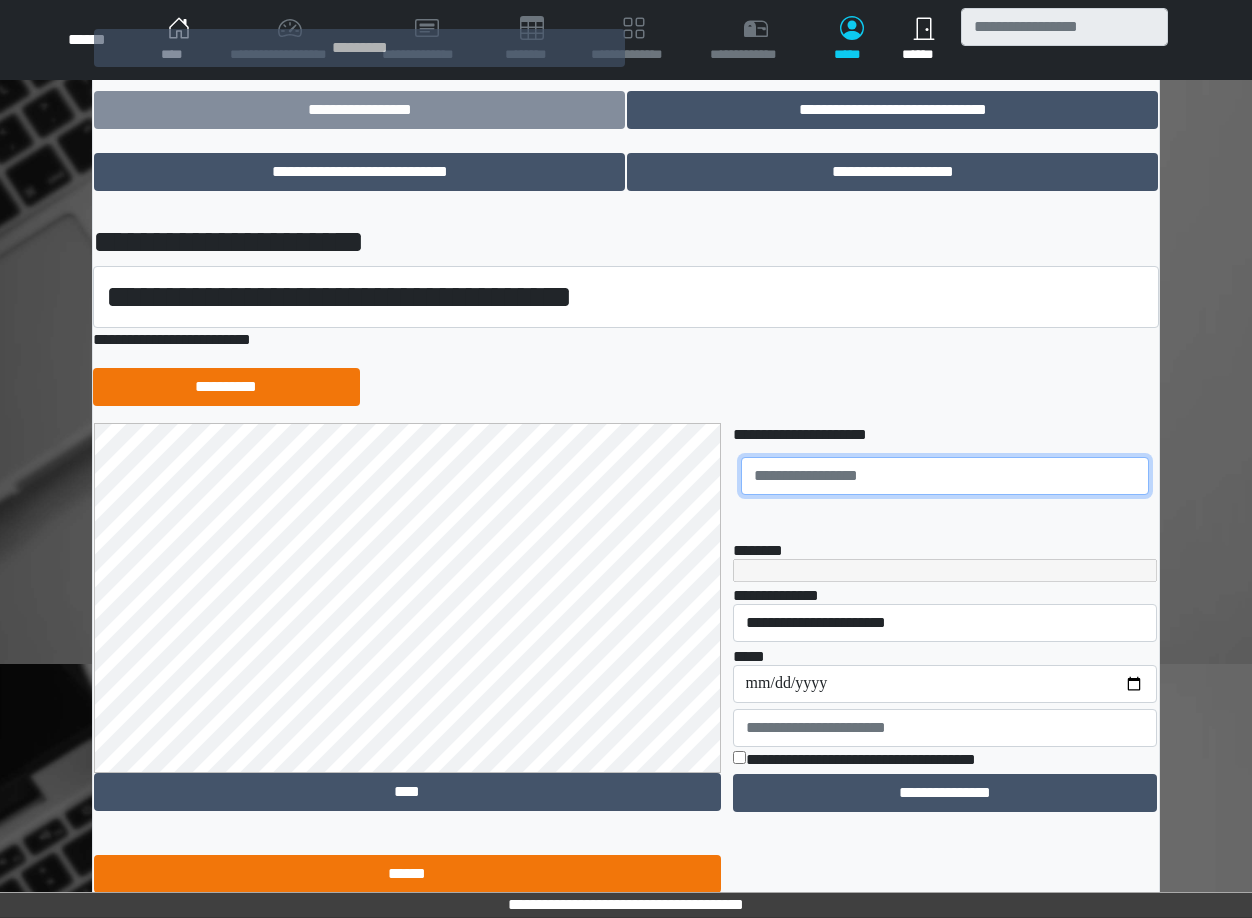click at bounding box center [945, 476] 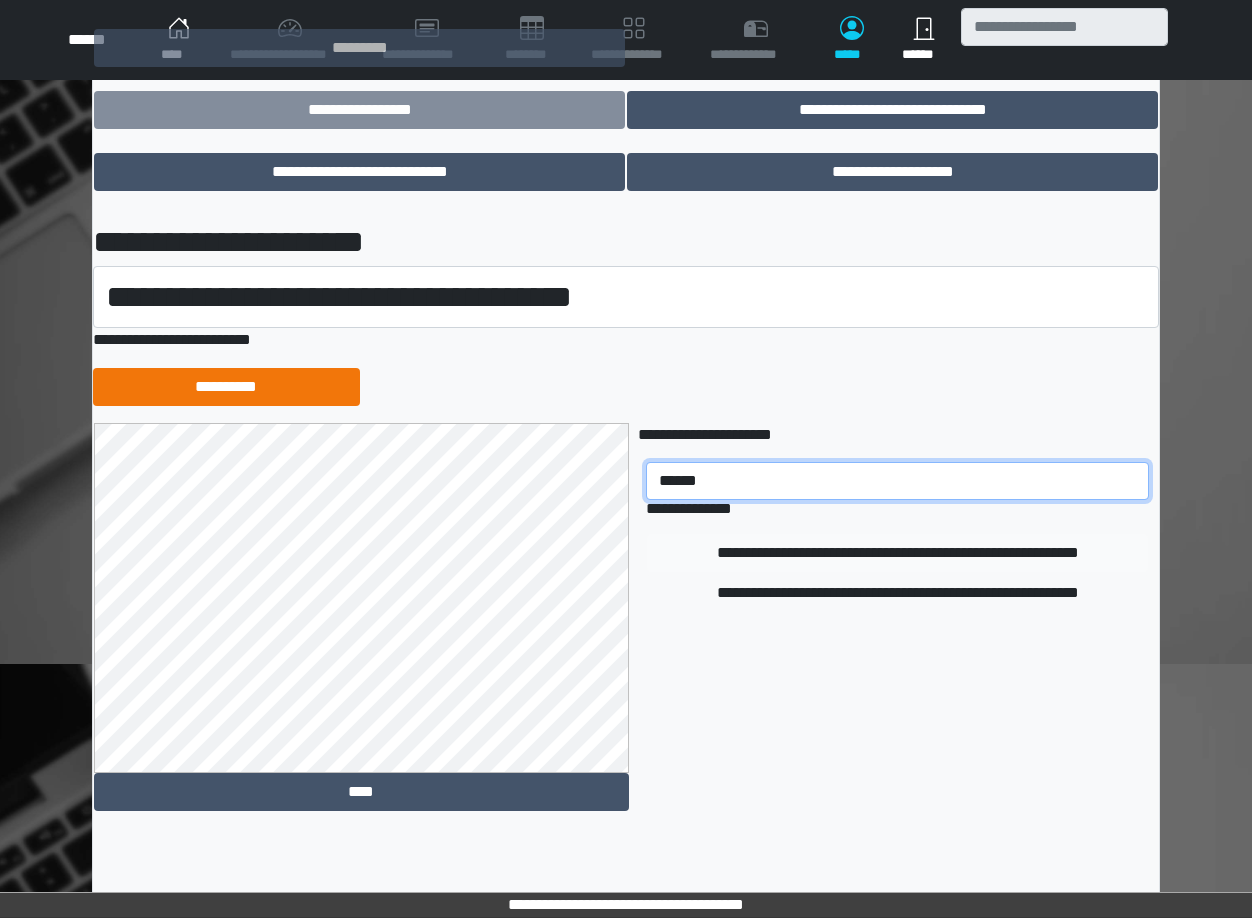 type on "******" 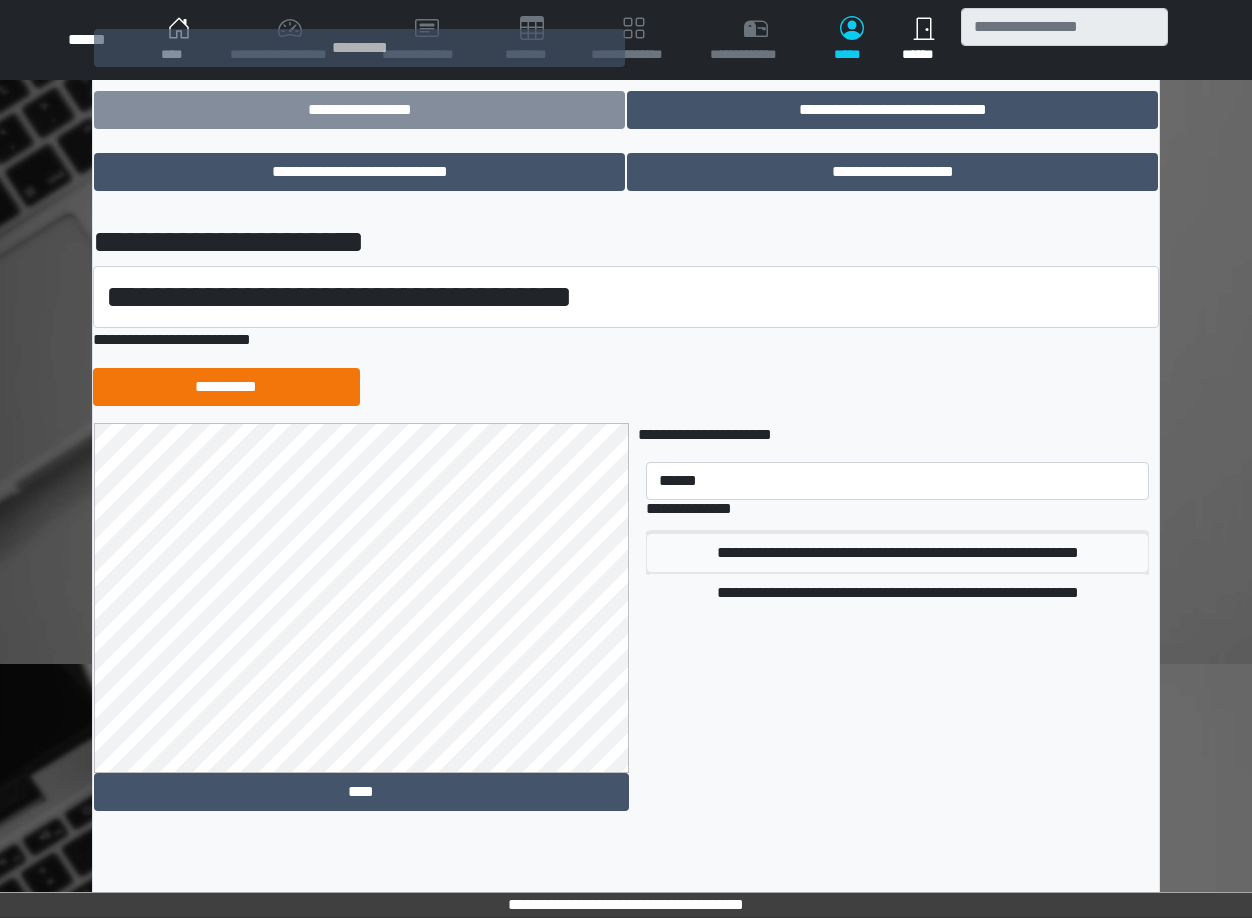 click on "**********" at bounding box center [897, 553] 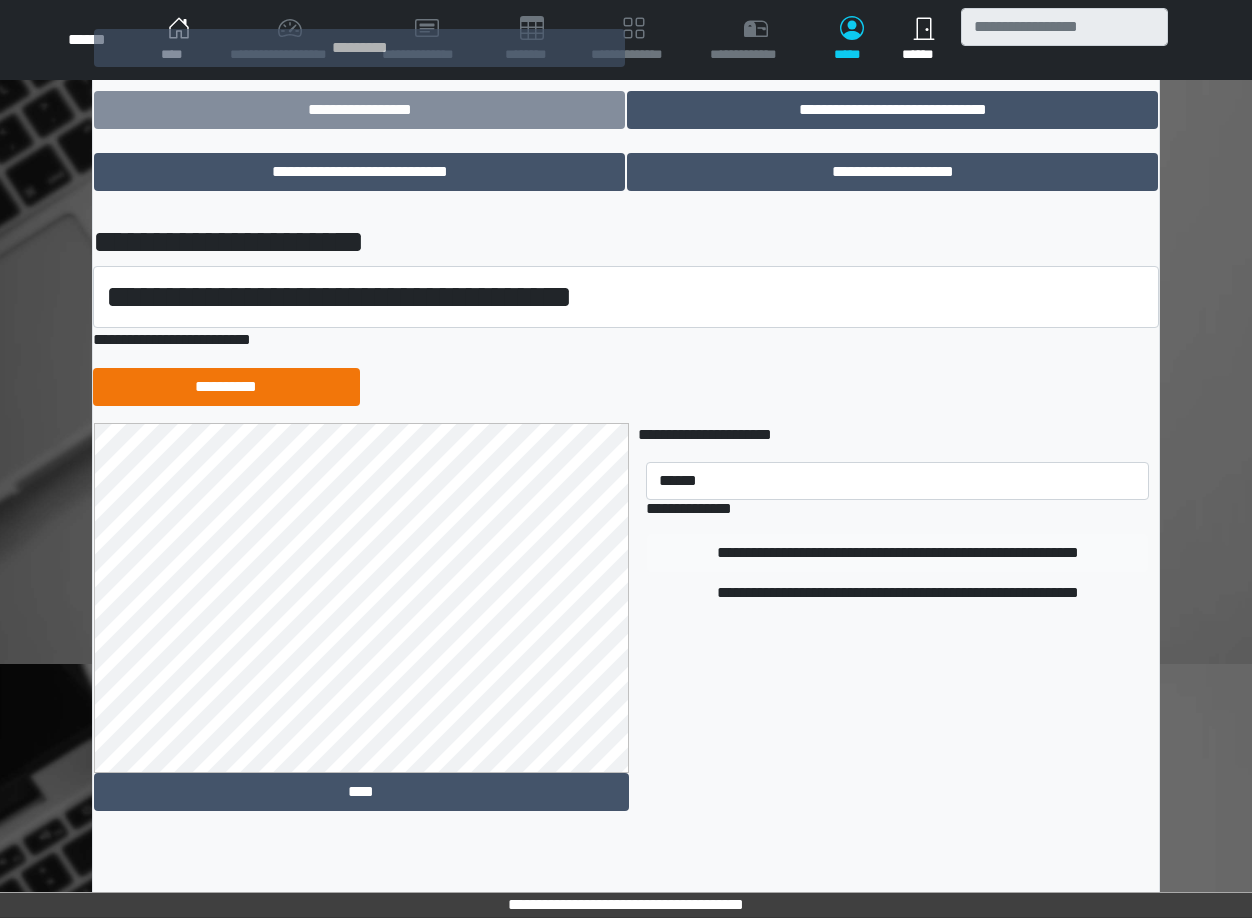 type 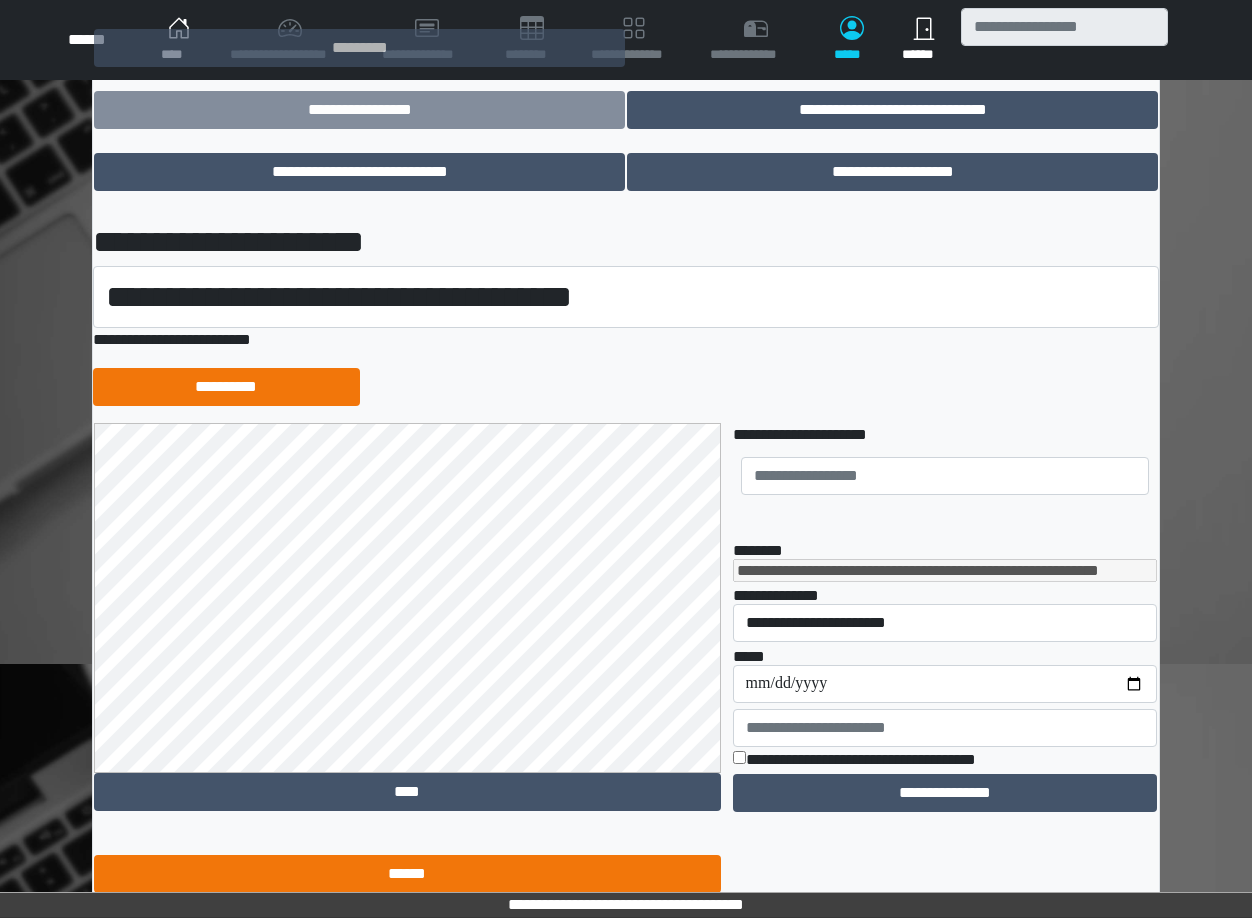 scroll, scrollTop: 670, scrollLeft: 0, axis: vertical 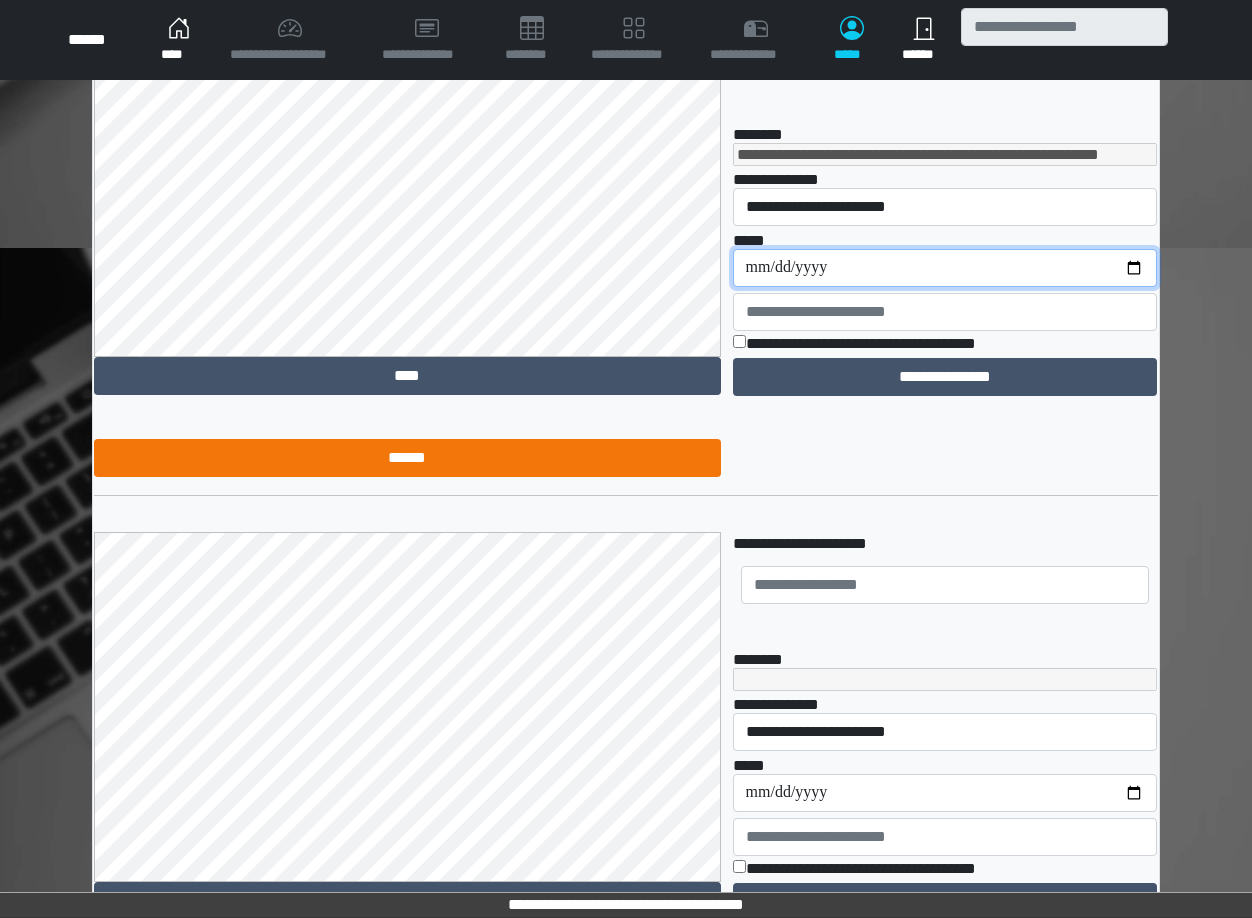 click on "**********" at bounding box center (945, 268) 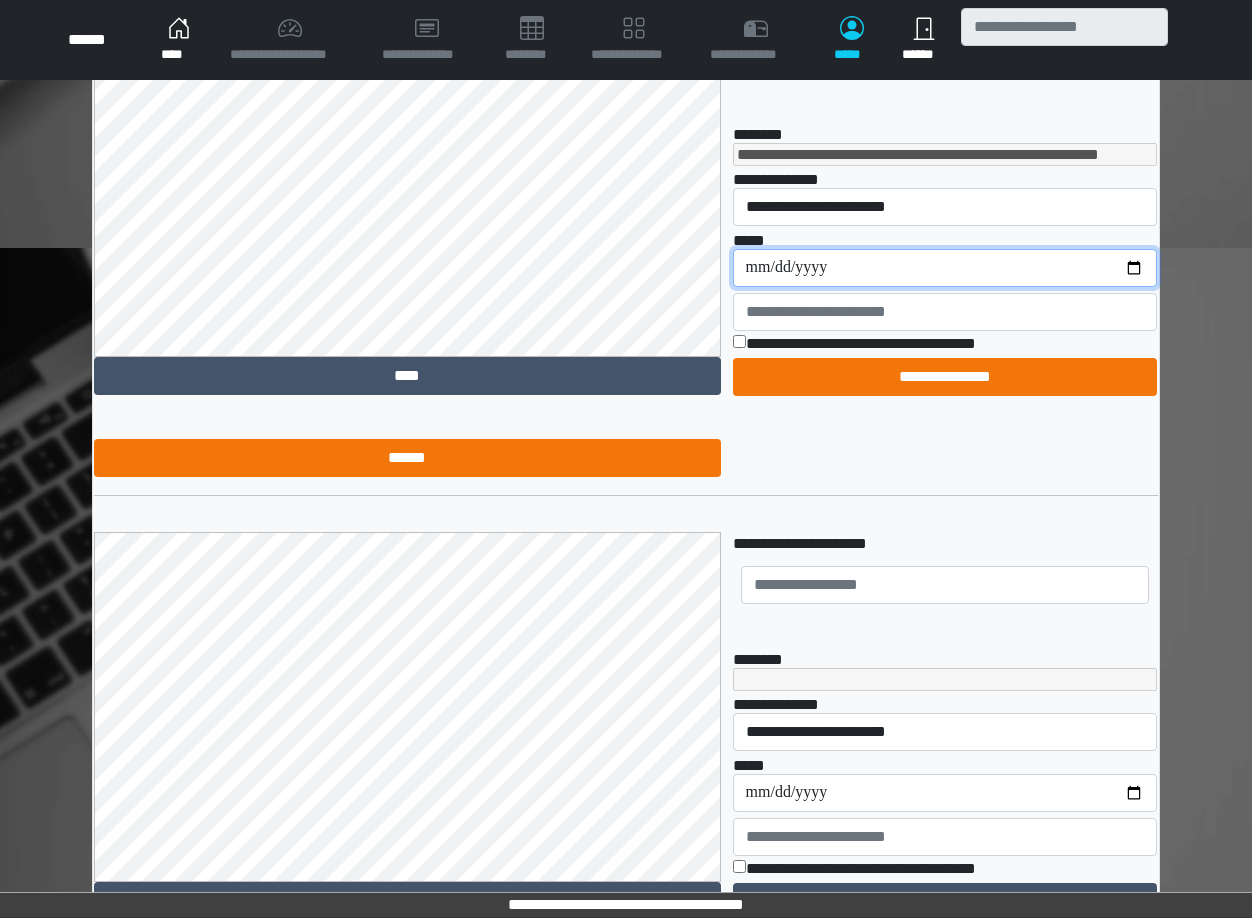 type on "**********" 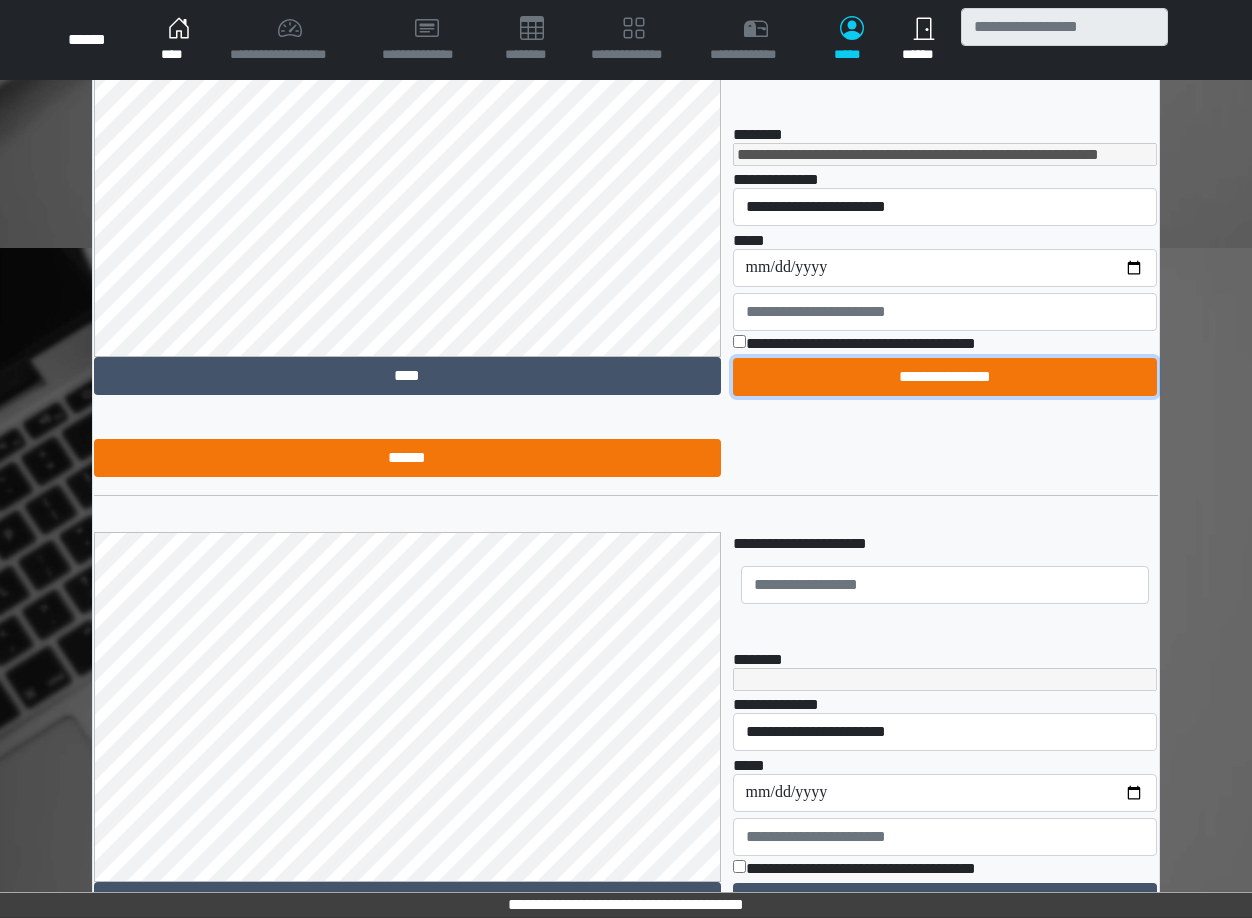click on "**********" at bounding box center [945, 377] 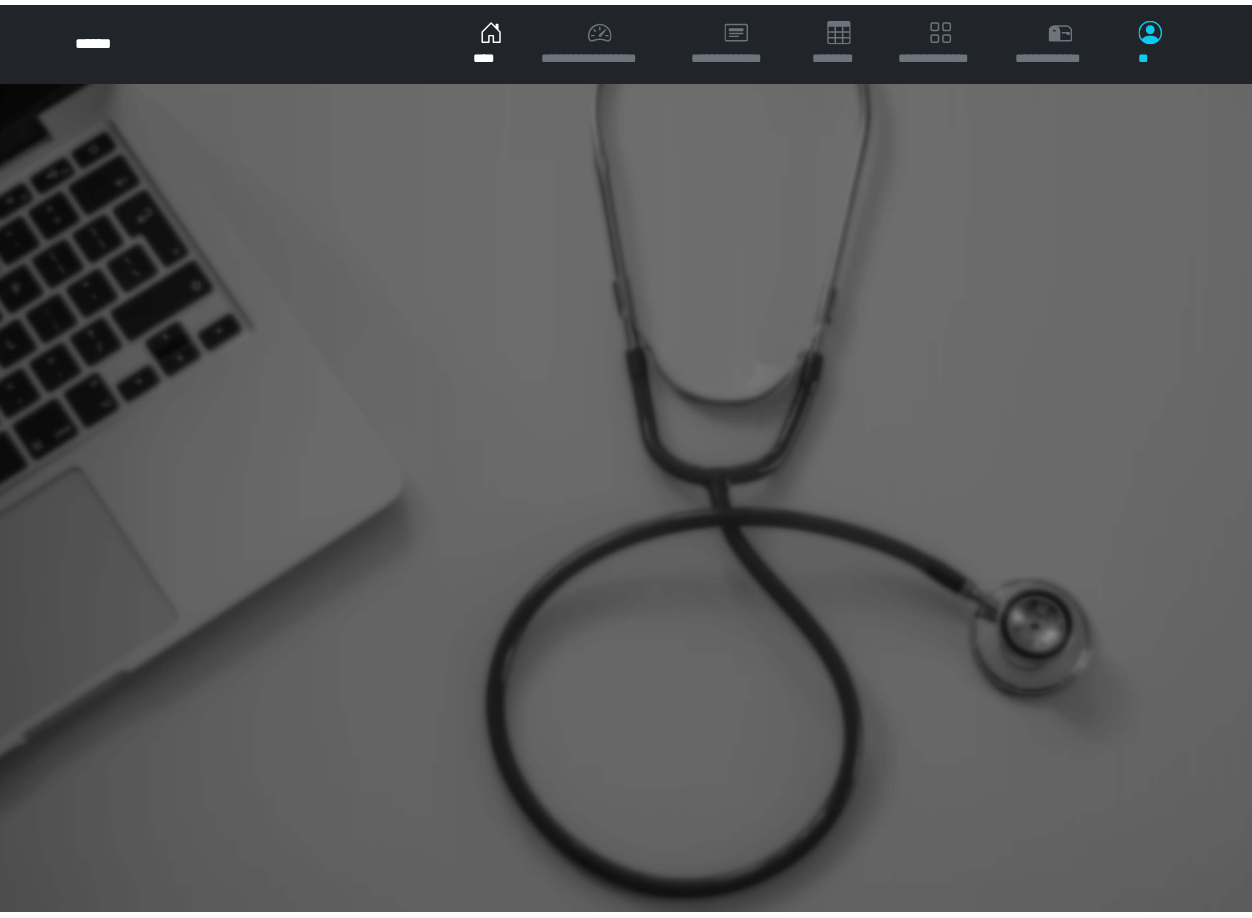 scroll, scrollTop: 0, scrollLeft: 0, axis: both 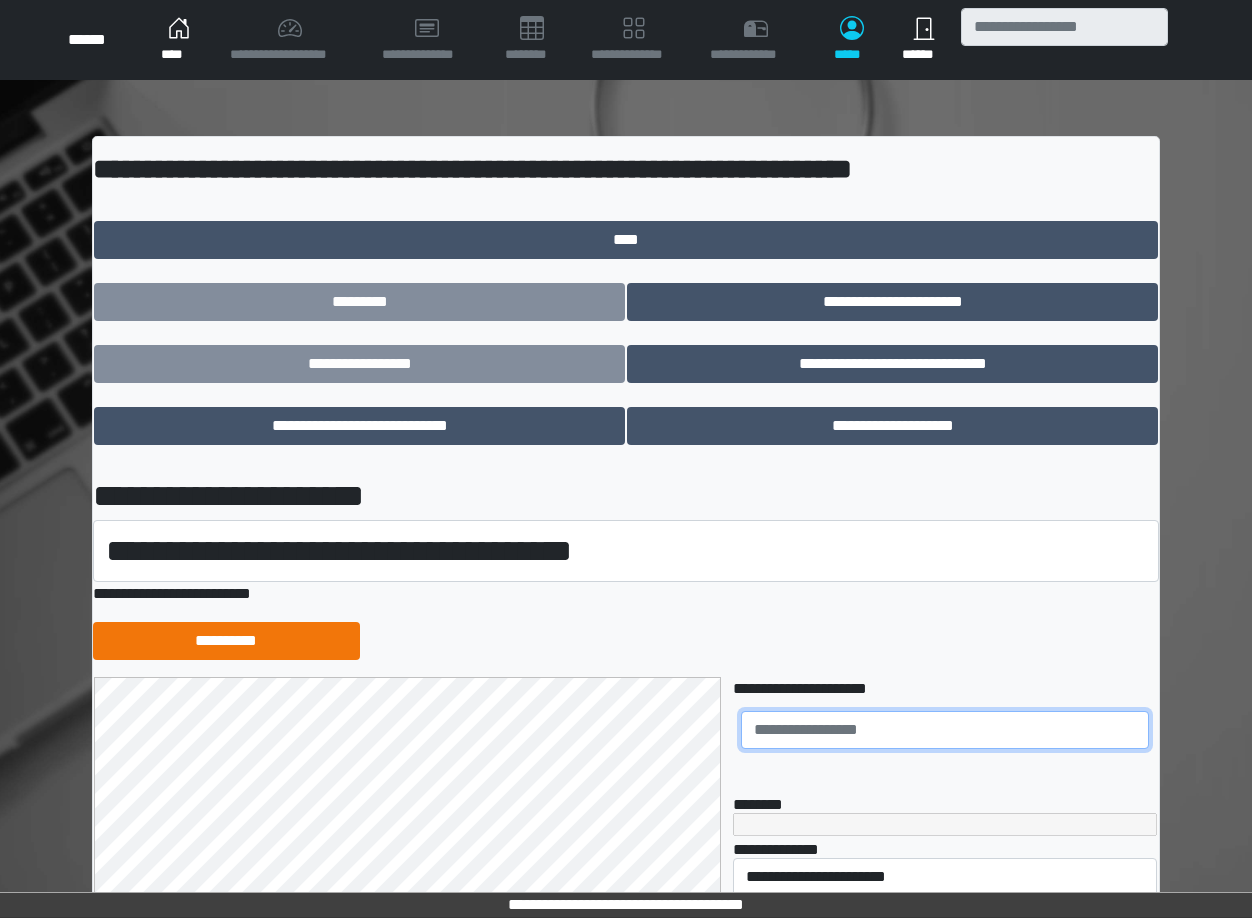 click at bounding box center (945, 730) 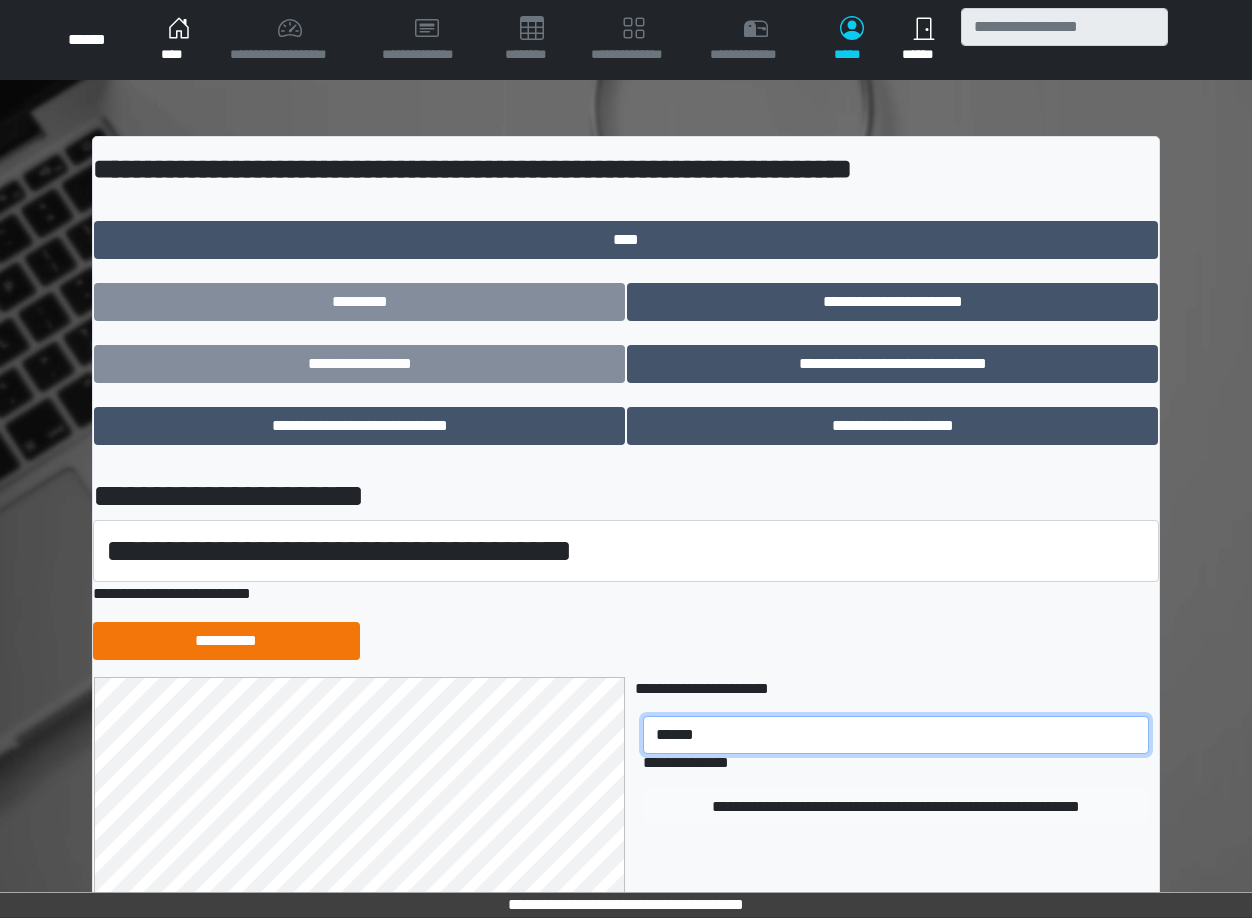 type on "******" 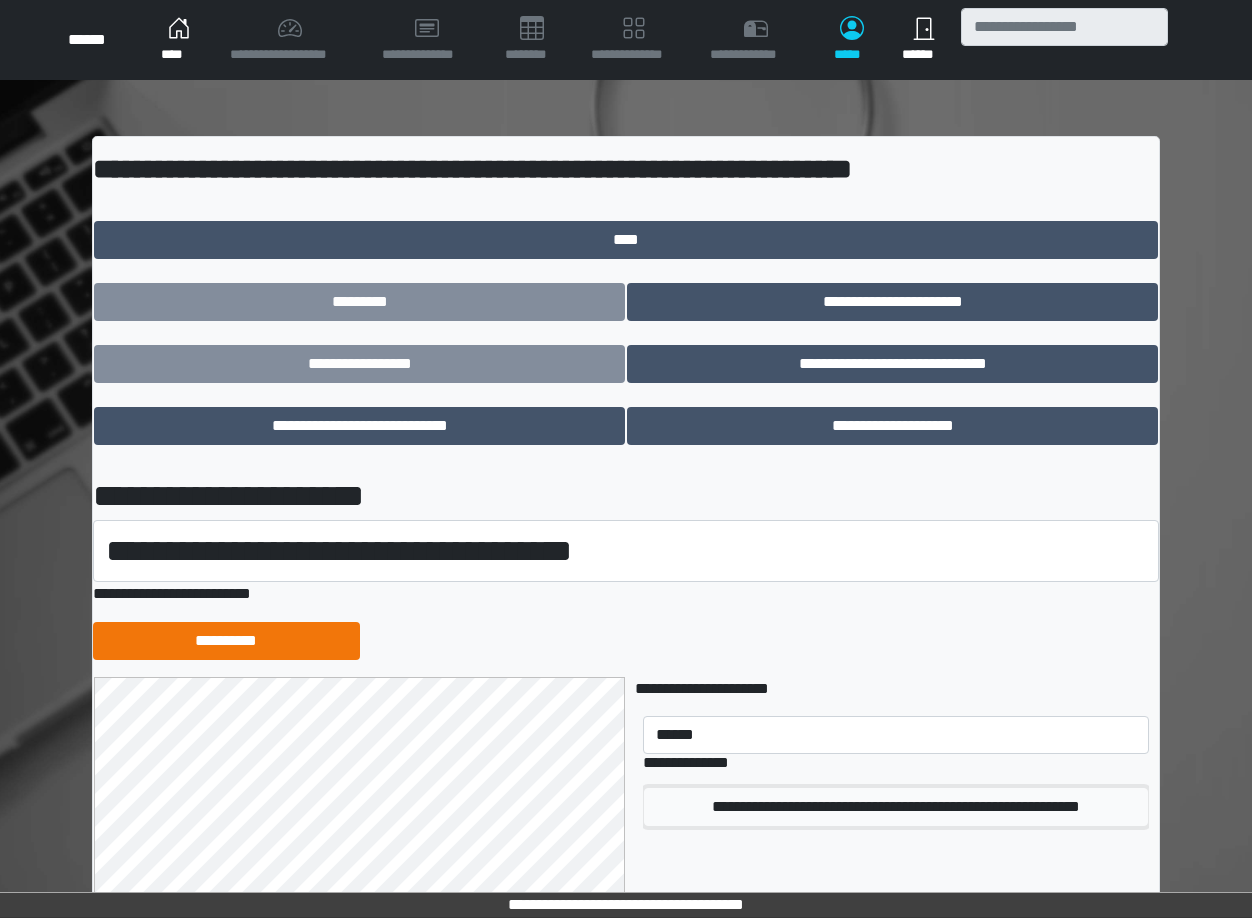 click on "**********" at bounding box center (896, 807) 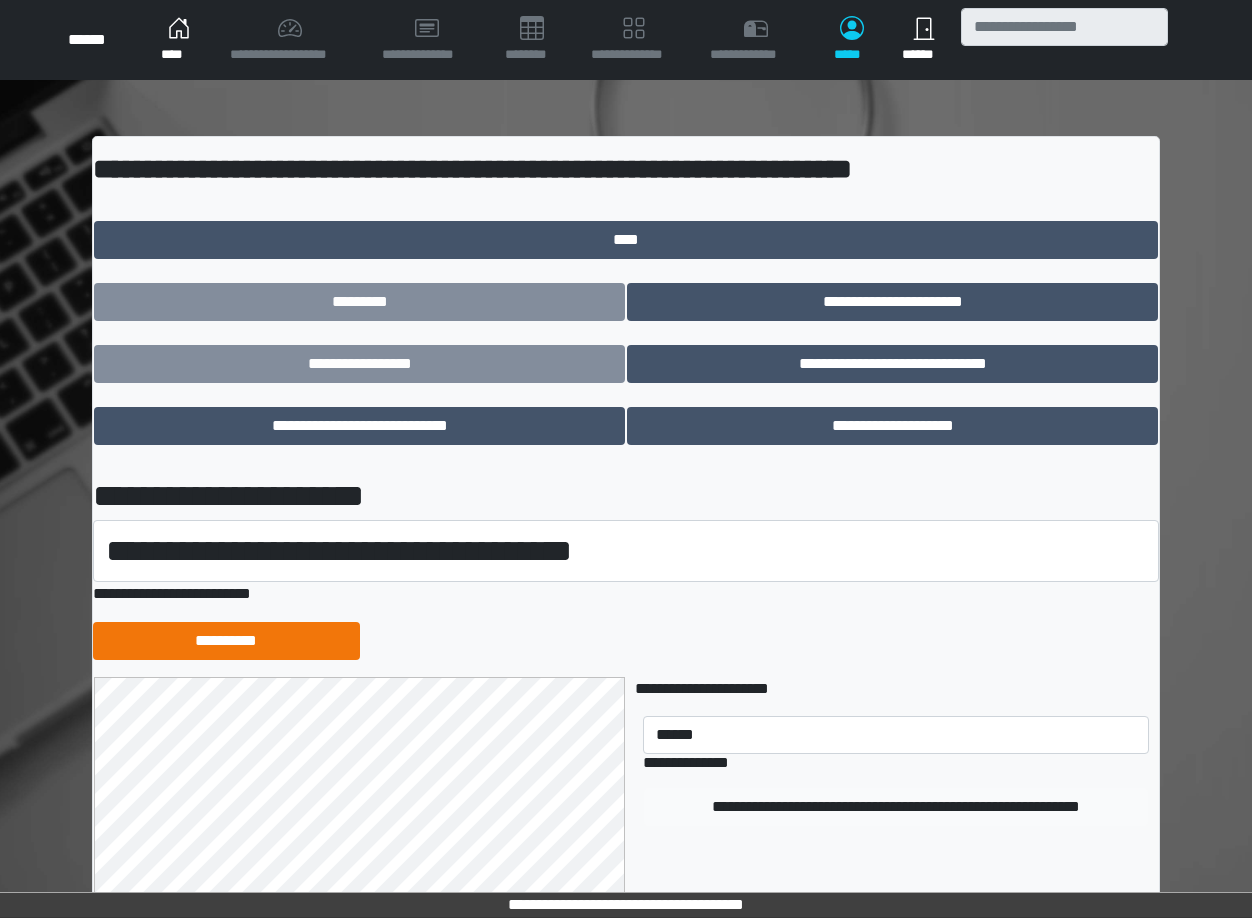 type 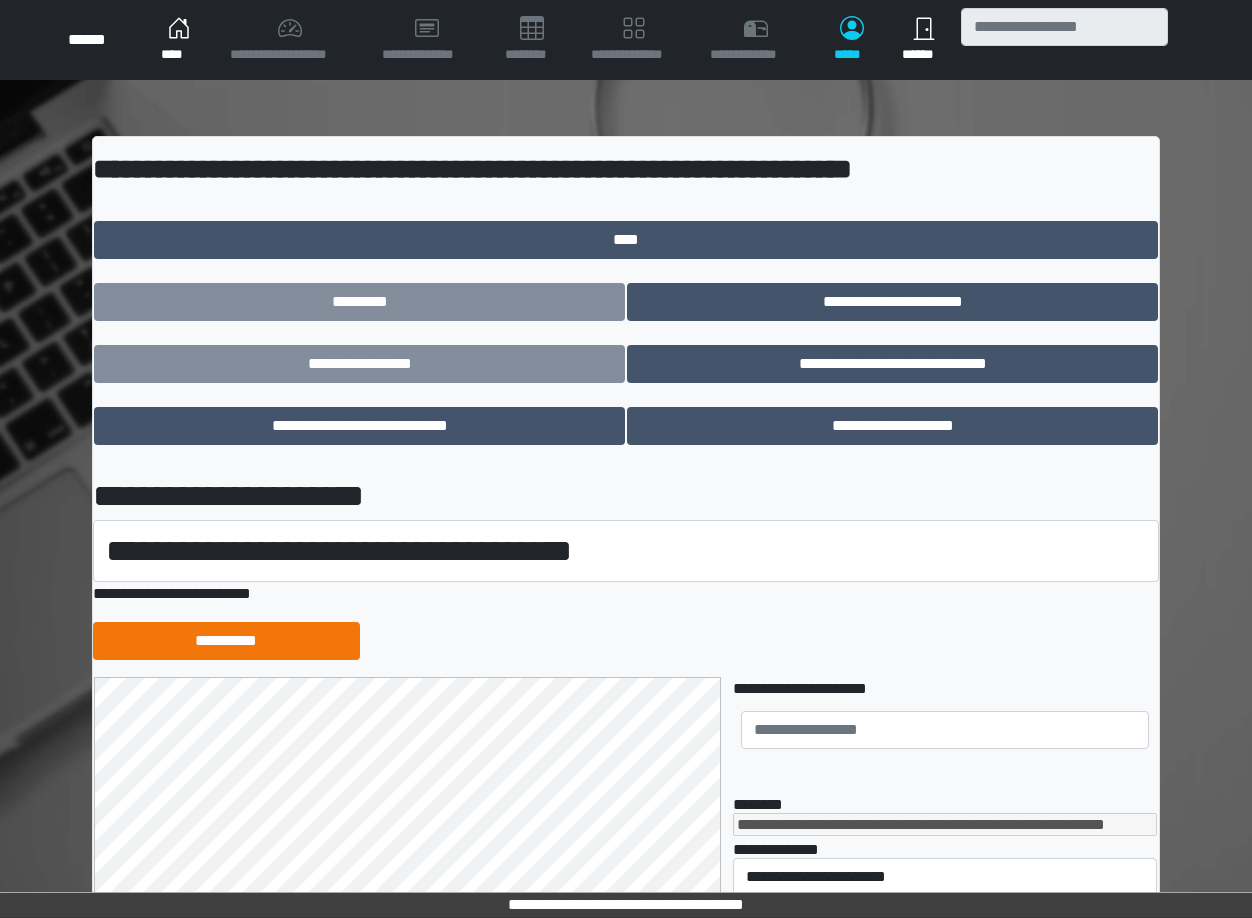 click on "**********" at bounding box center (626, 40) 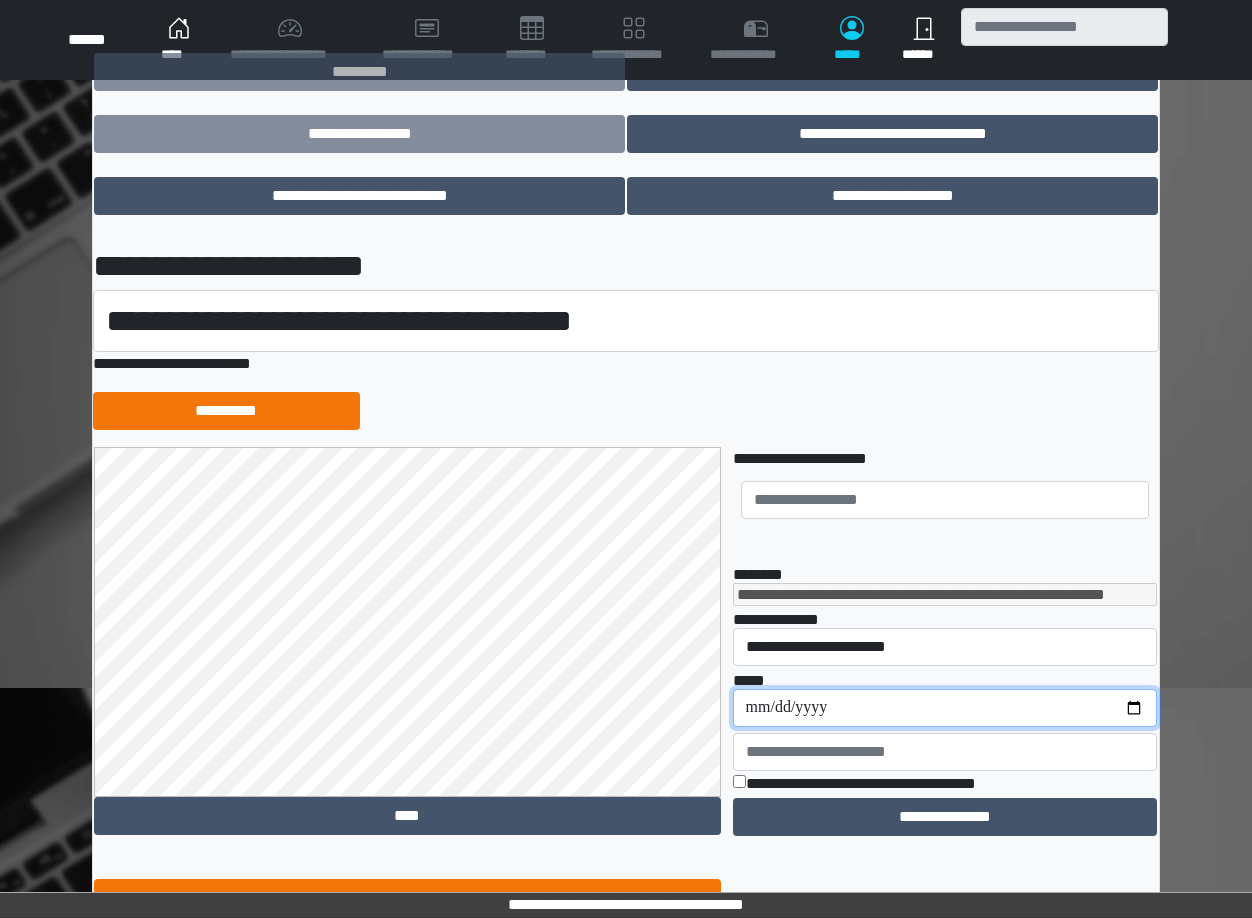 click on "**********" at bounding box center (945, 708) 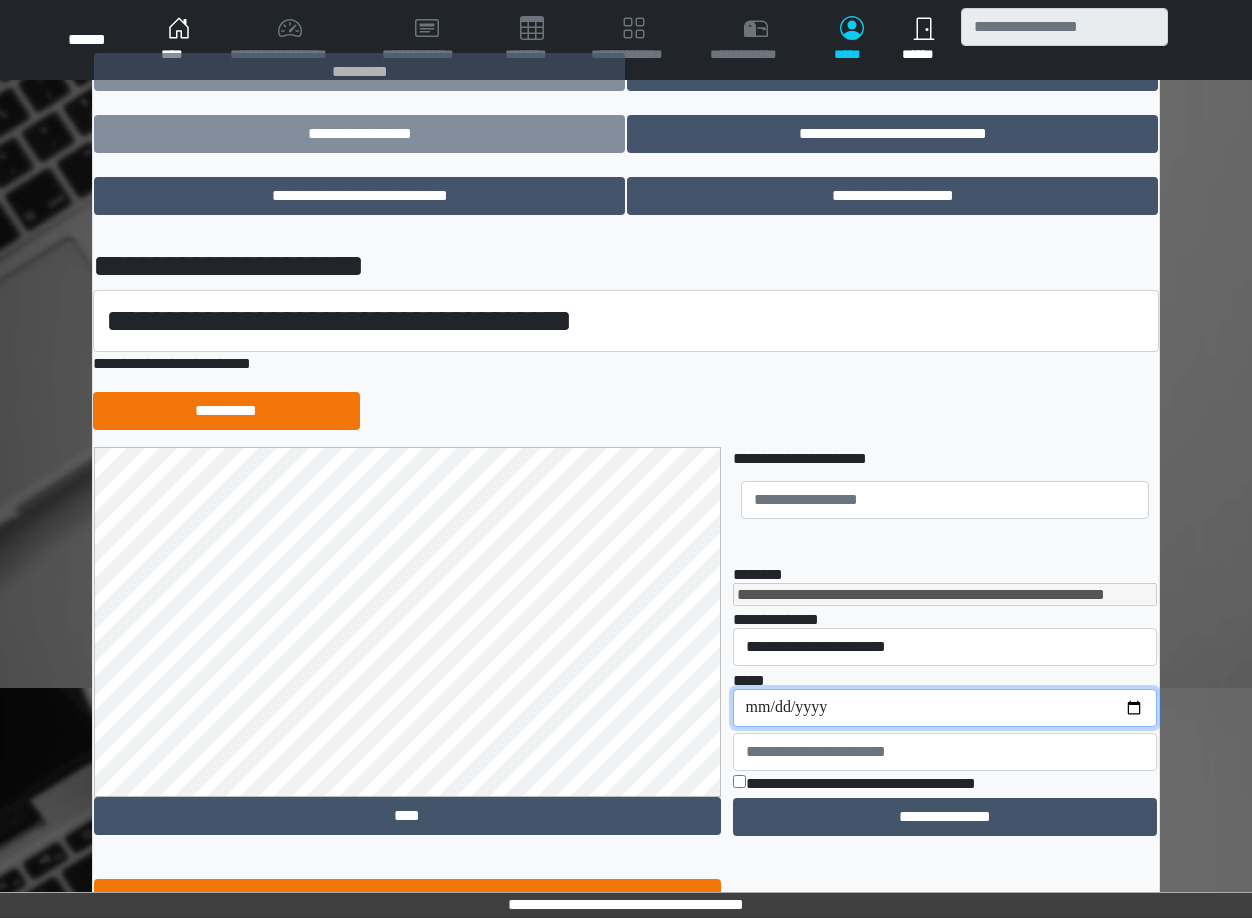 type on "**********" 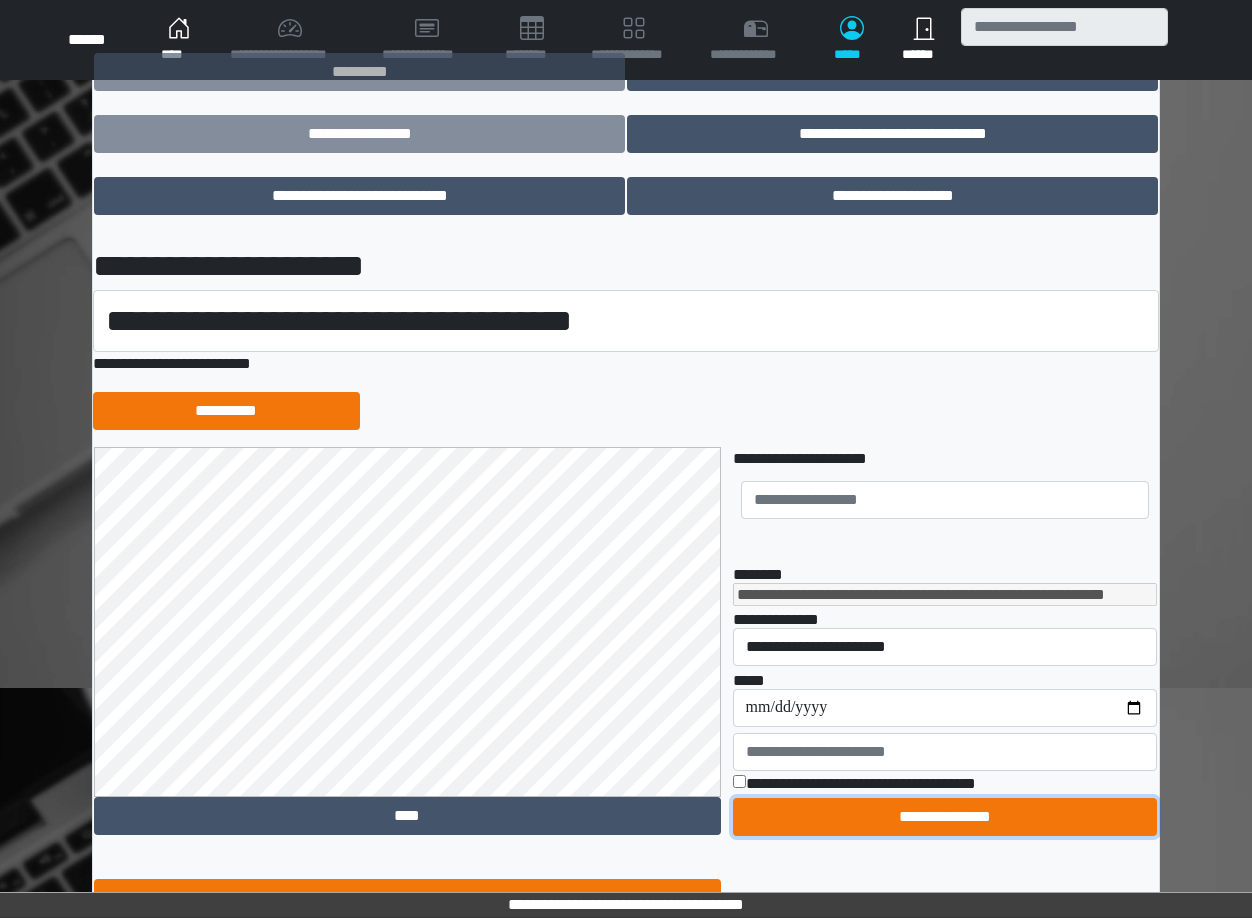 click on "**********" at bounding box center [945, 817] 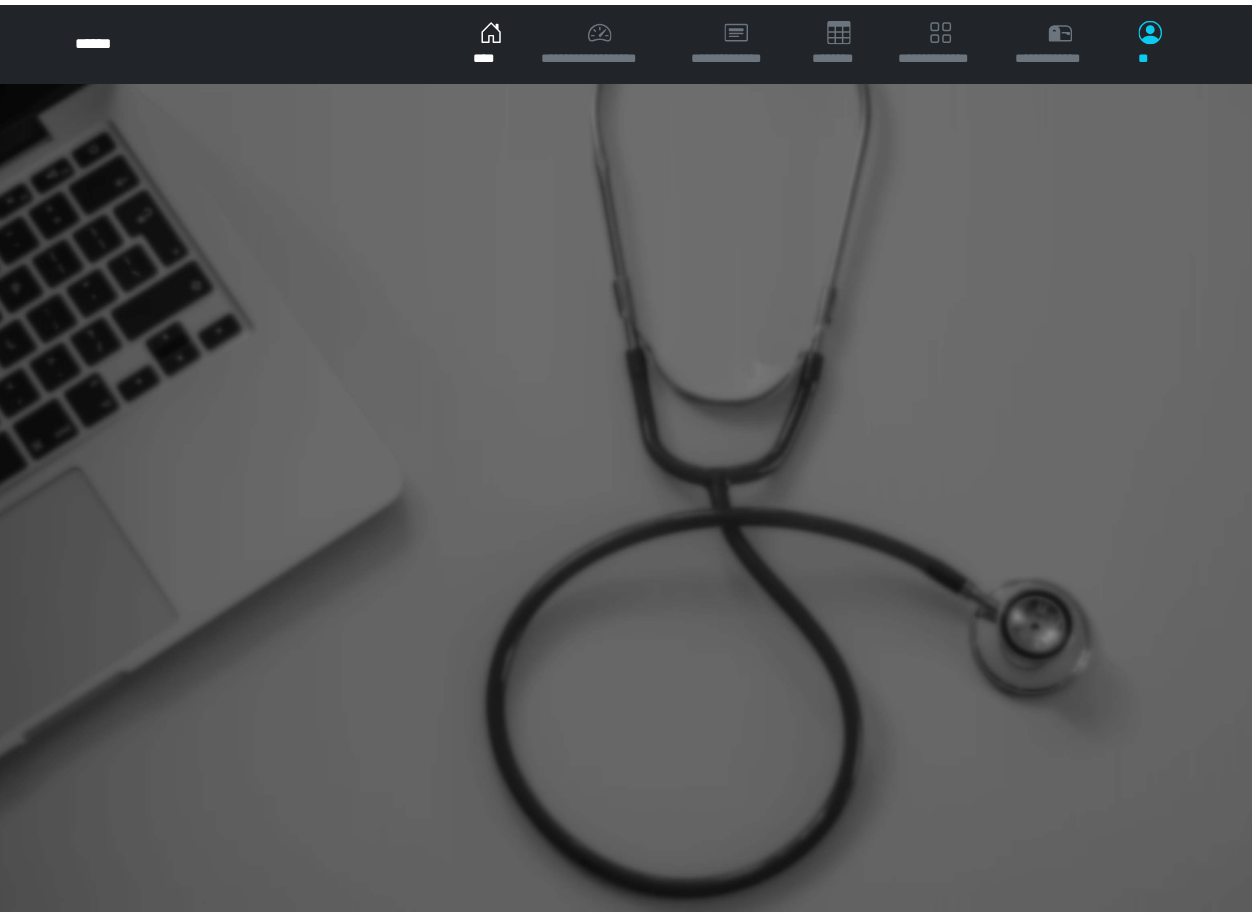 scroll, scrollTop: 0, scrollLeft: 0, axis: both 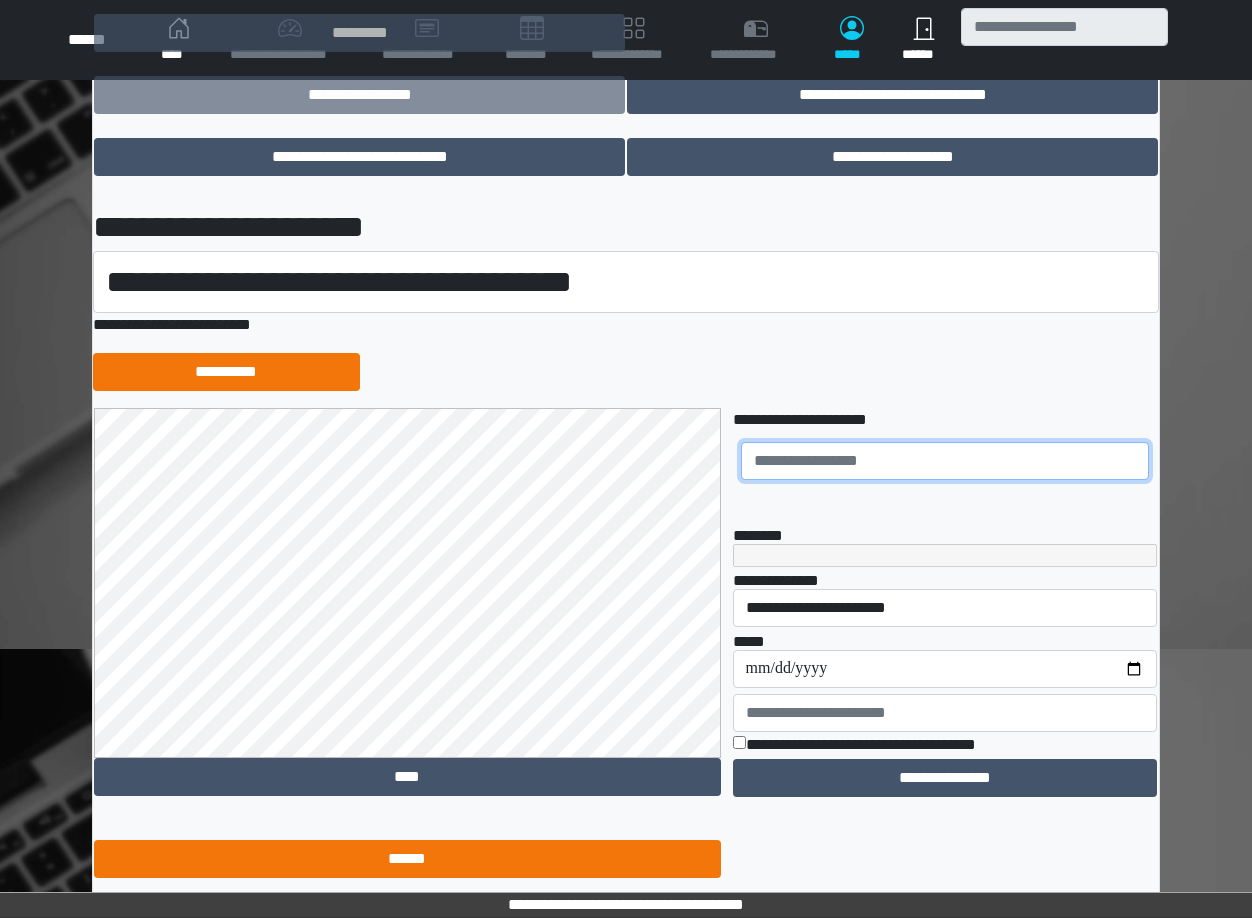 click at bounding box center [945, 461] 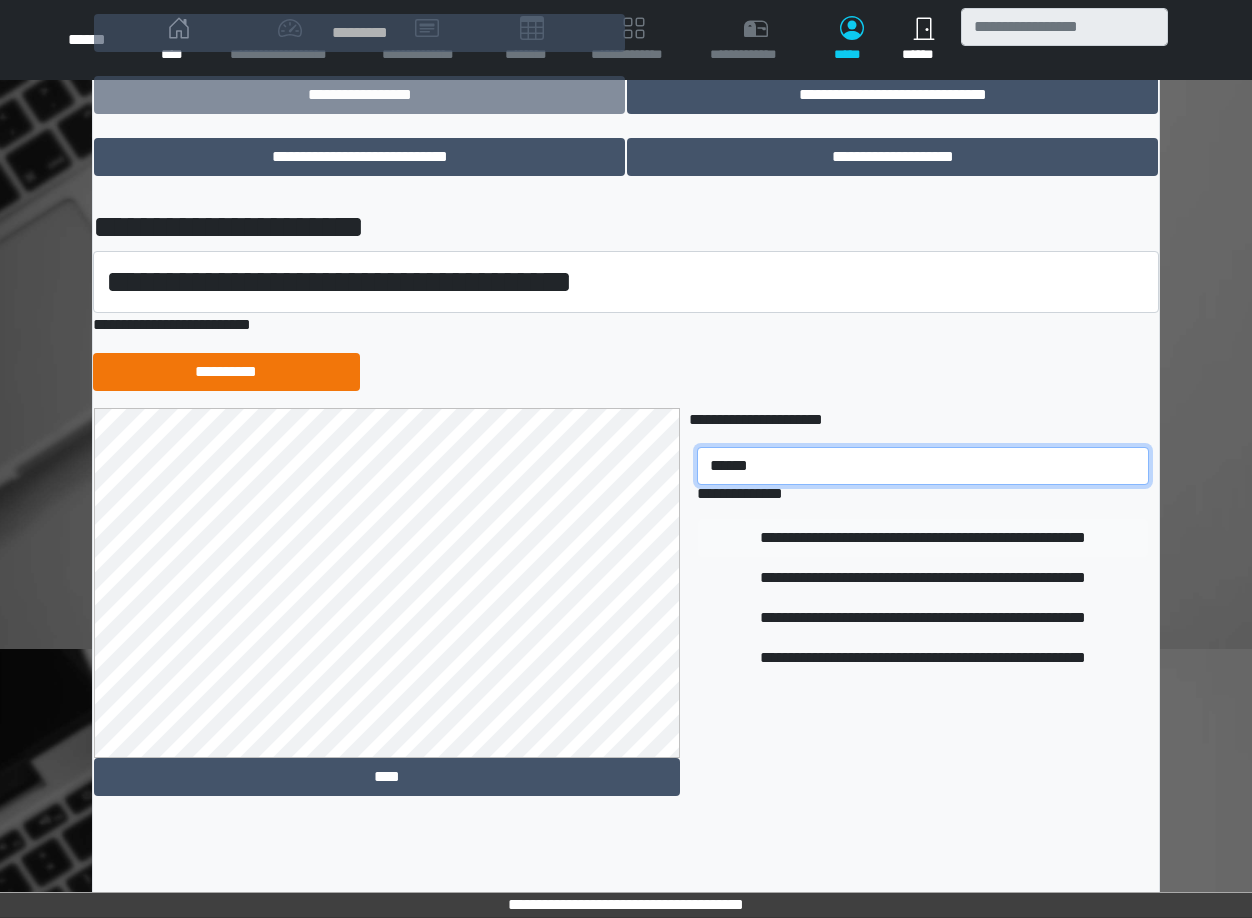 type on "******" 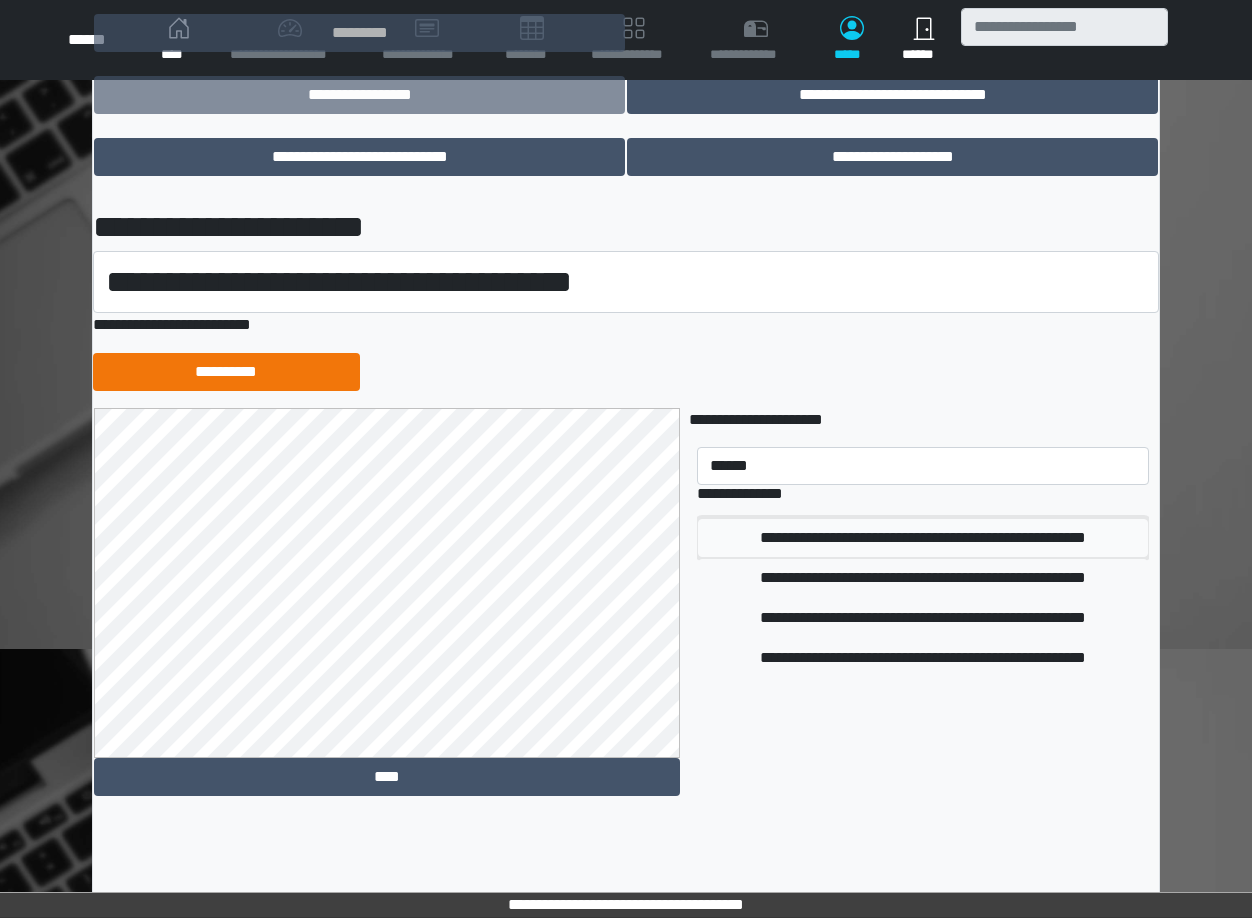 click on "**********" at bounding box center [923, 538] 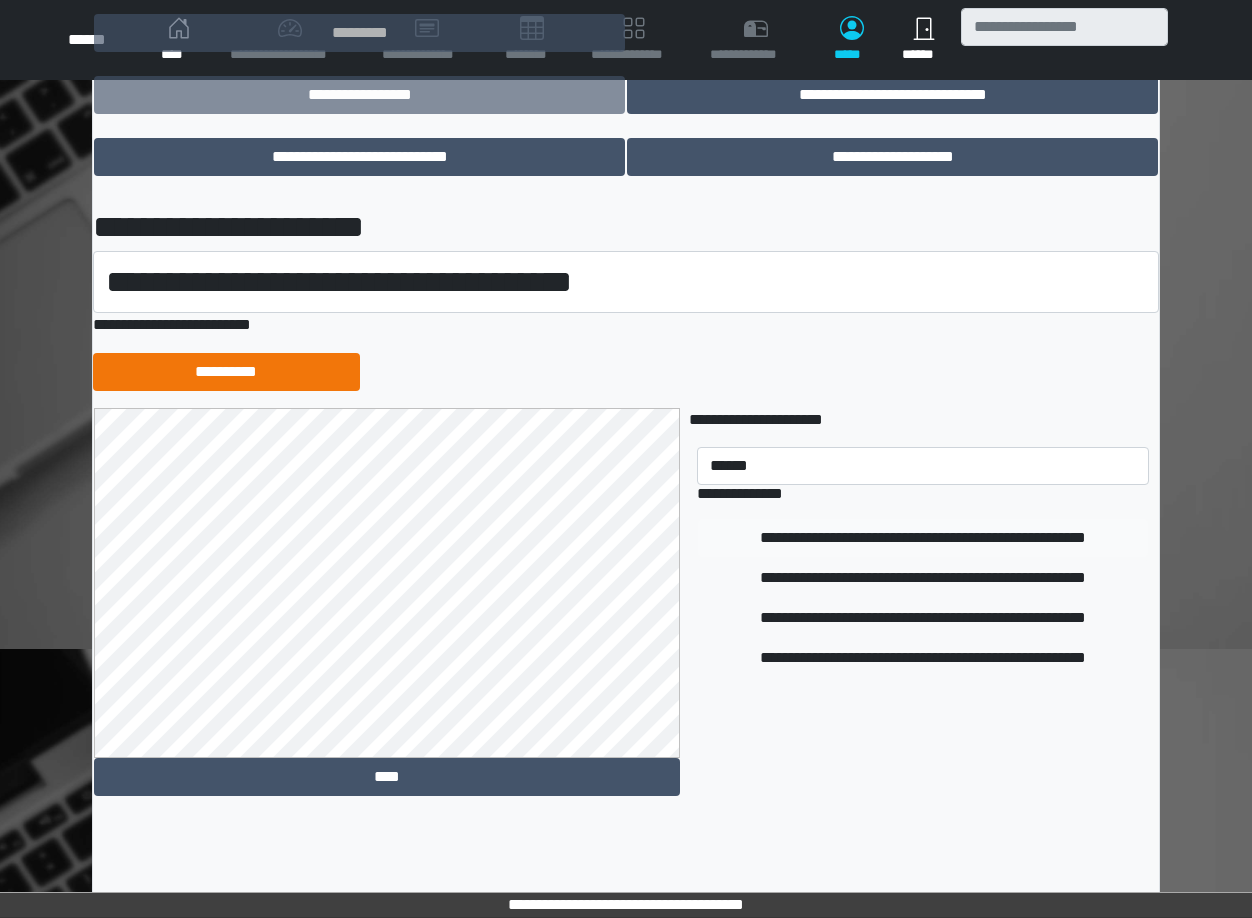 type 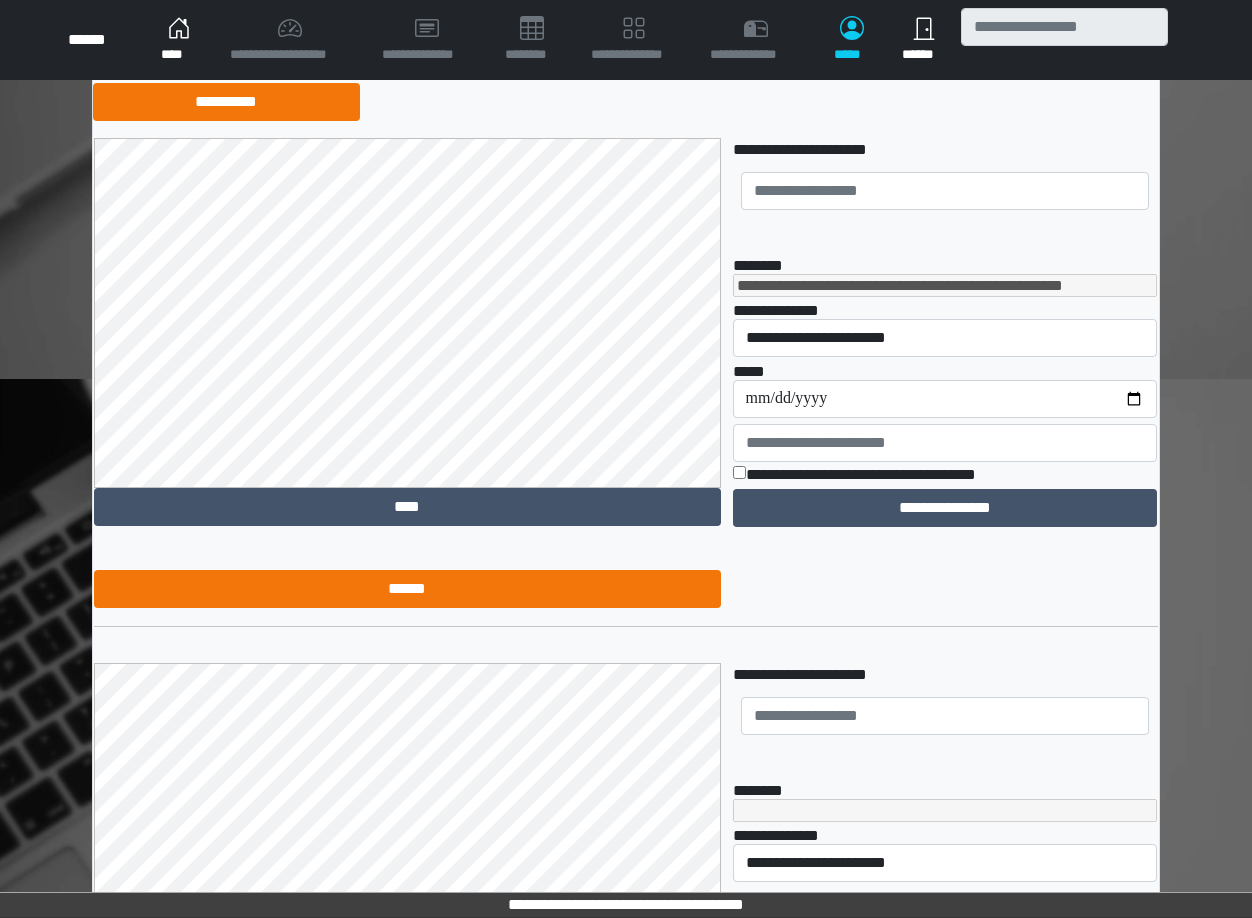 scroll, scrollTop: 549, scrollLeft: 0, axis: vertical 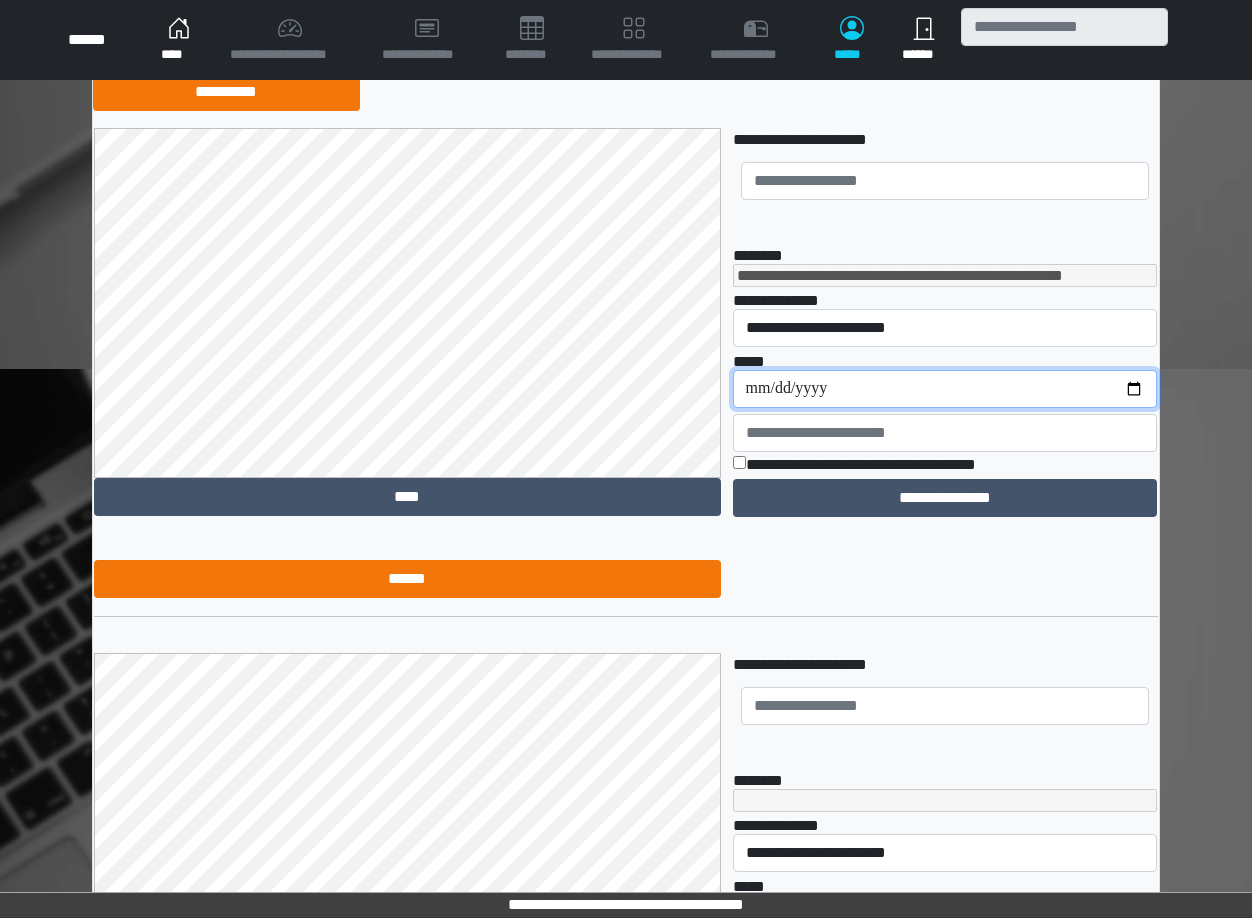 click on "**********" at bounding box center [945, 389] 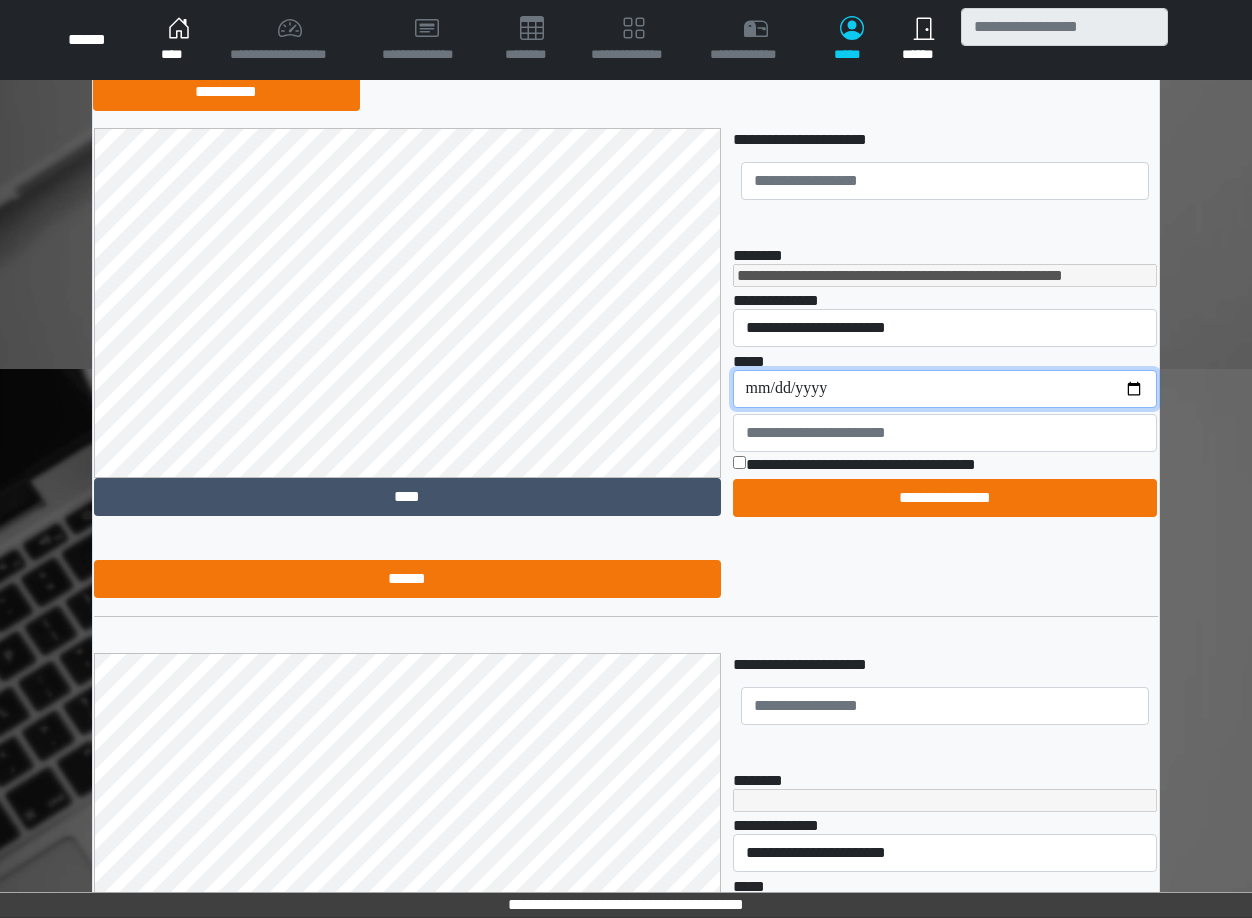 type on "**********" 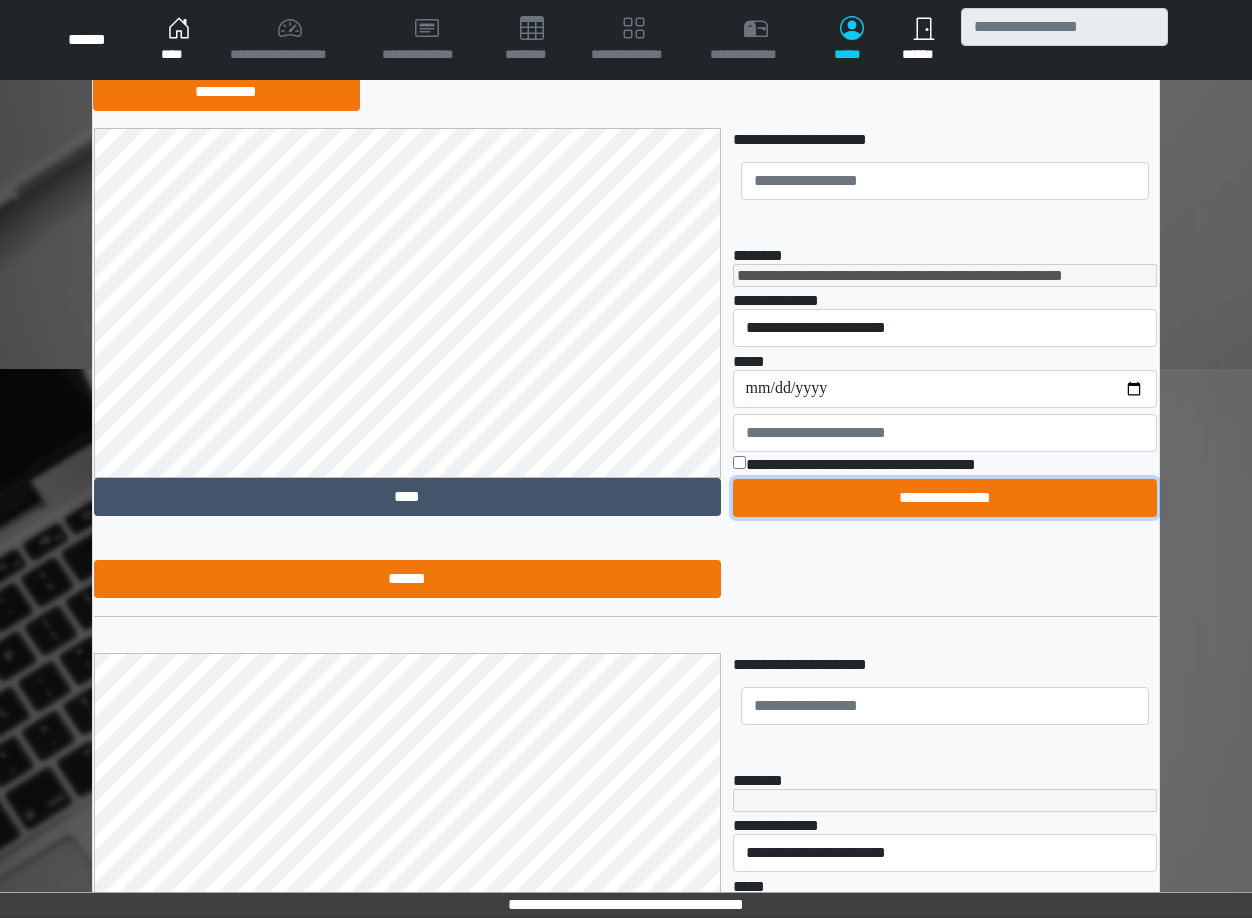 click on "**********" at bounding box center [945, 498] 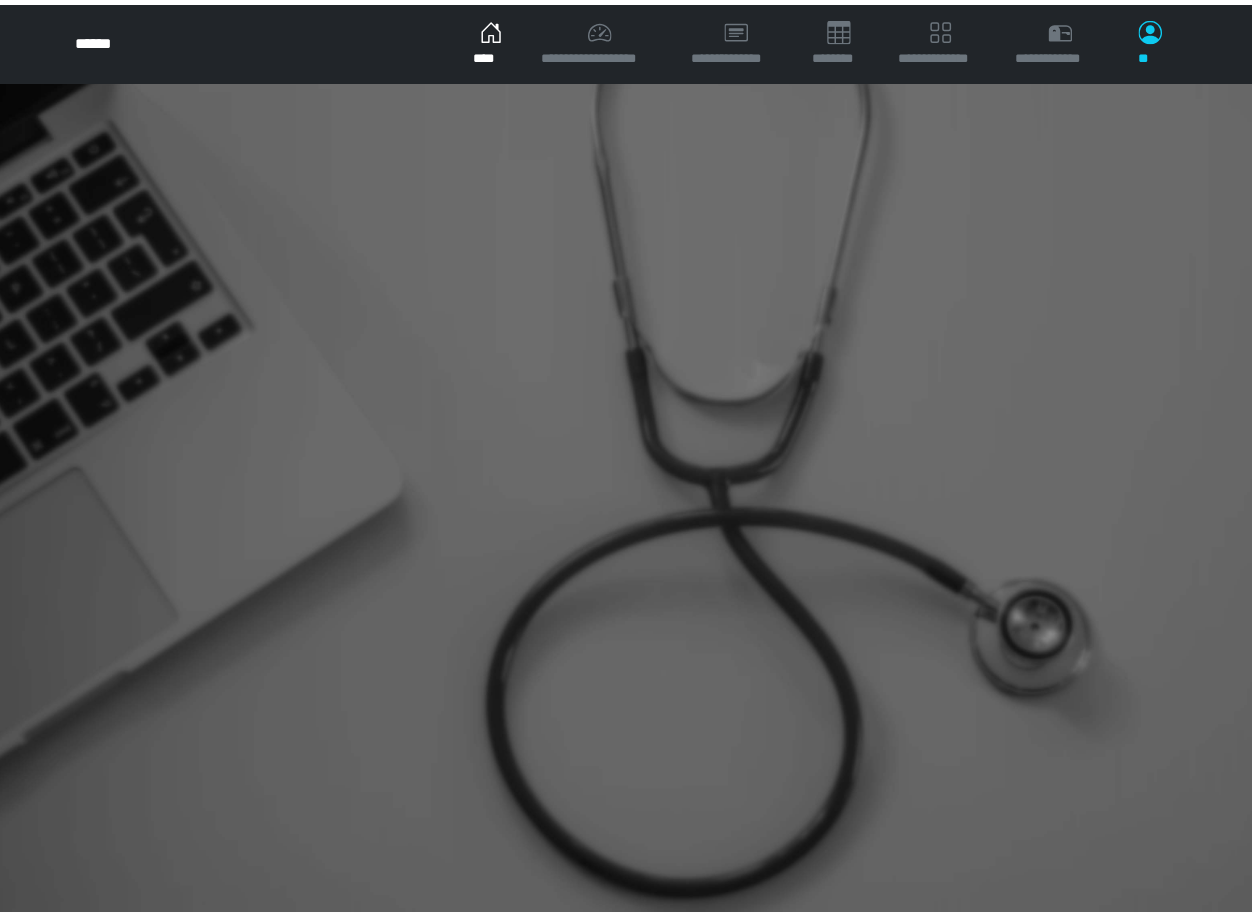 scroll, scrollTop: 0, scrollLeft: 0, axis: both 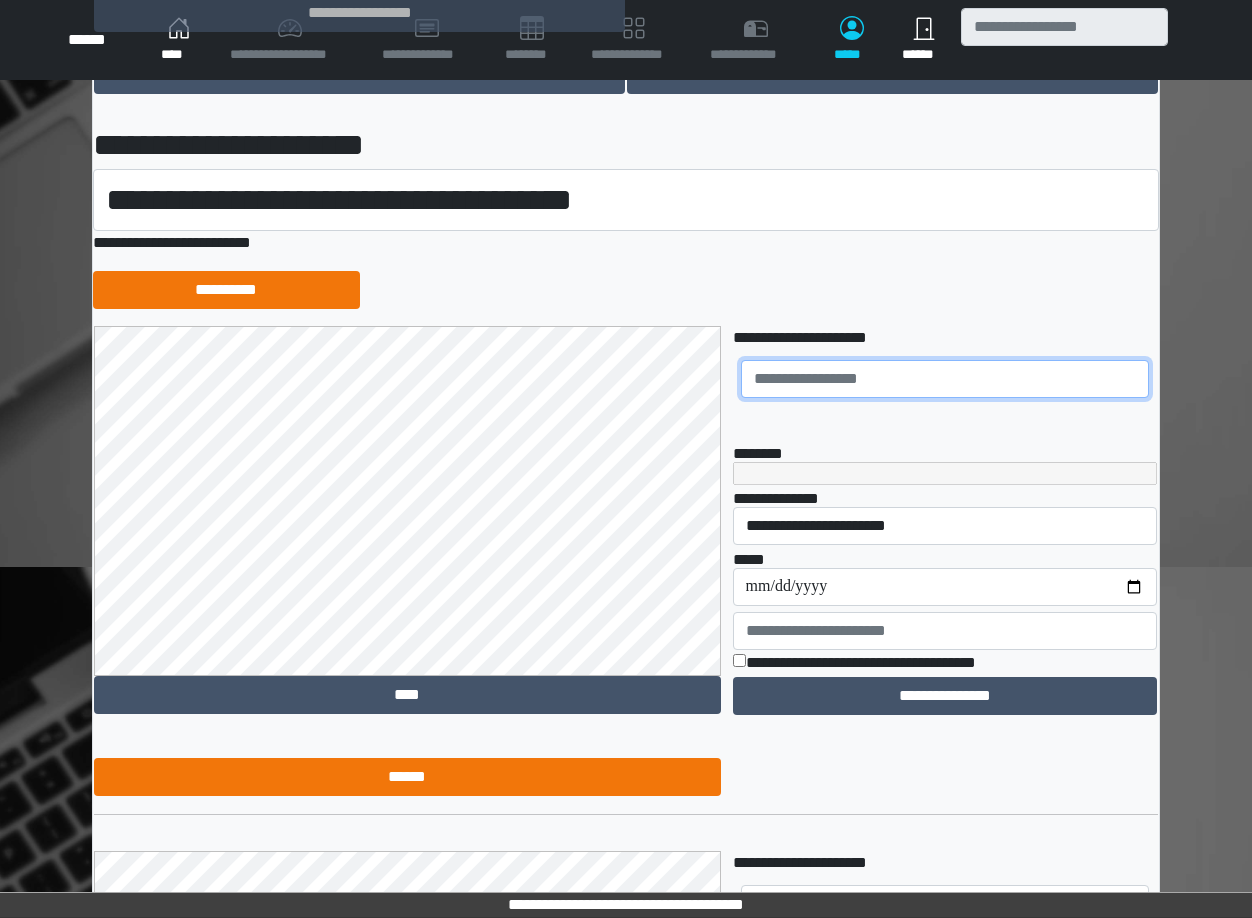 click at bounding box center (945, 379) 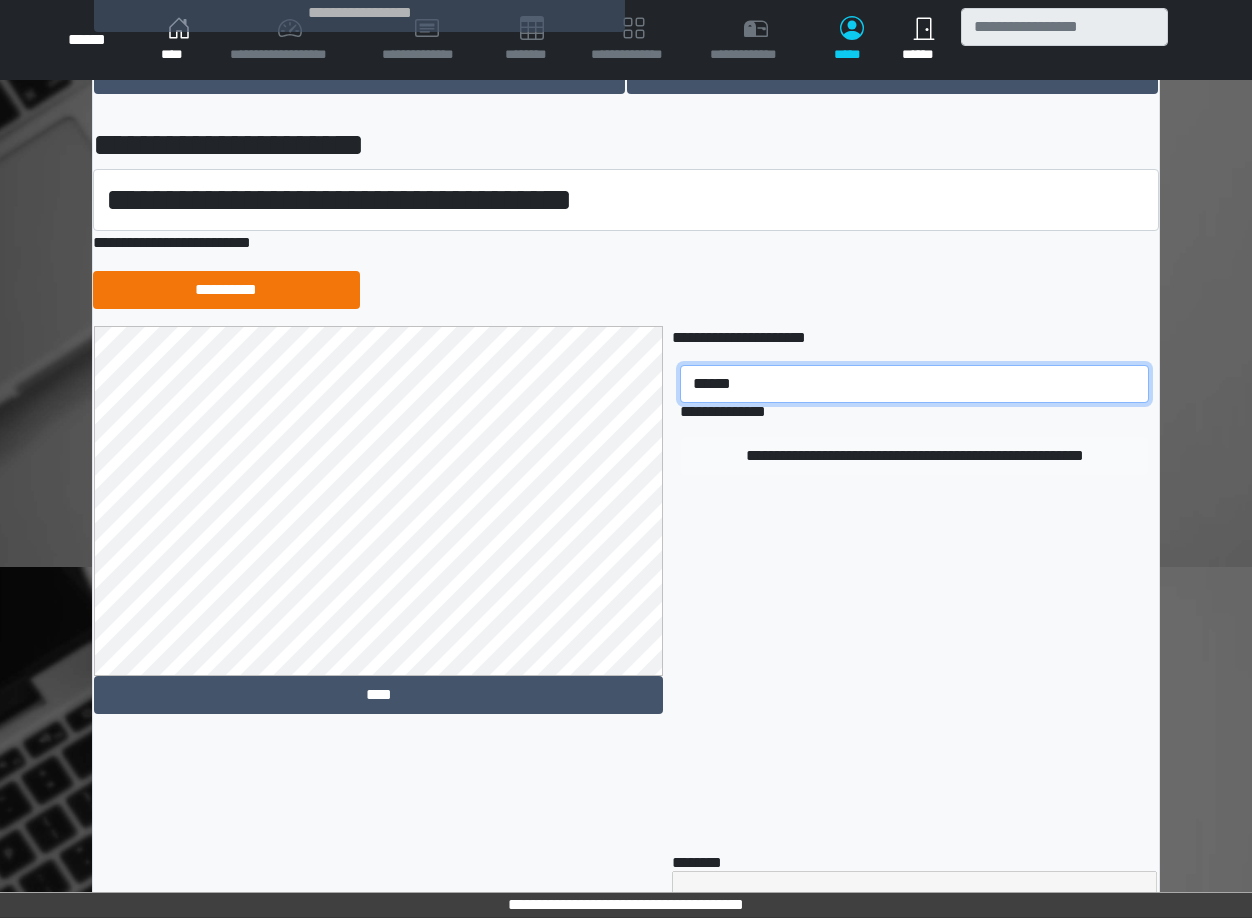 type on "******" 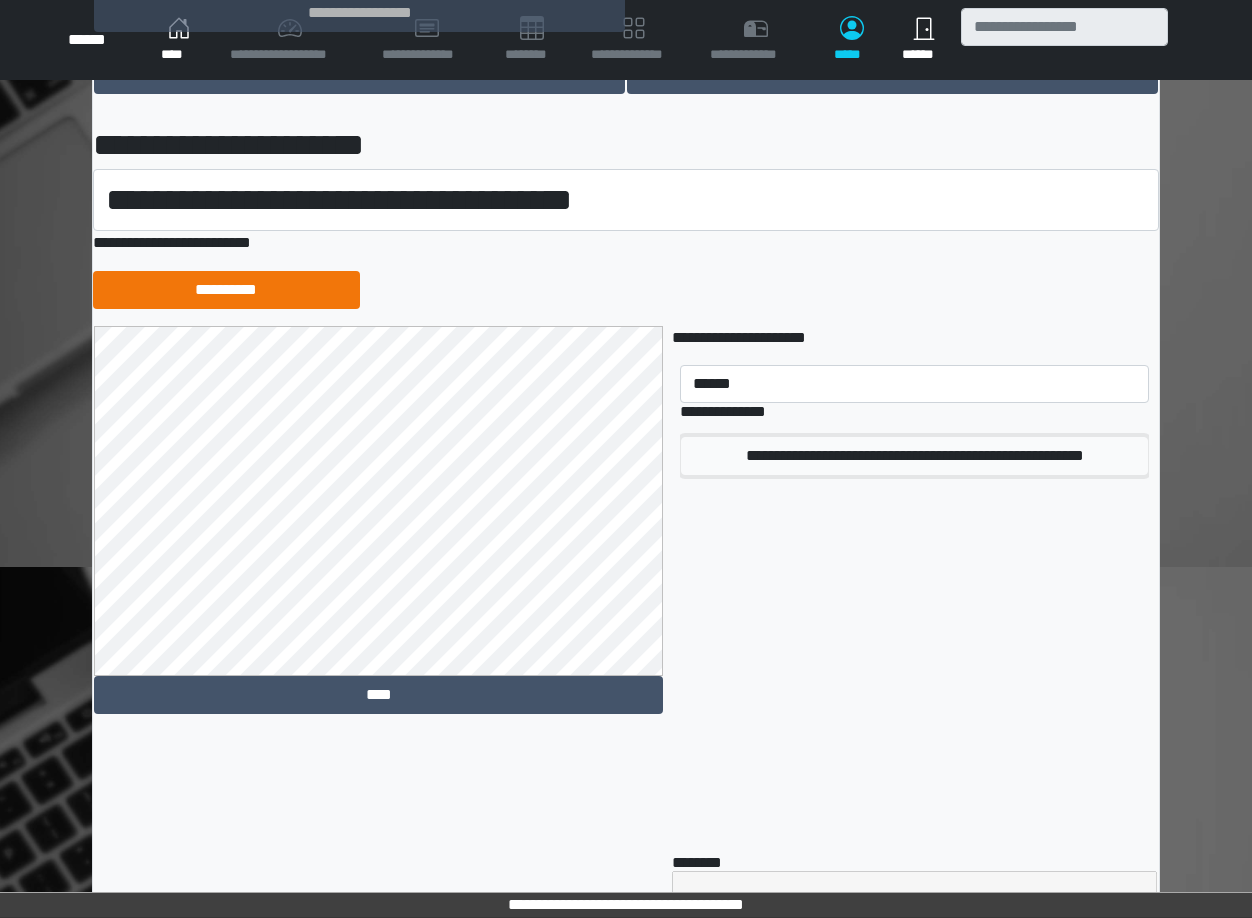 click on "**********" at bounding box center [914, 456] 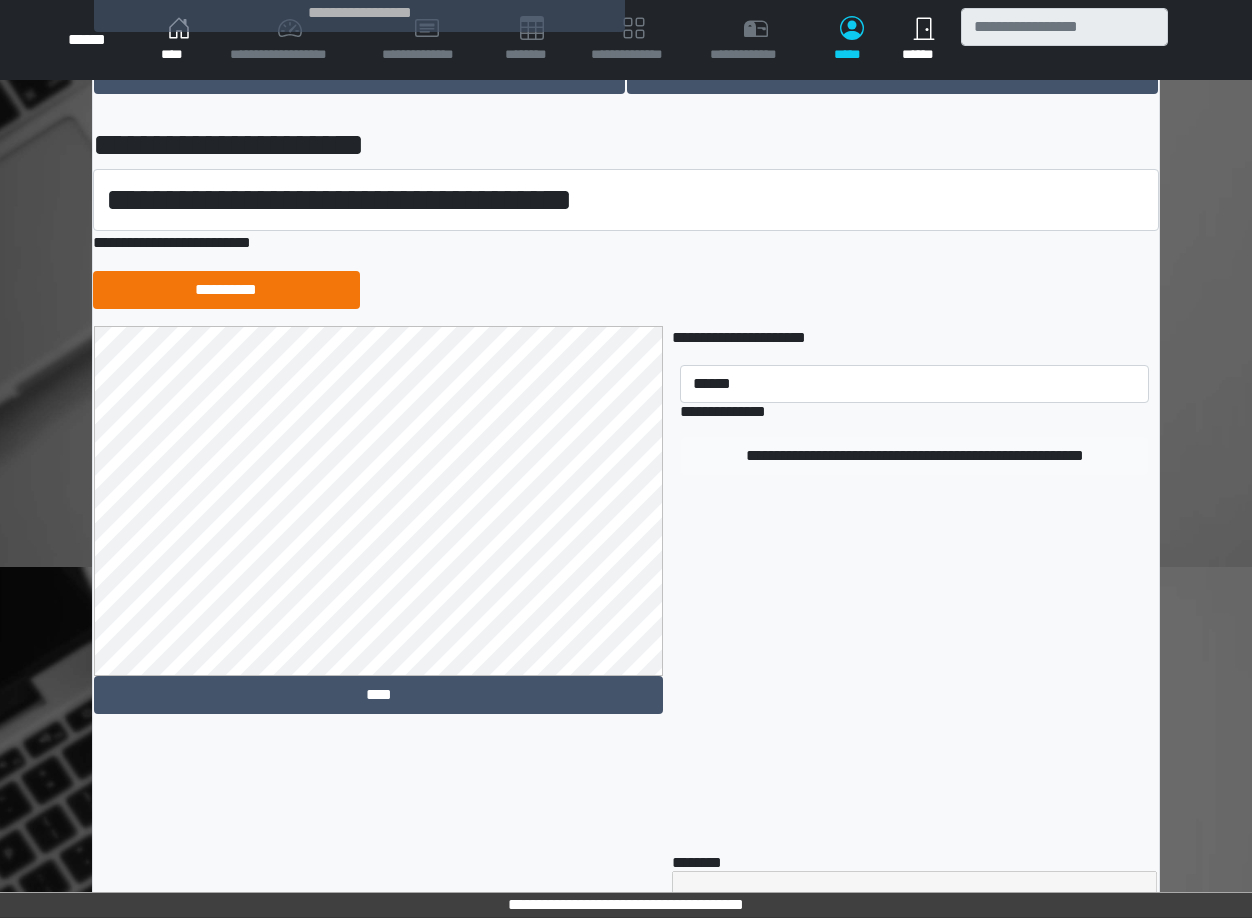 type 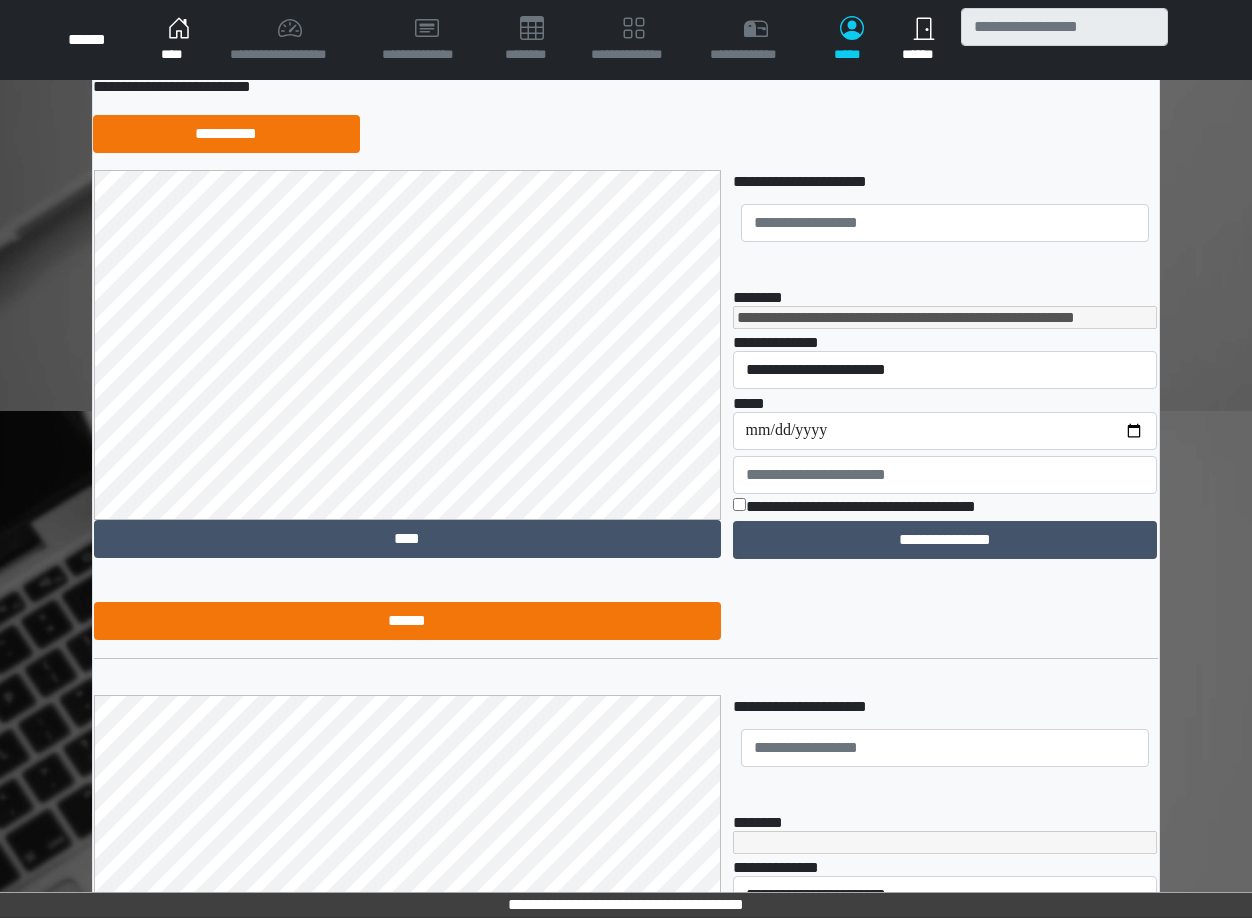 scroll, scrollTop: 556, scrollLeft: 0, axis: vertical 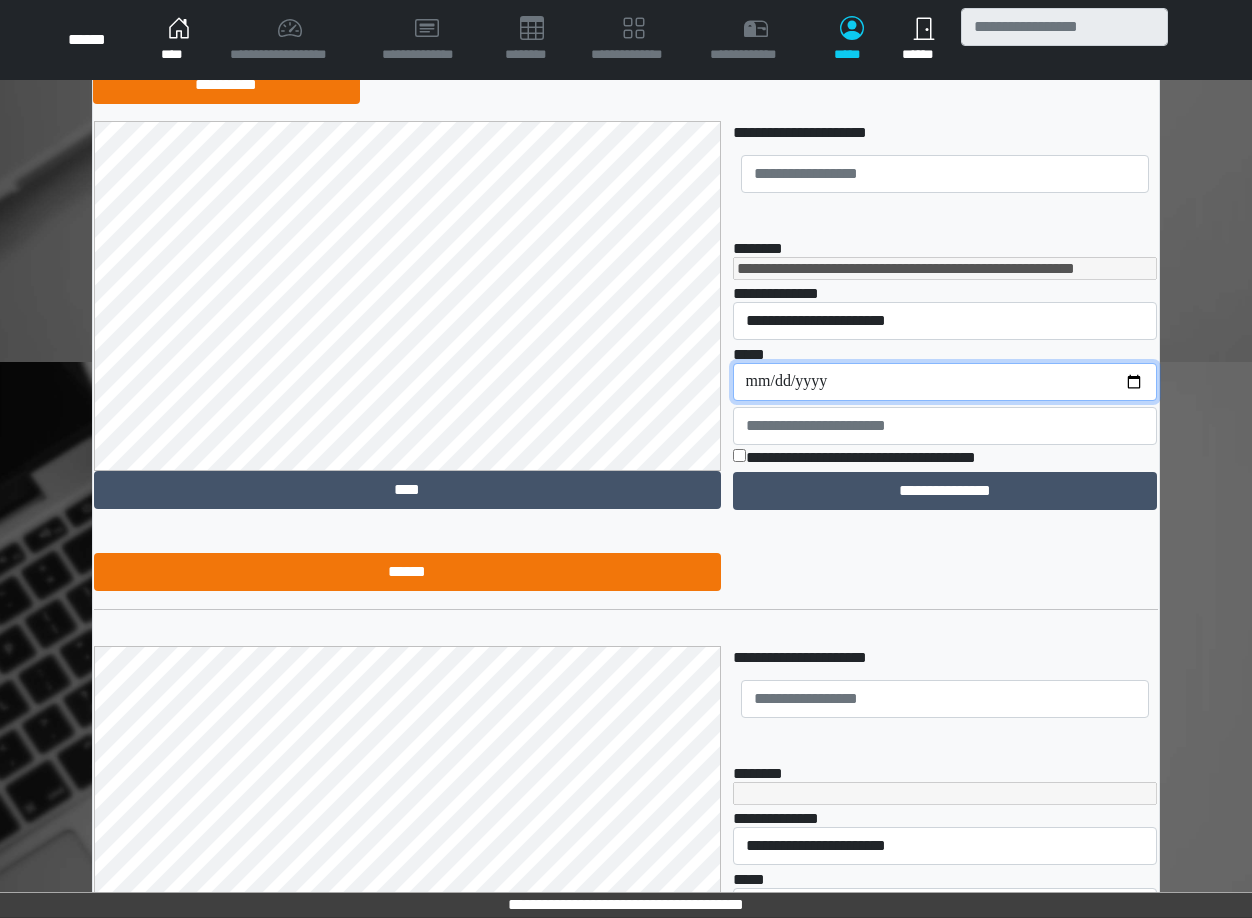 click on "**********" at bounding box center (945, 382) 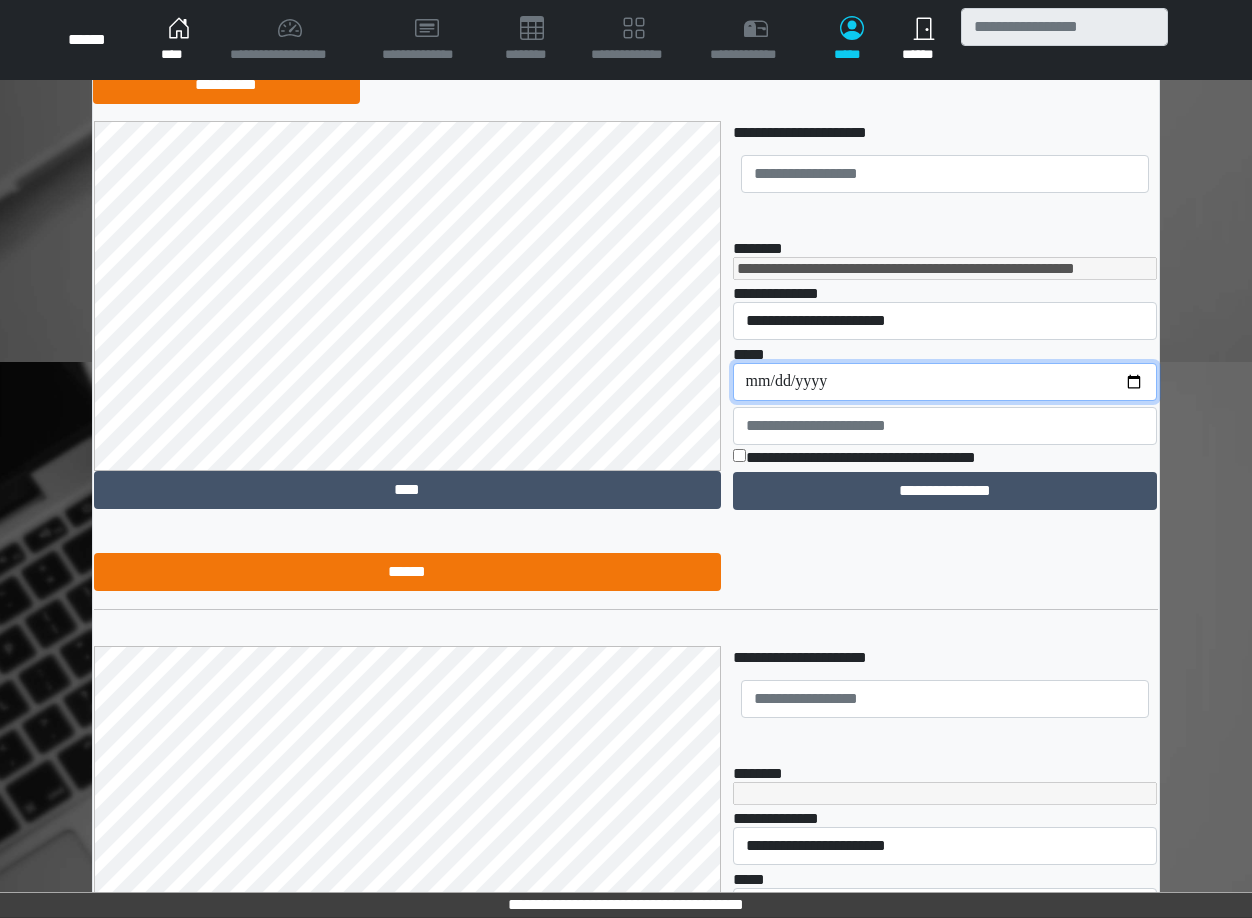 type on "**********" 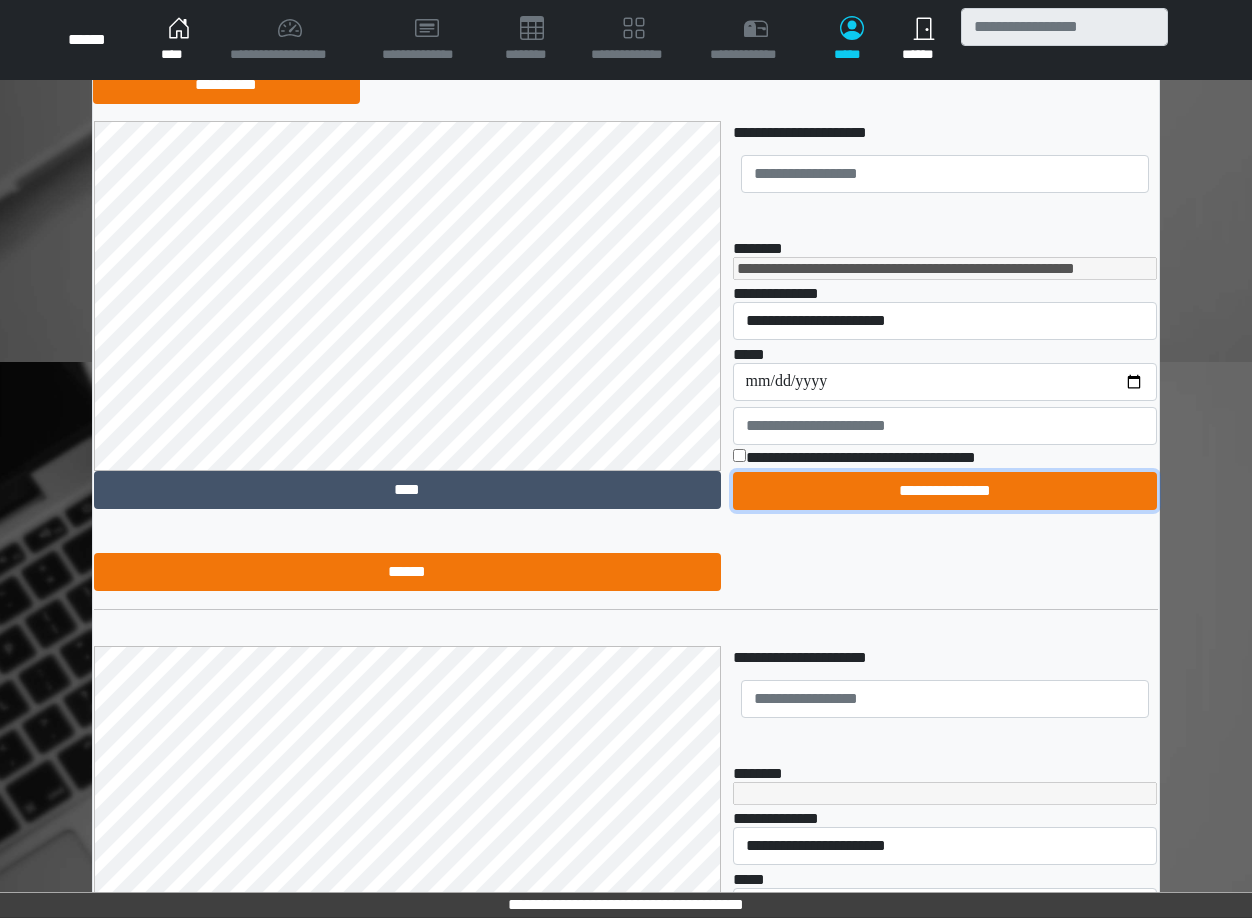 click on "**********" at bounding box center (945, 491) 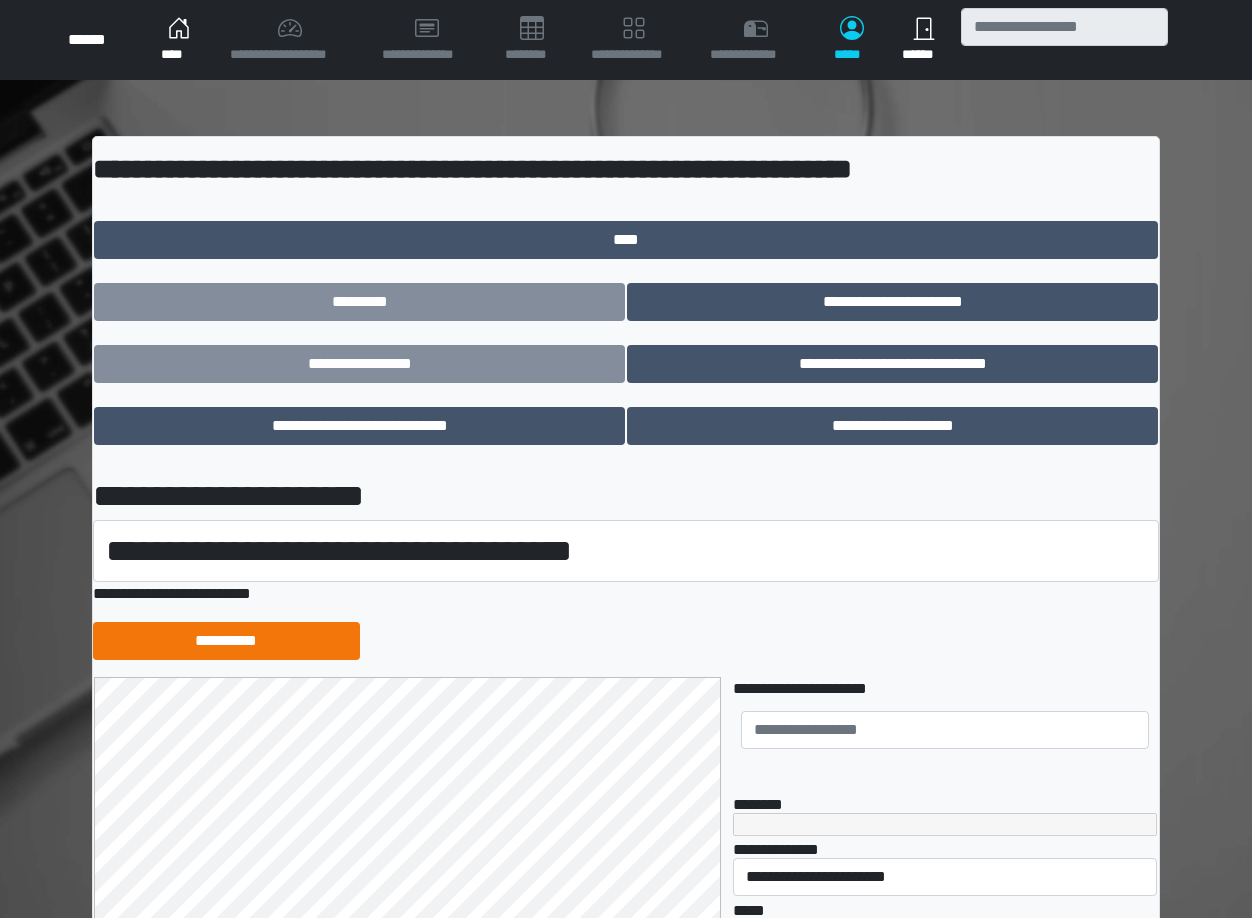 scroll, scrollTop: 0, scrollLeft: 0, axis: both 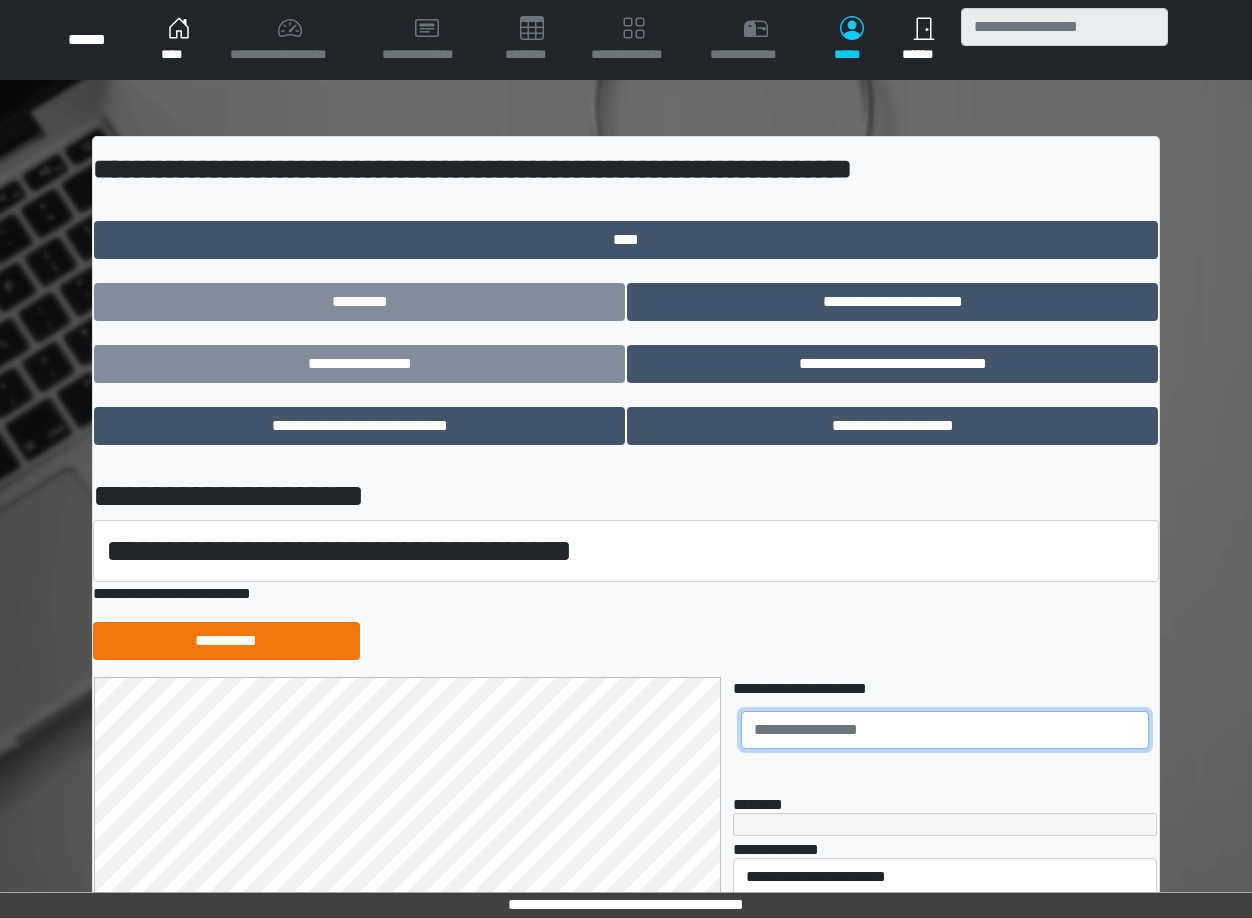 click at bounding box center (945, 730) 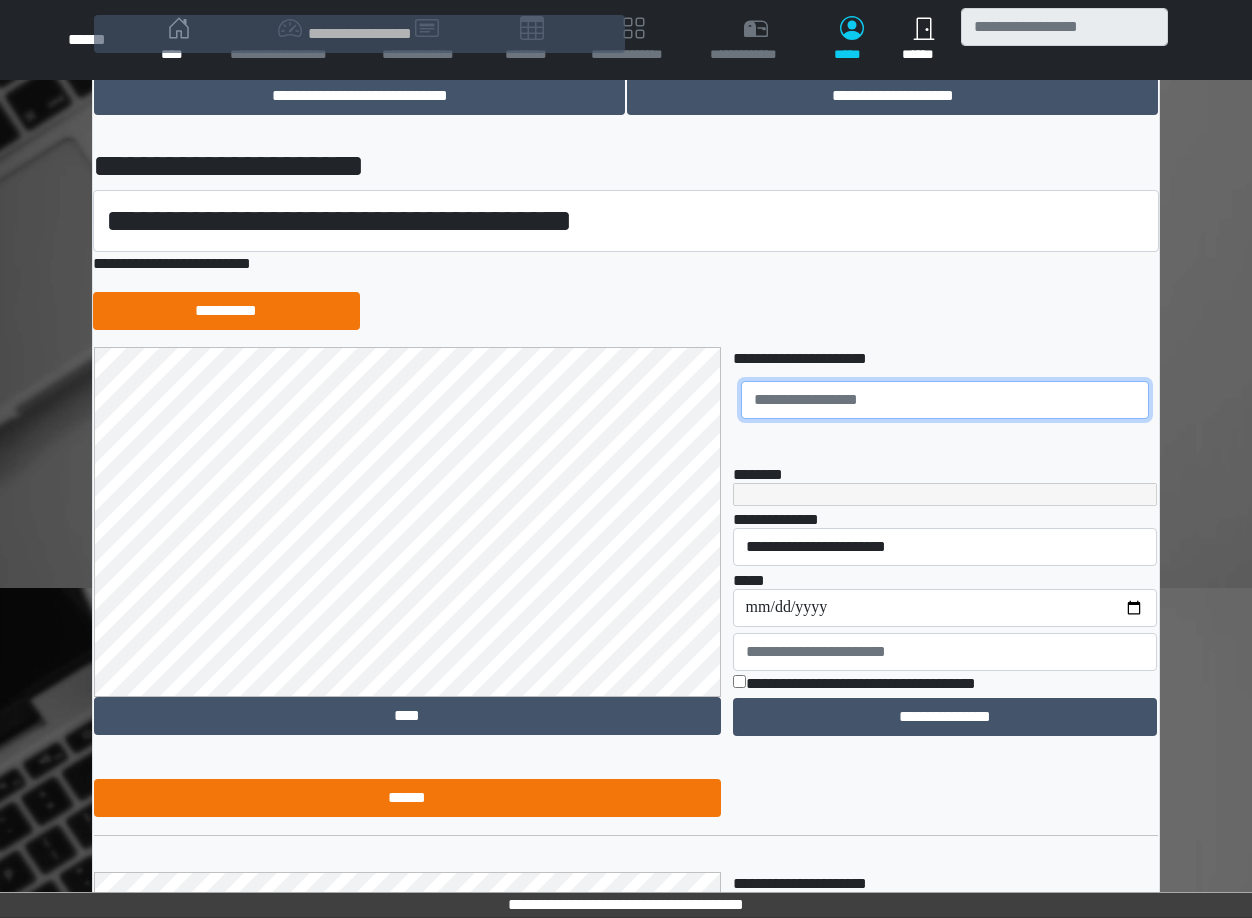 scroll, scrollTop: 348, scrollLeft: 0, axis: vertical 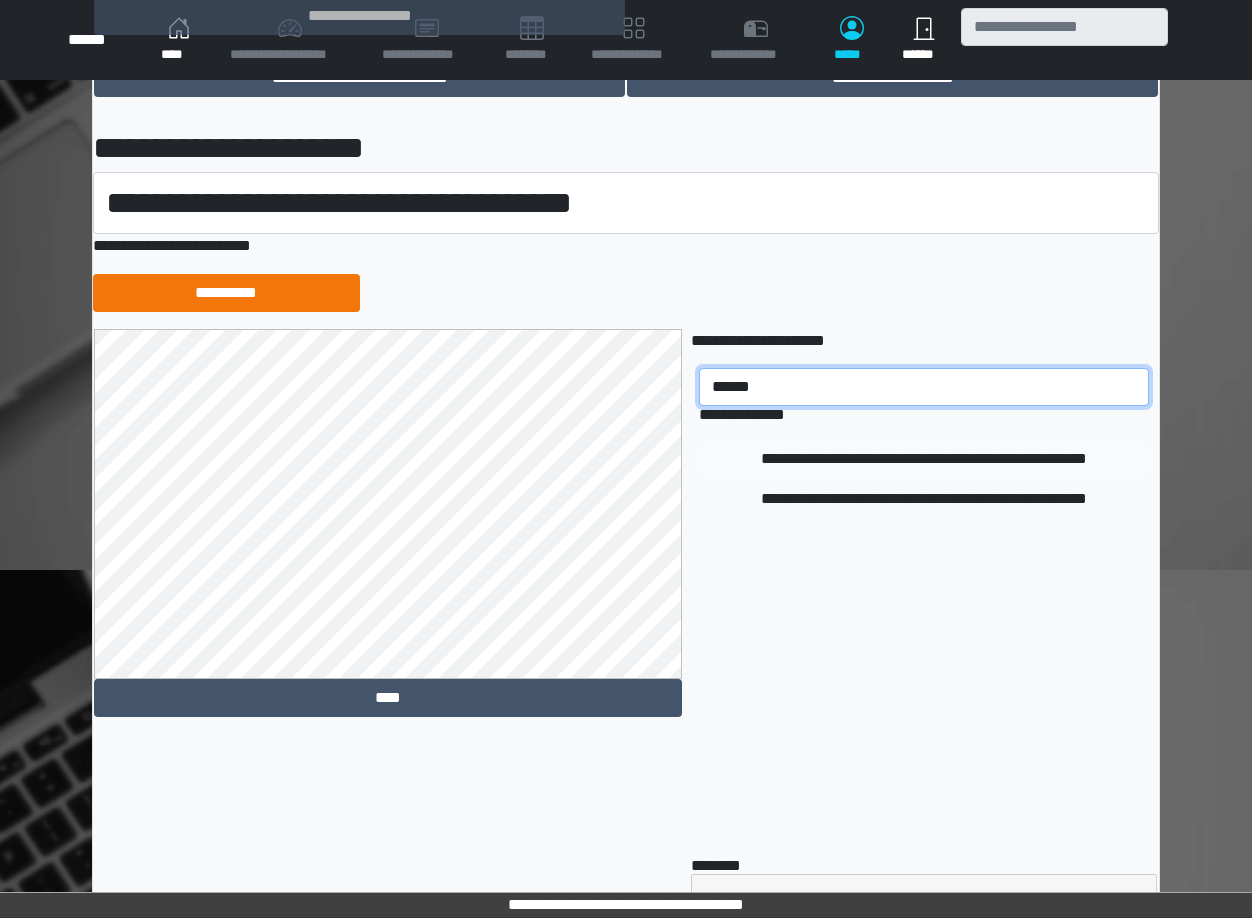 type on "******" 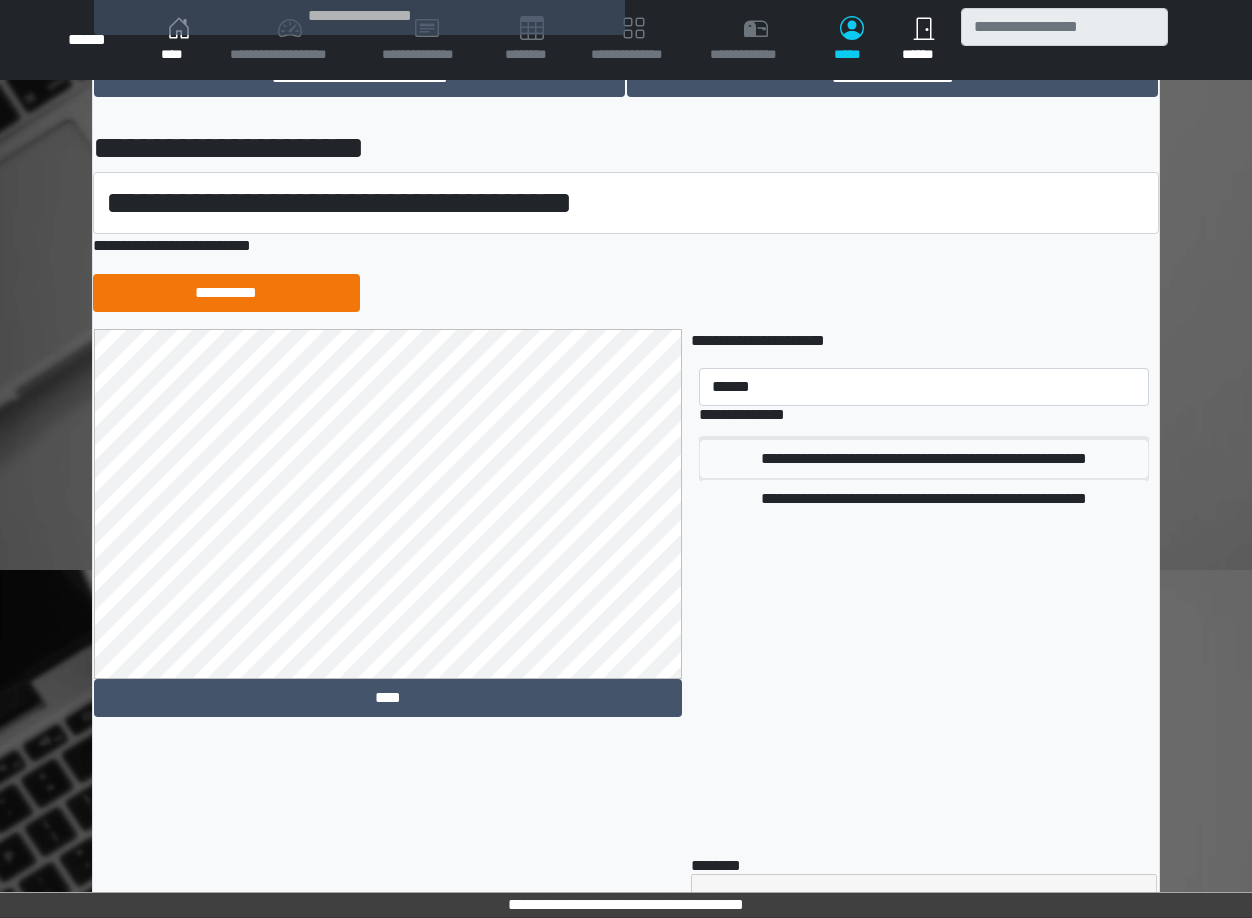 click on "**********" at bounding box center (924, 459) 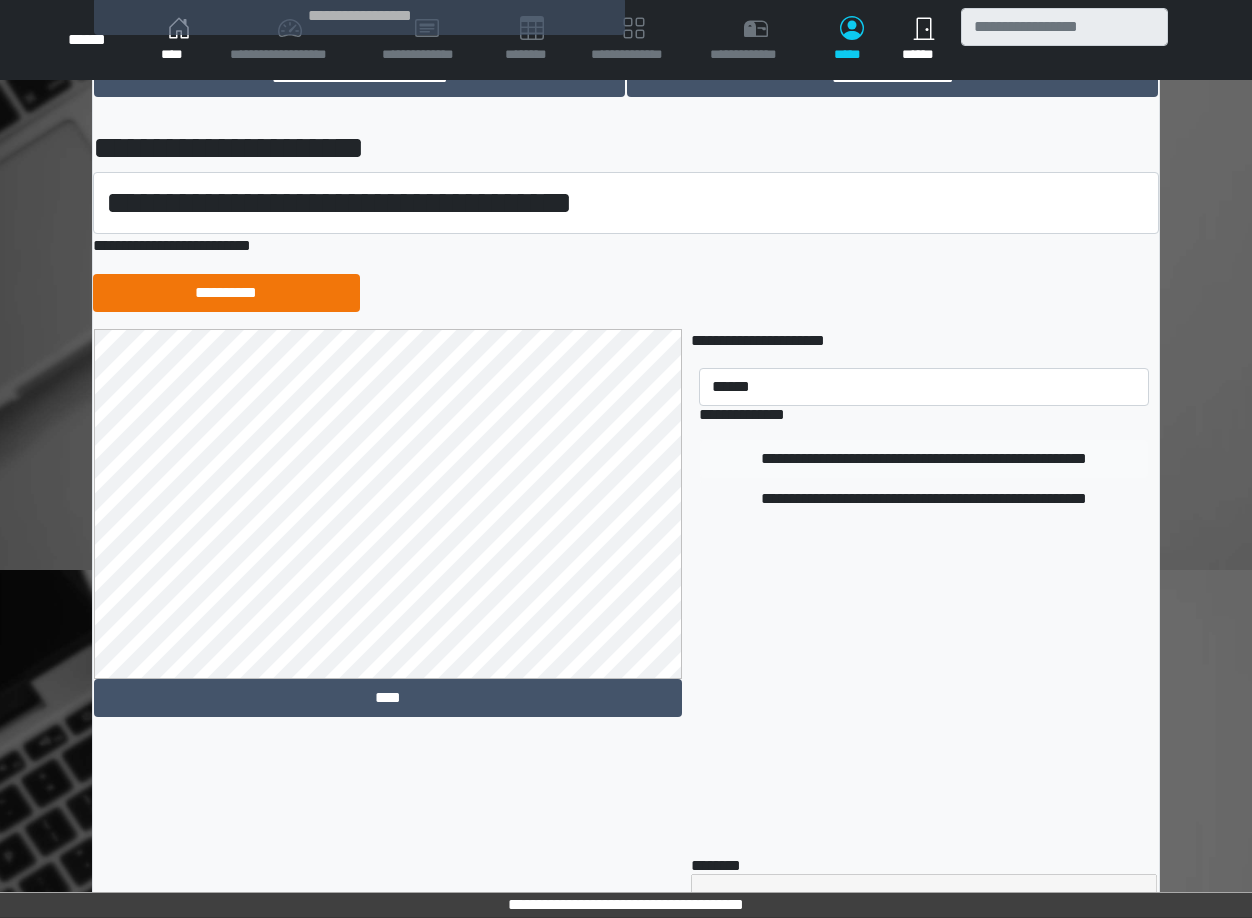 type 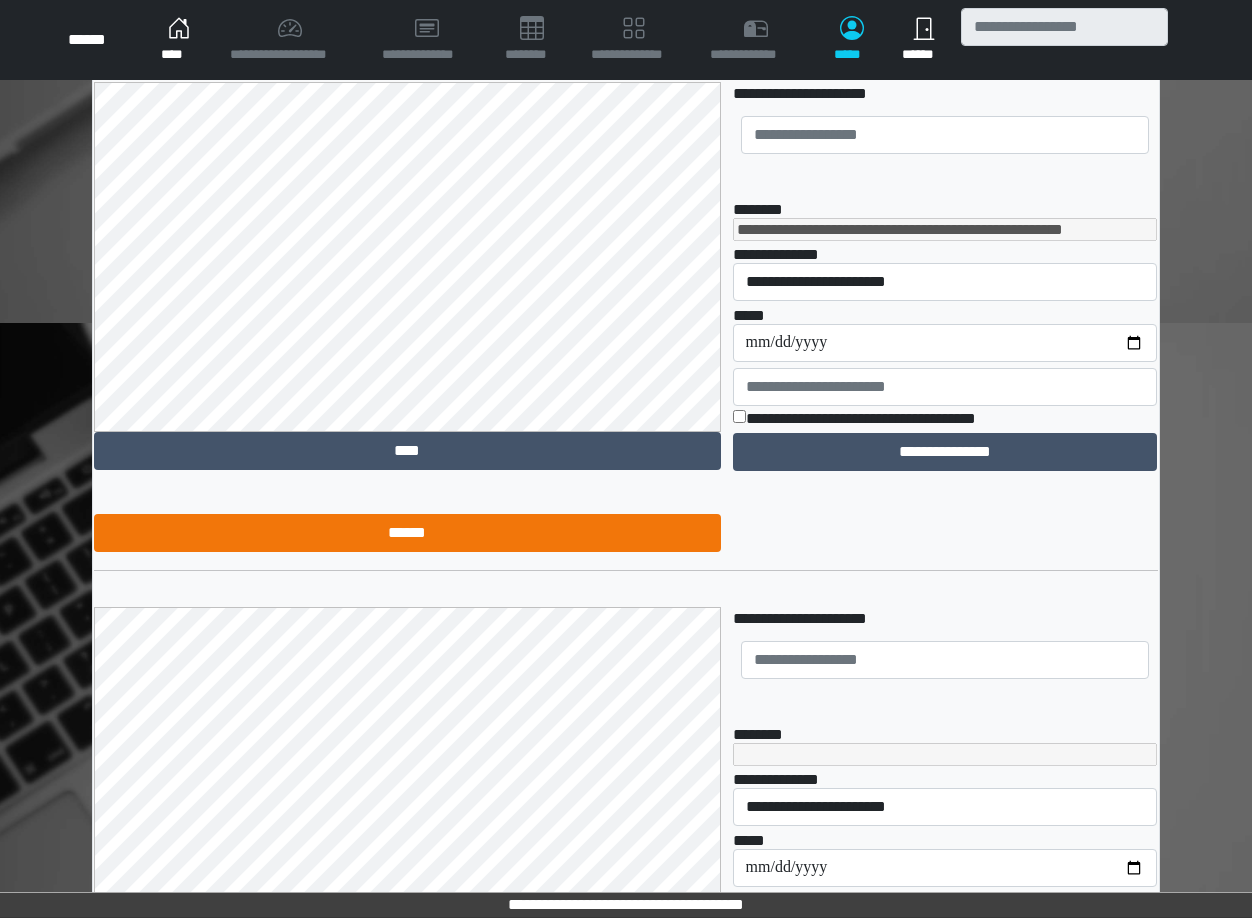 scroll, scrollTop: 614, scrollLeft: 0, axis: vertical 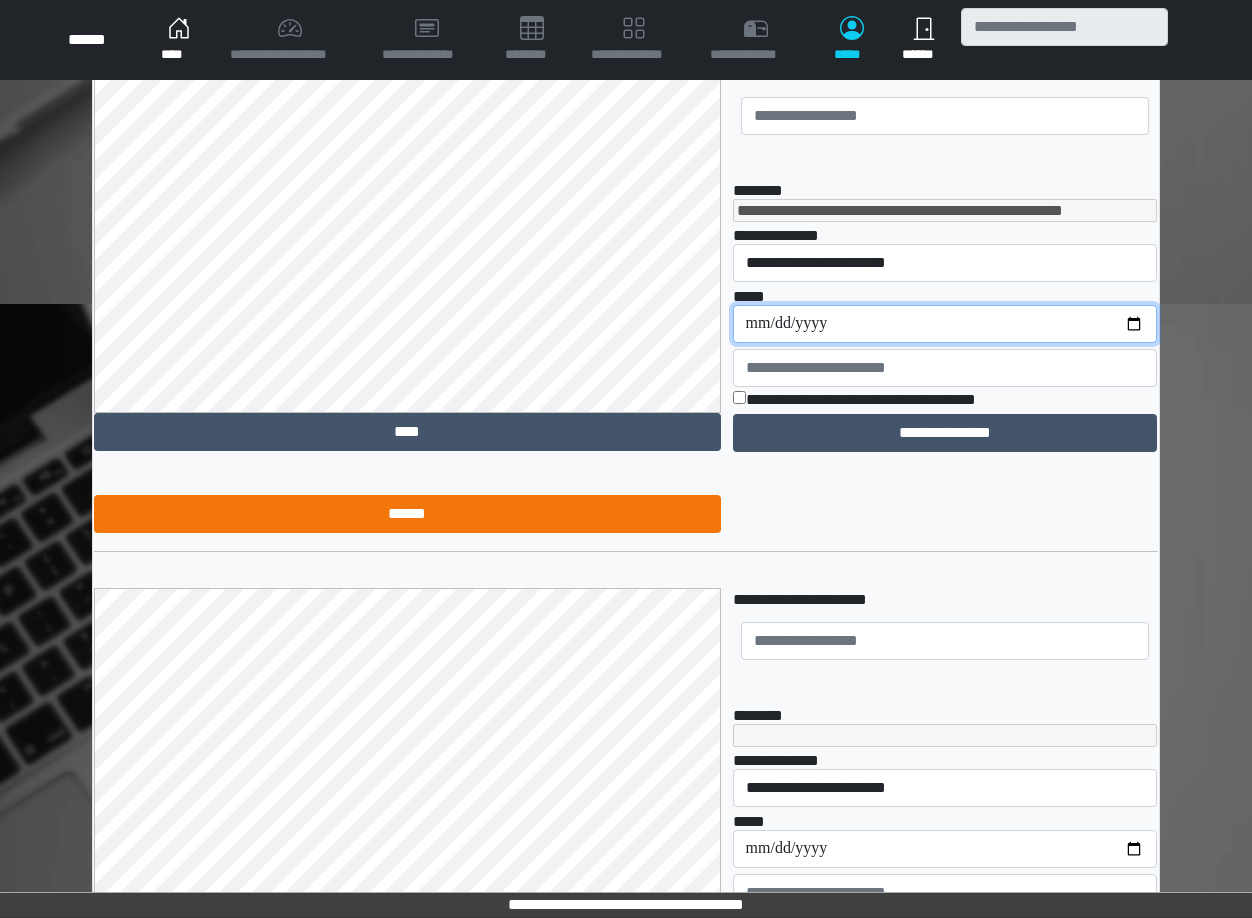 click on "**********" at bounding box center [945, 324] 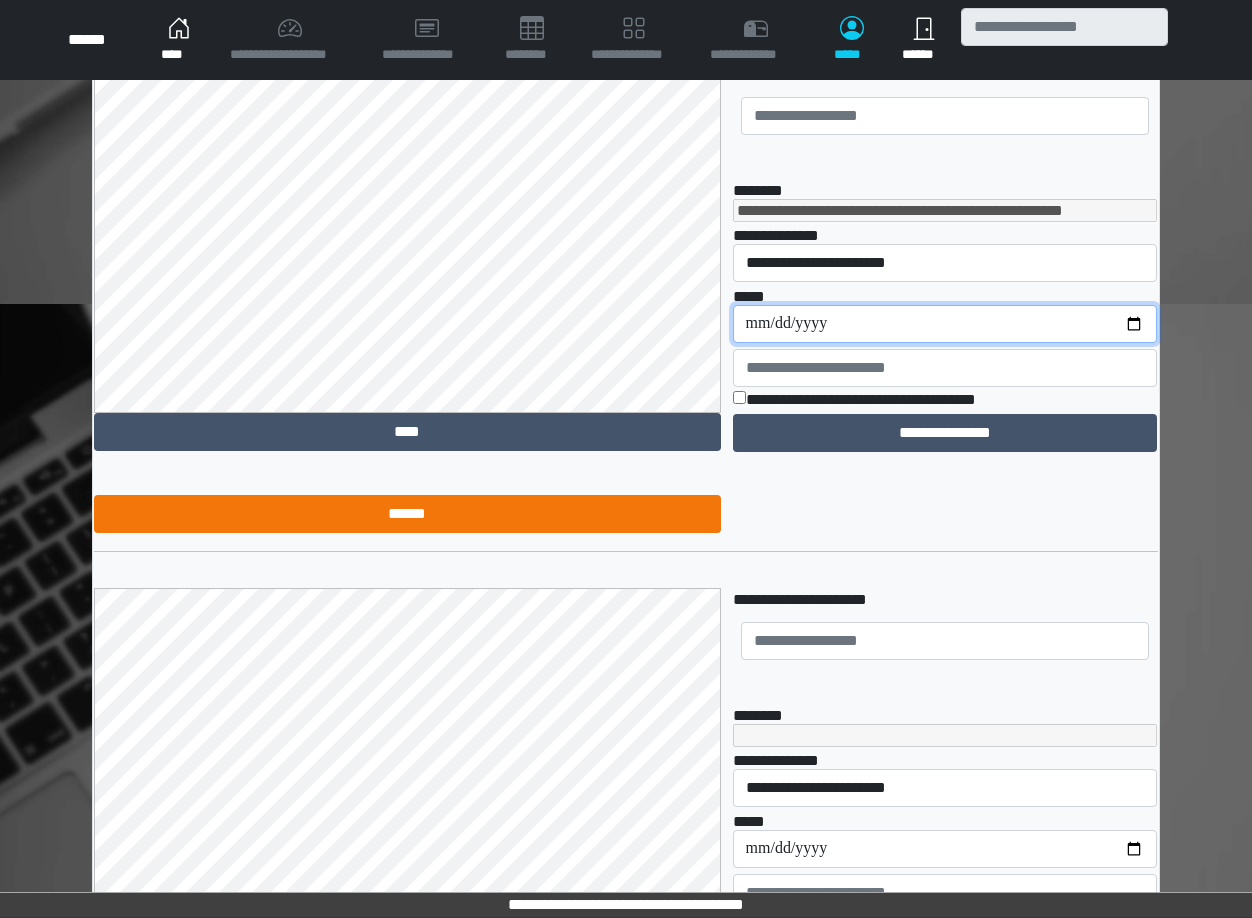 type on "**********" 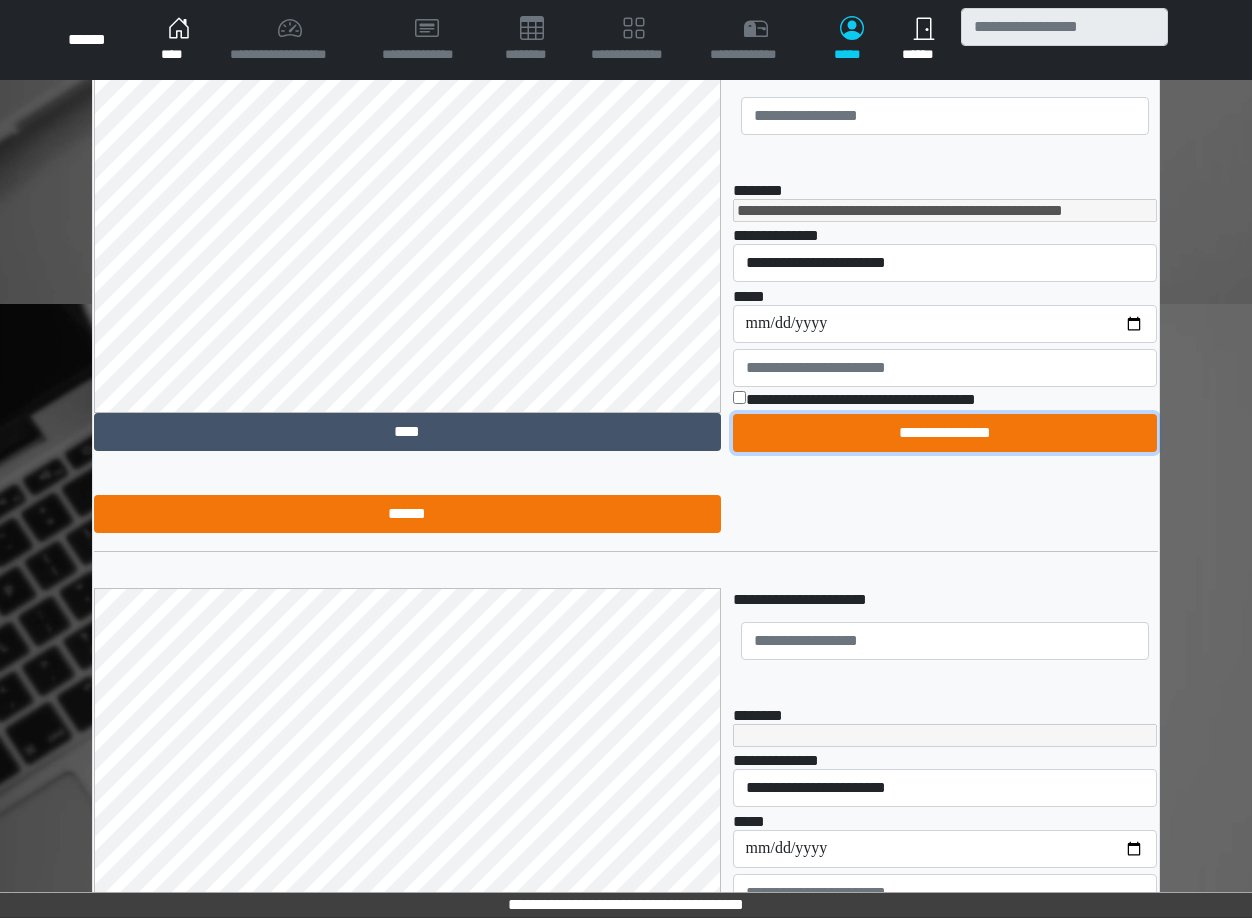 click on "**********" at bounding box center (945, 433) 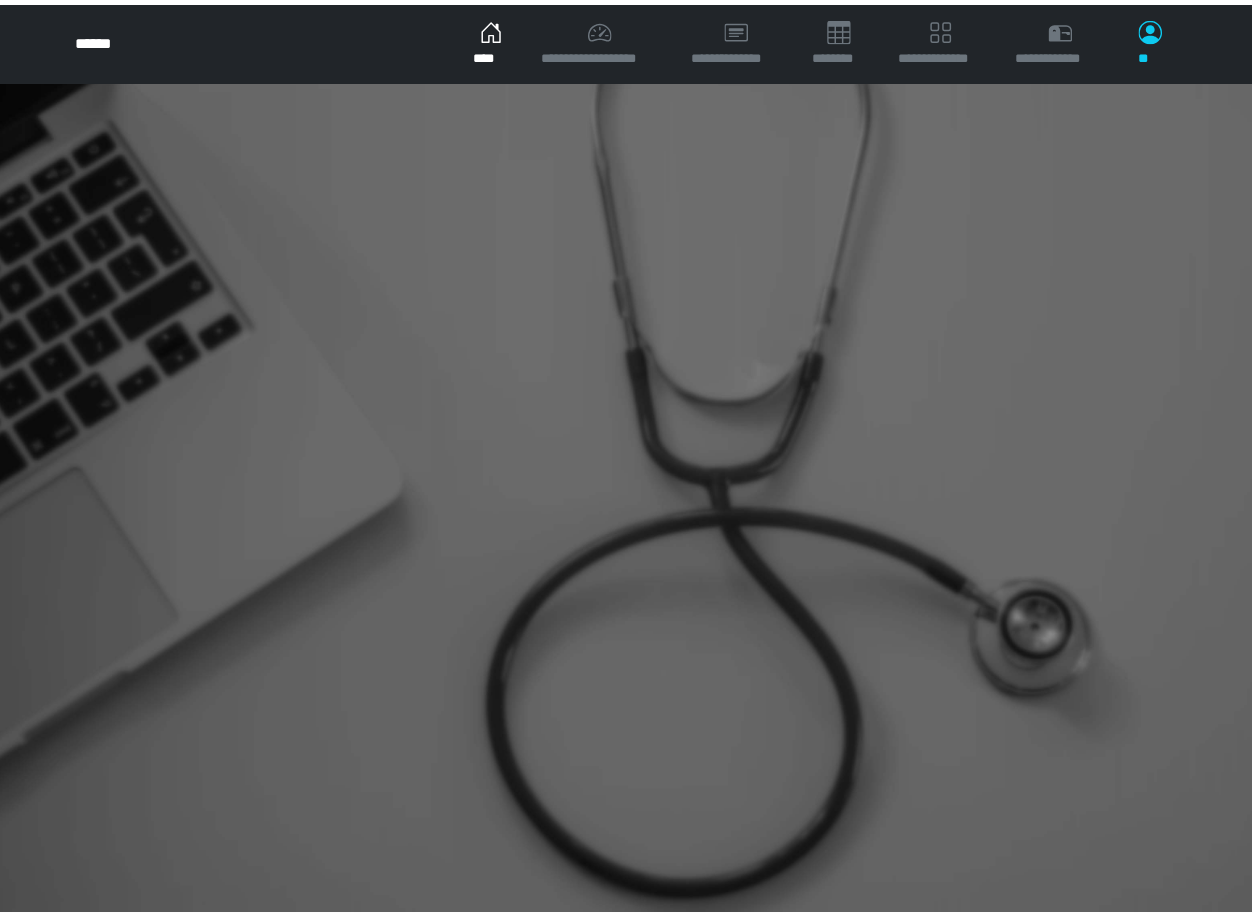 scroll, scrollTop: 0, scrollLeft: 0, axis: both 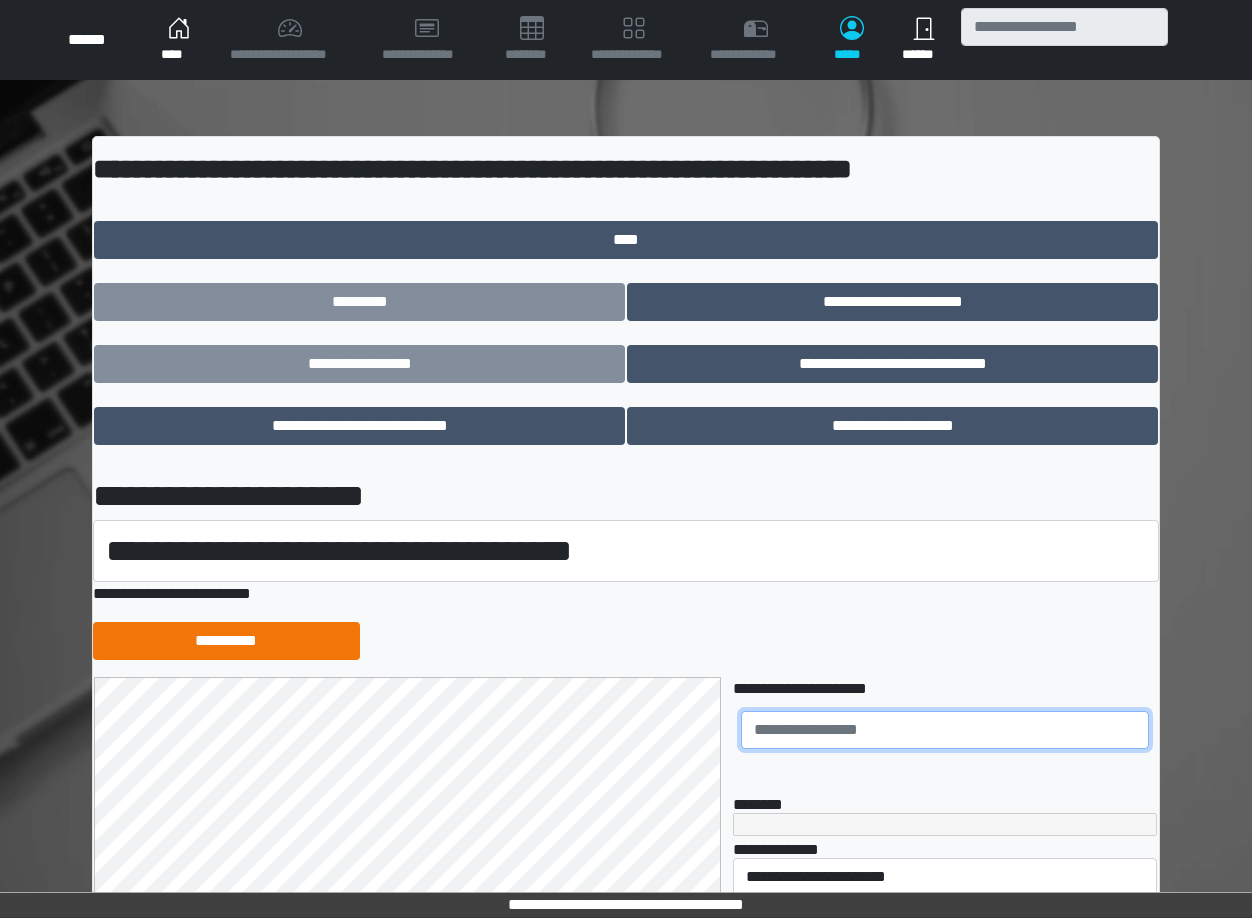 click at bounding box center [945, 730] 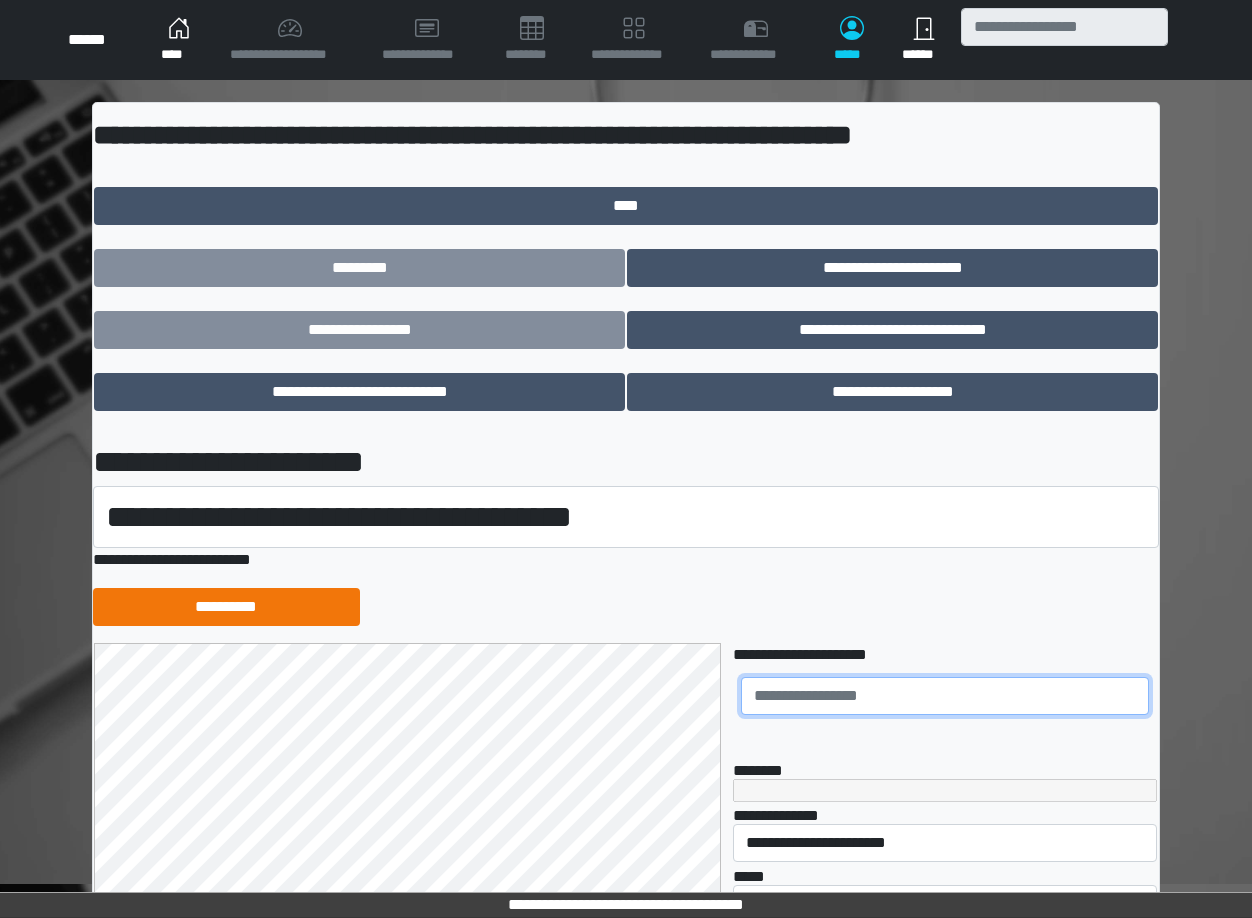 scroll, scrollTop: 77, scrollLeft: 0, axis: vertical 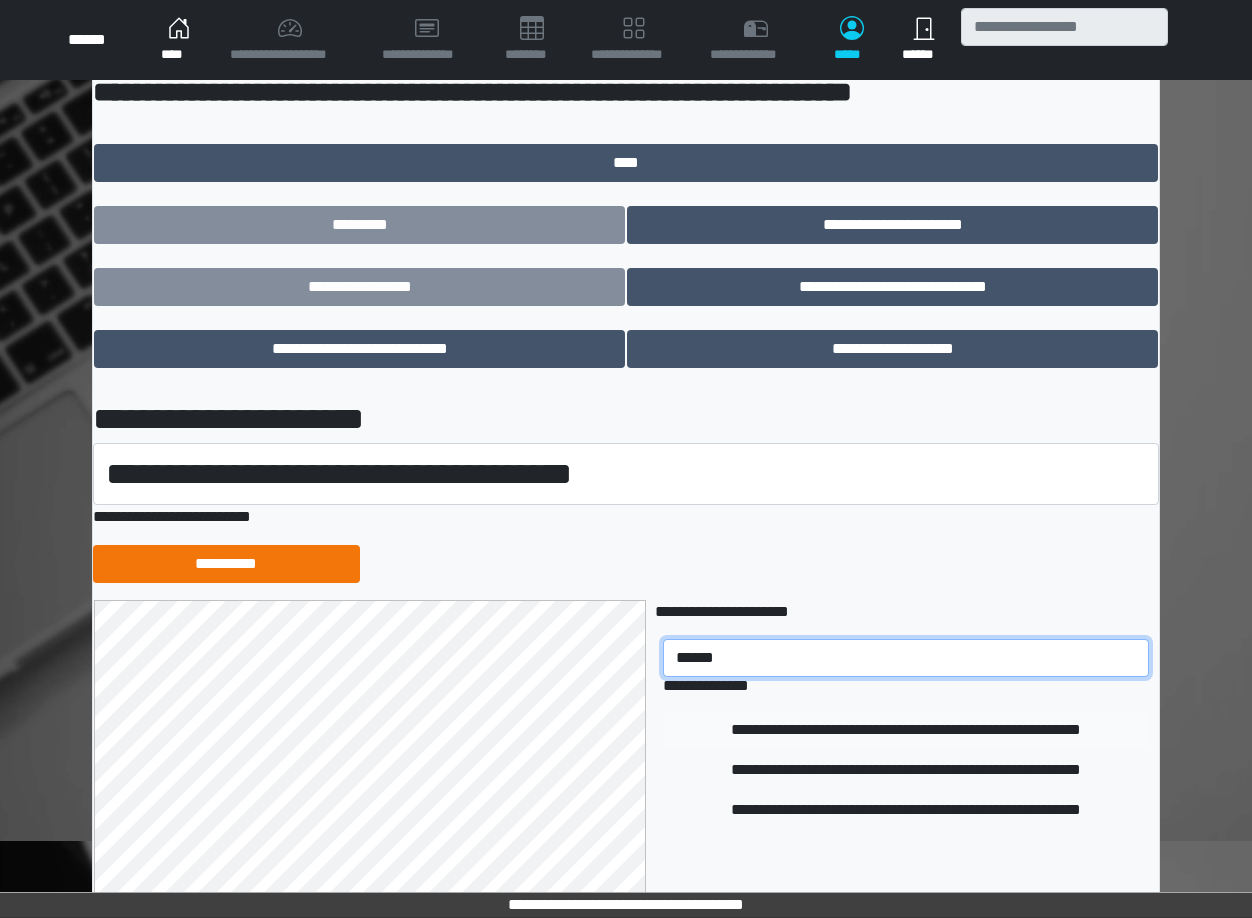 type on "******" 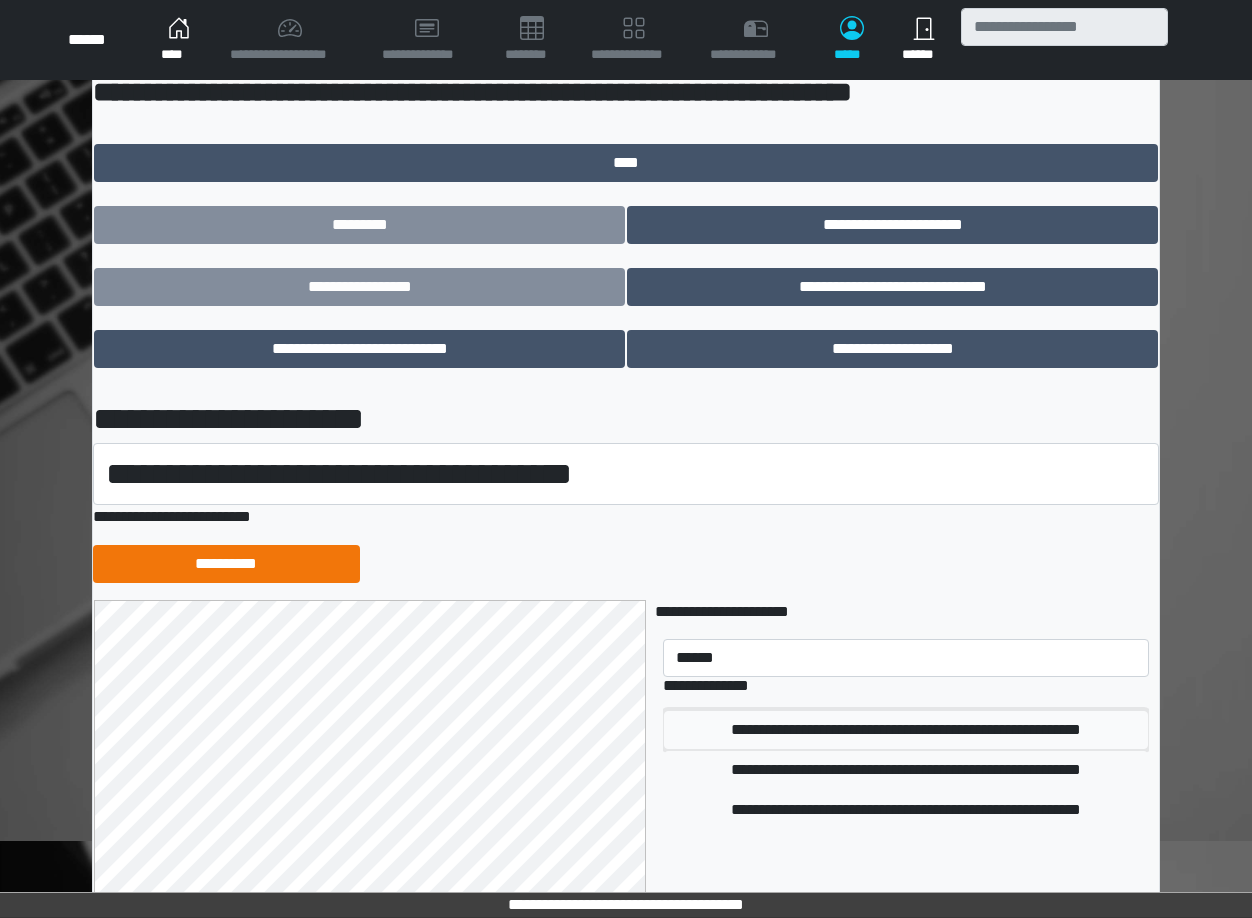 click on "**********" at bounding box center [906, 730] 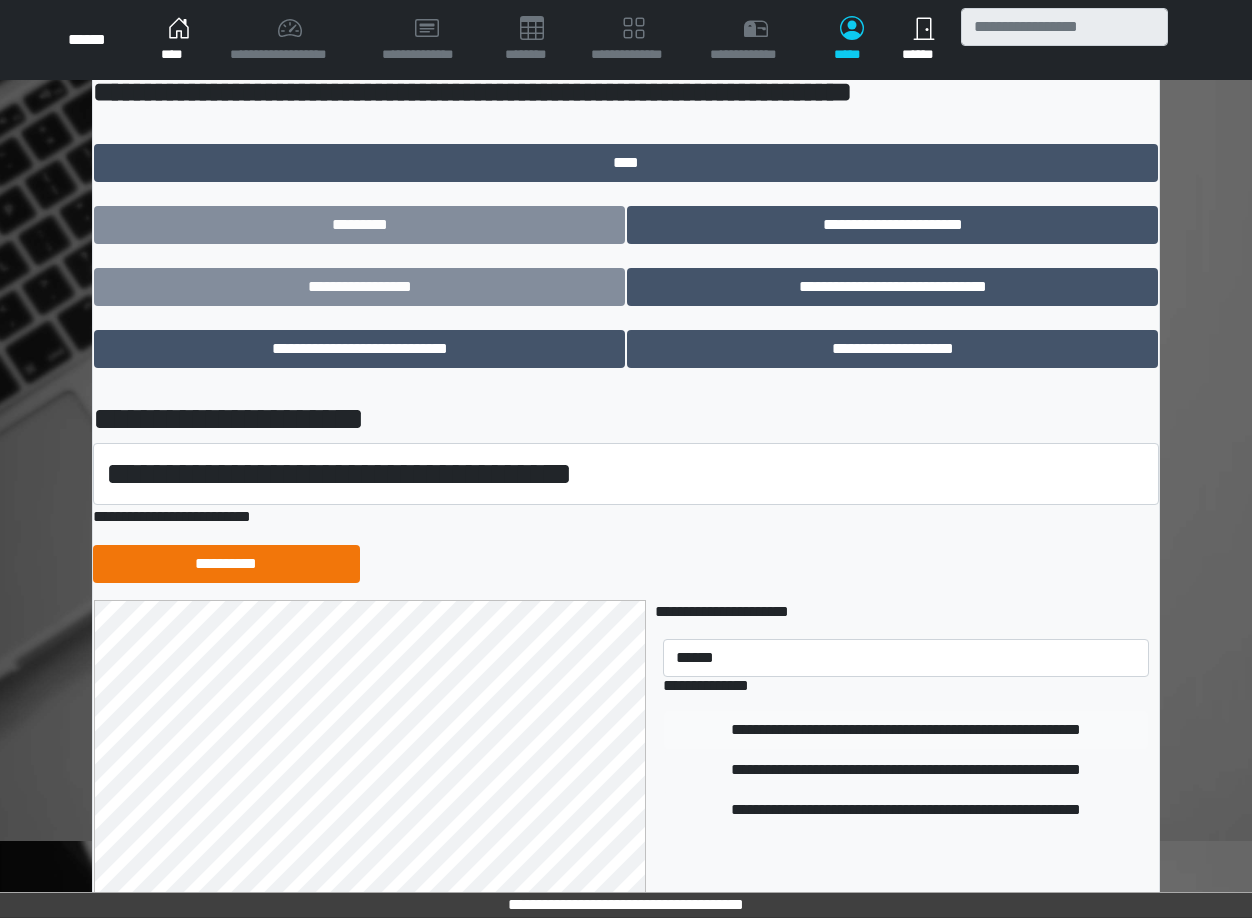 type 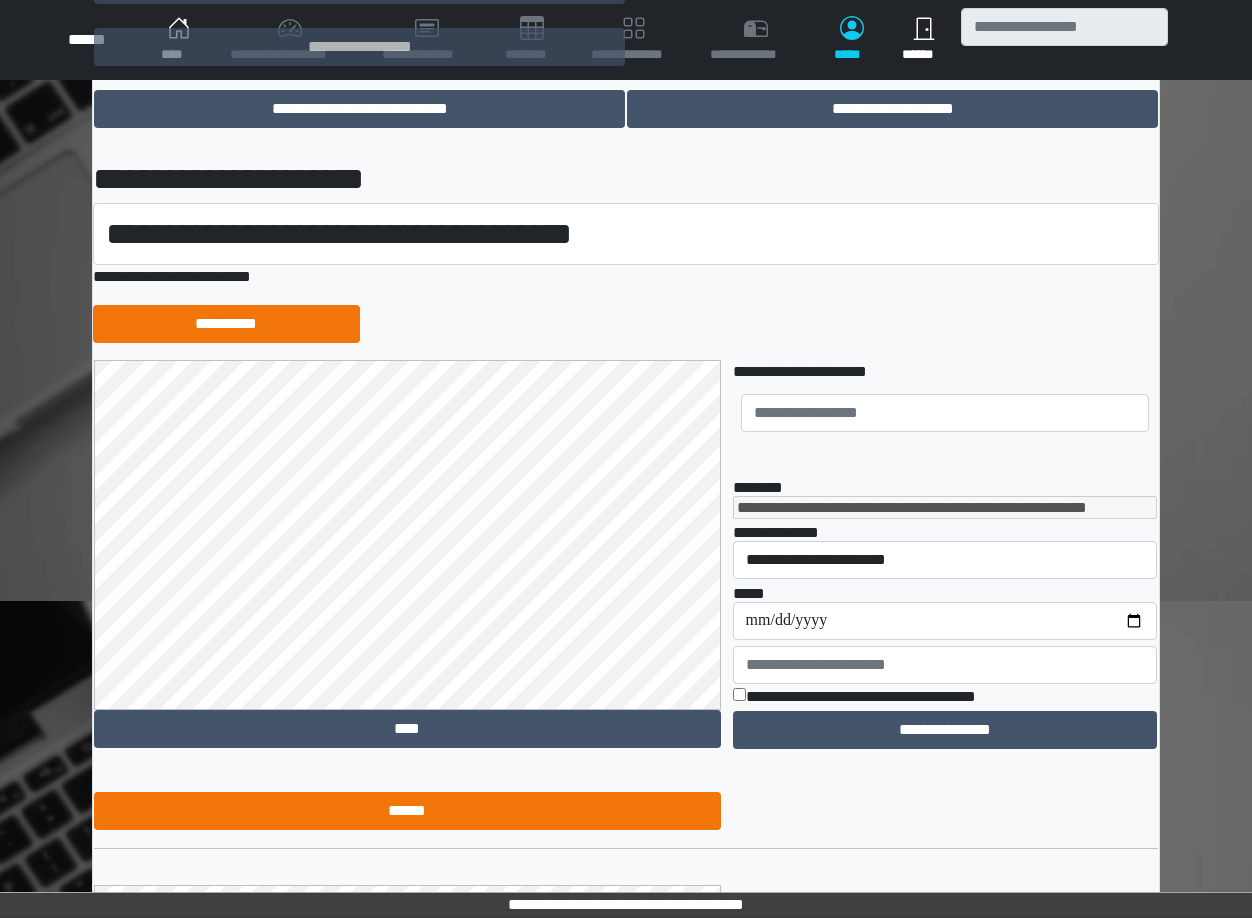 scroll, scrollTop: 445, scrollLeft: 0, axis: vertical 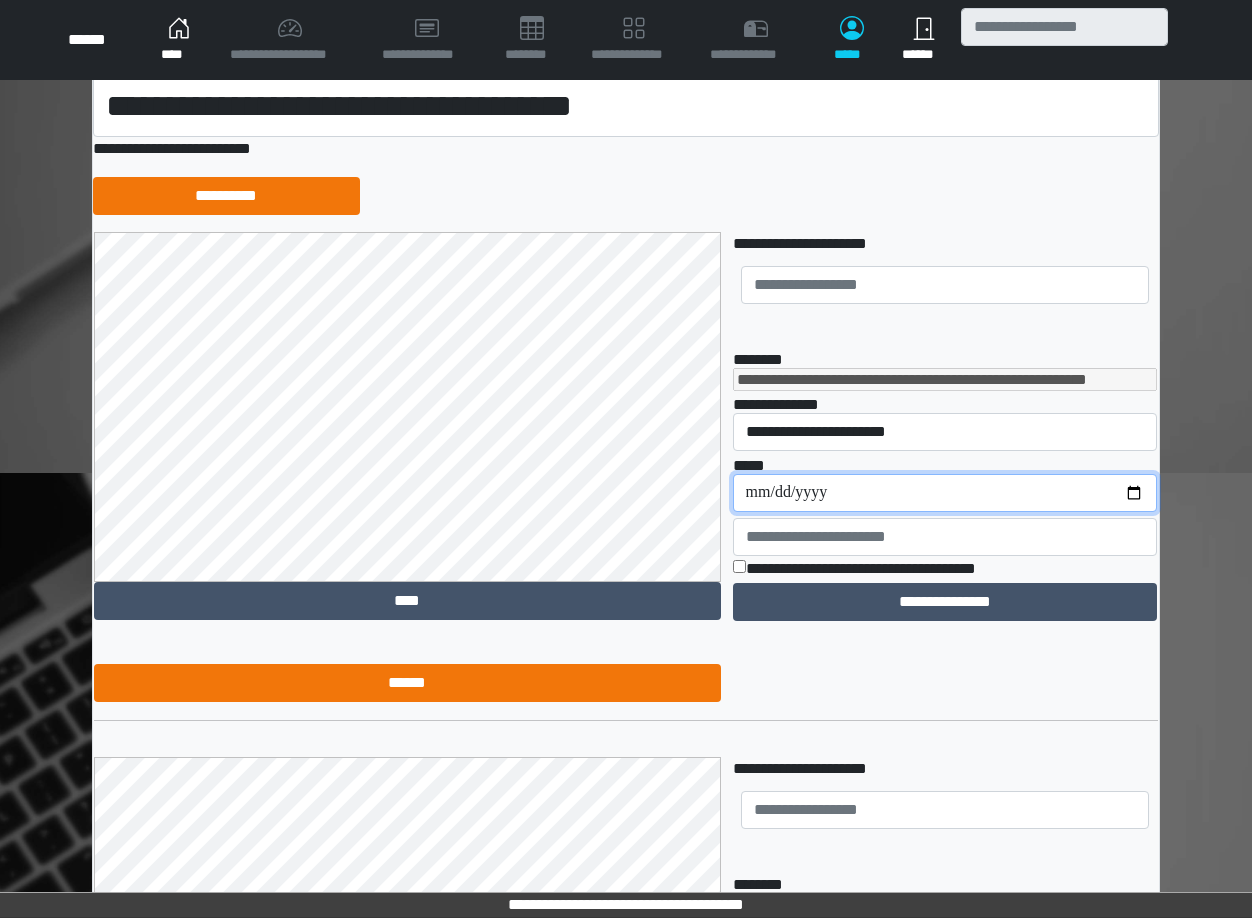 click on "**********" at bounding box center (945, 493) 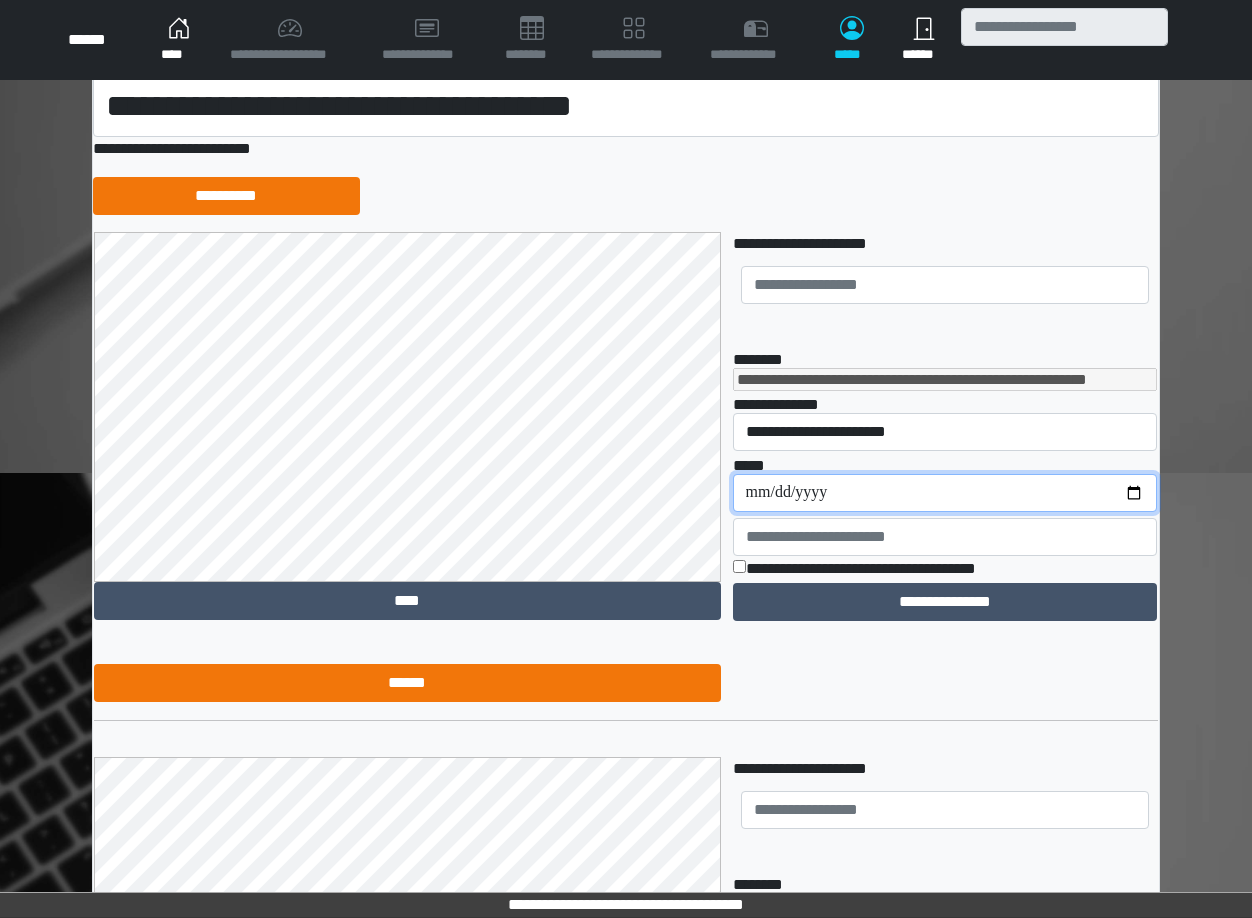 type on "**********" 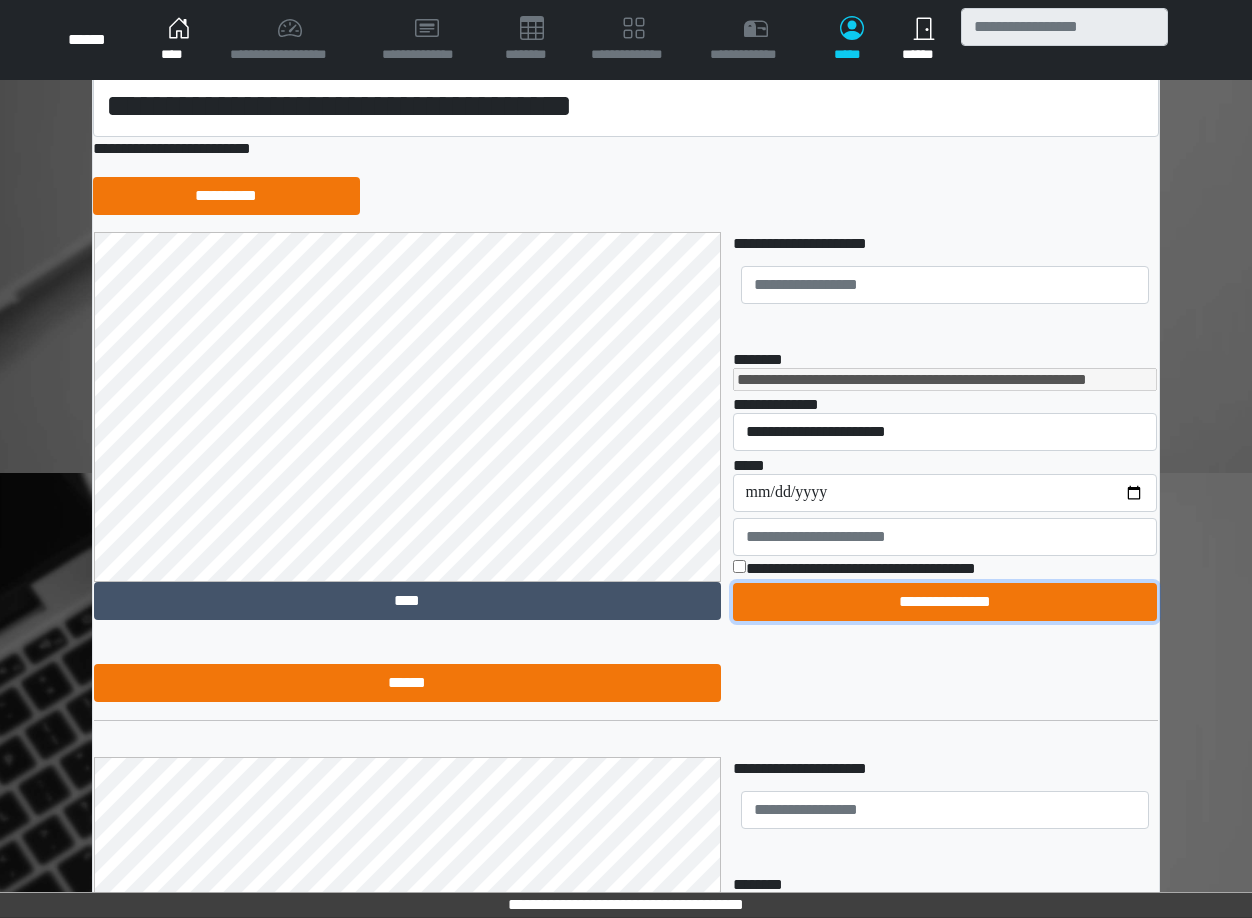 click on "**********" at bounding box center [945, 602] 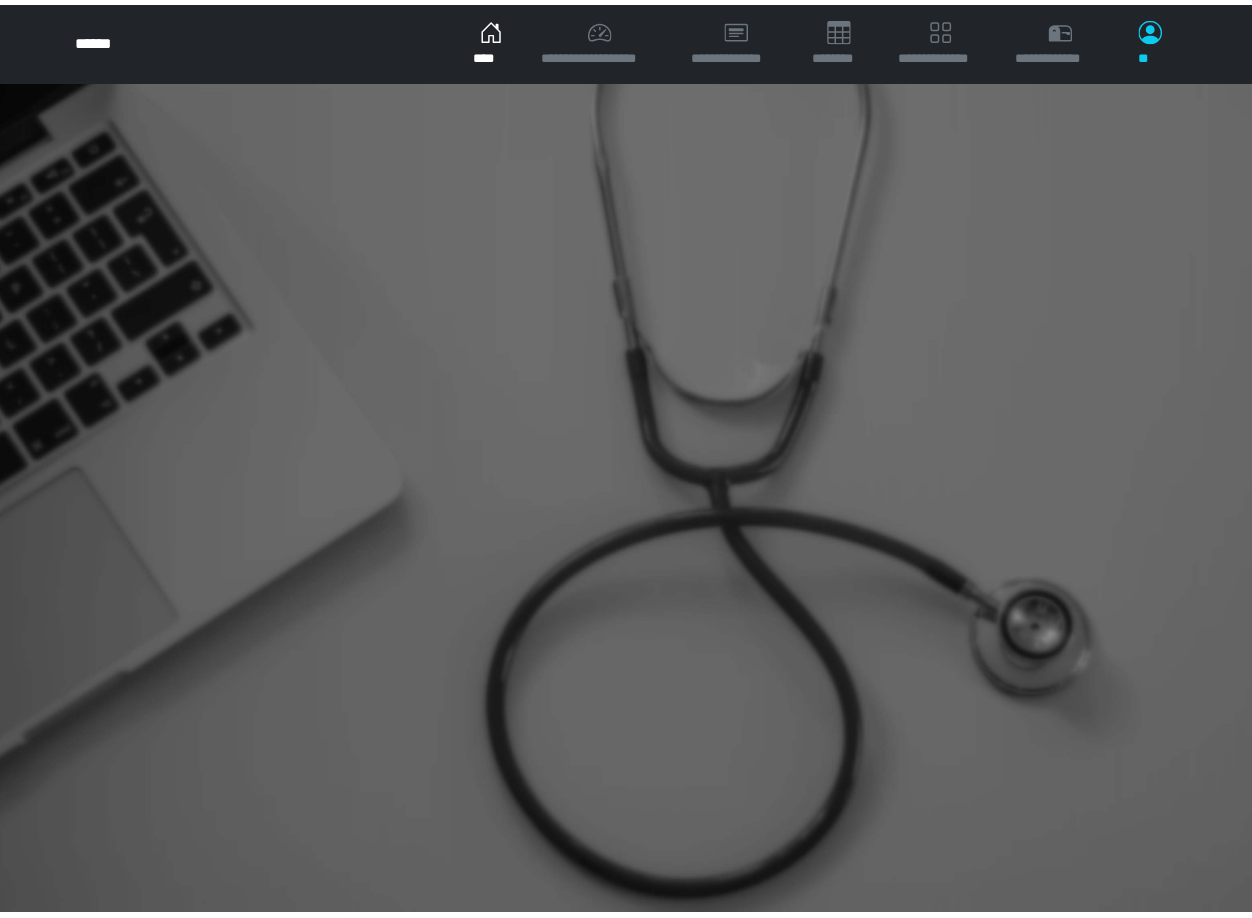scroll, scrollTop: 0, scrollLeft: 0, axis: both 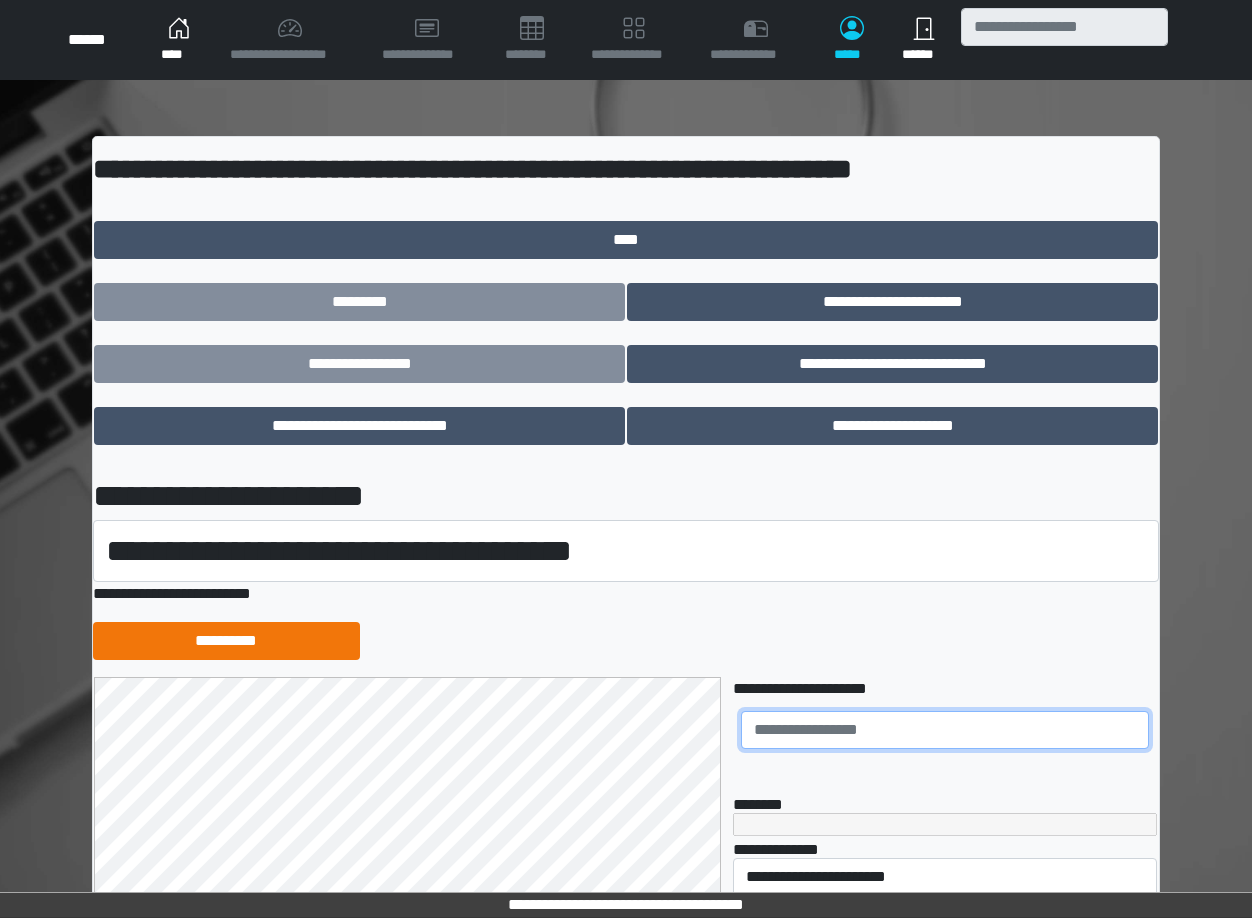 click at bounding box center [945, 730] 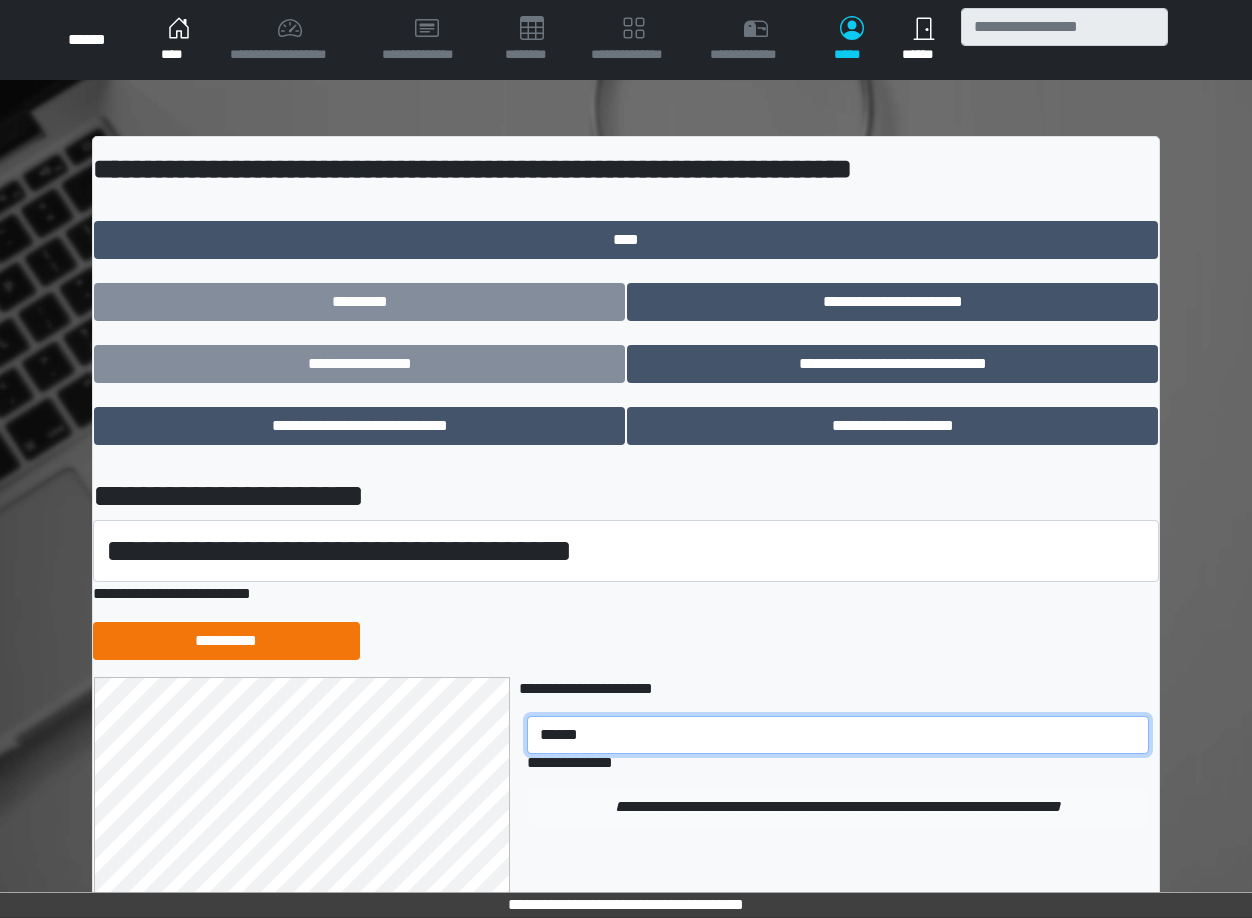 type on "******" 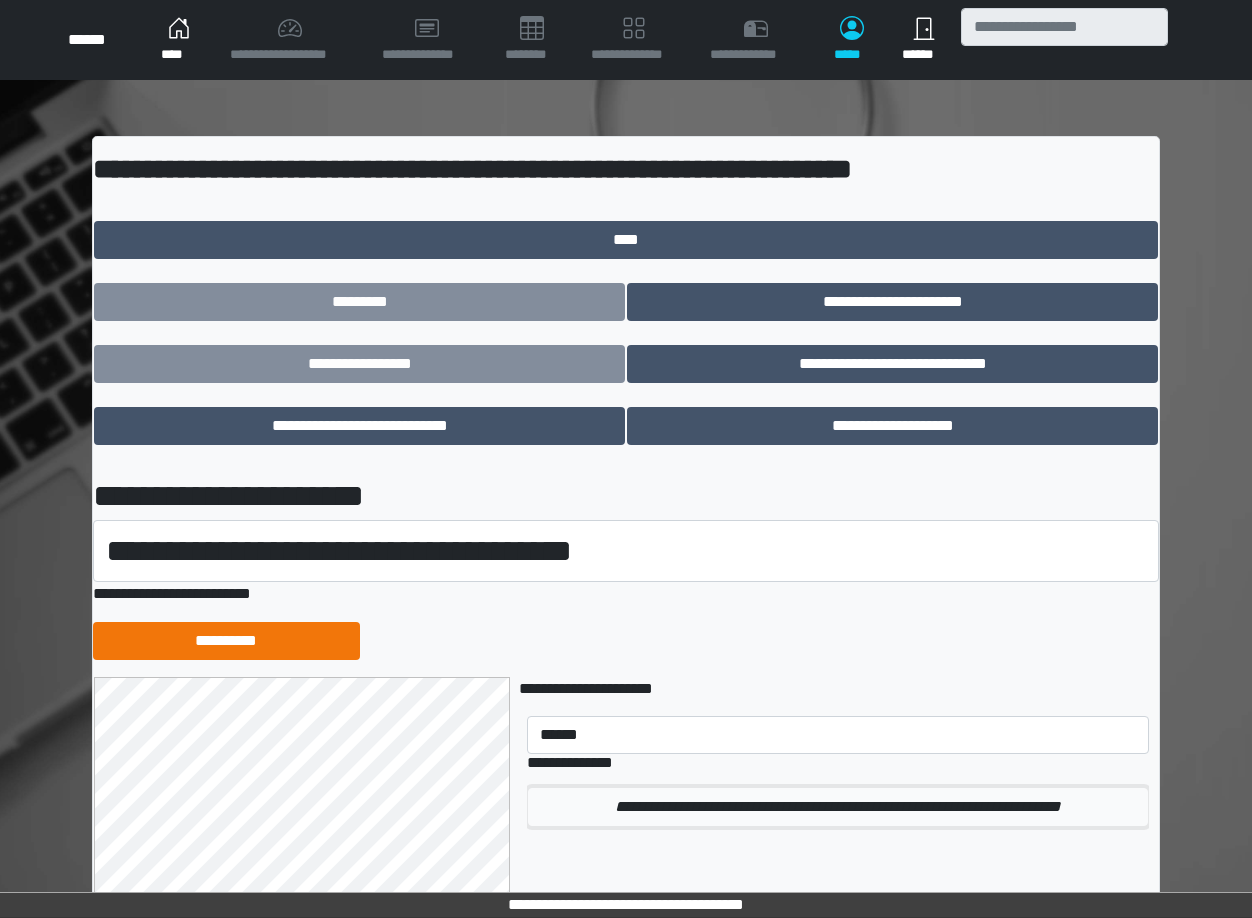 click on "**********" at bounding box center [838, 807] 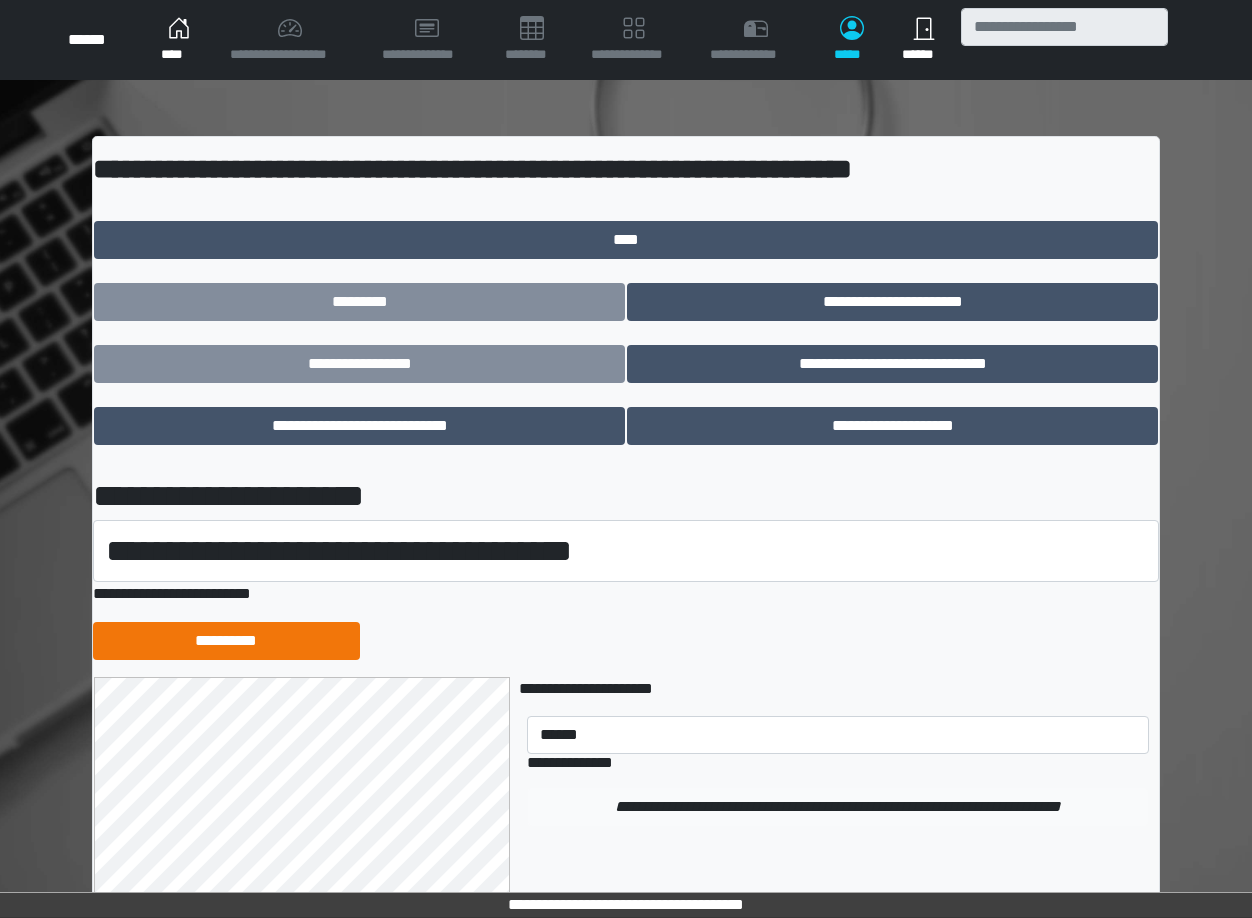 type 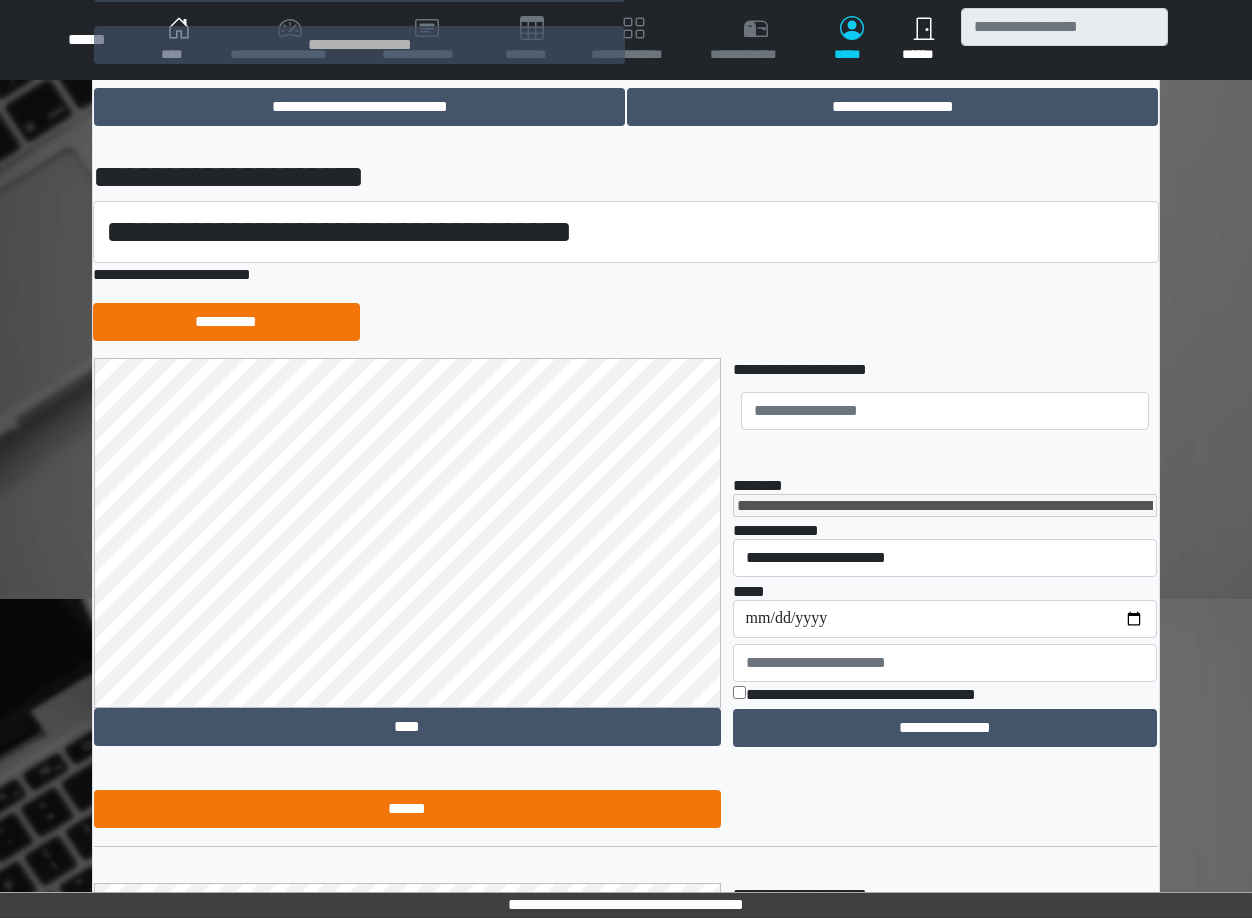 scroll, scrollTop: 375, scrollLeft: 0, axis: vertical 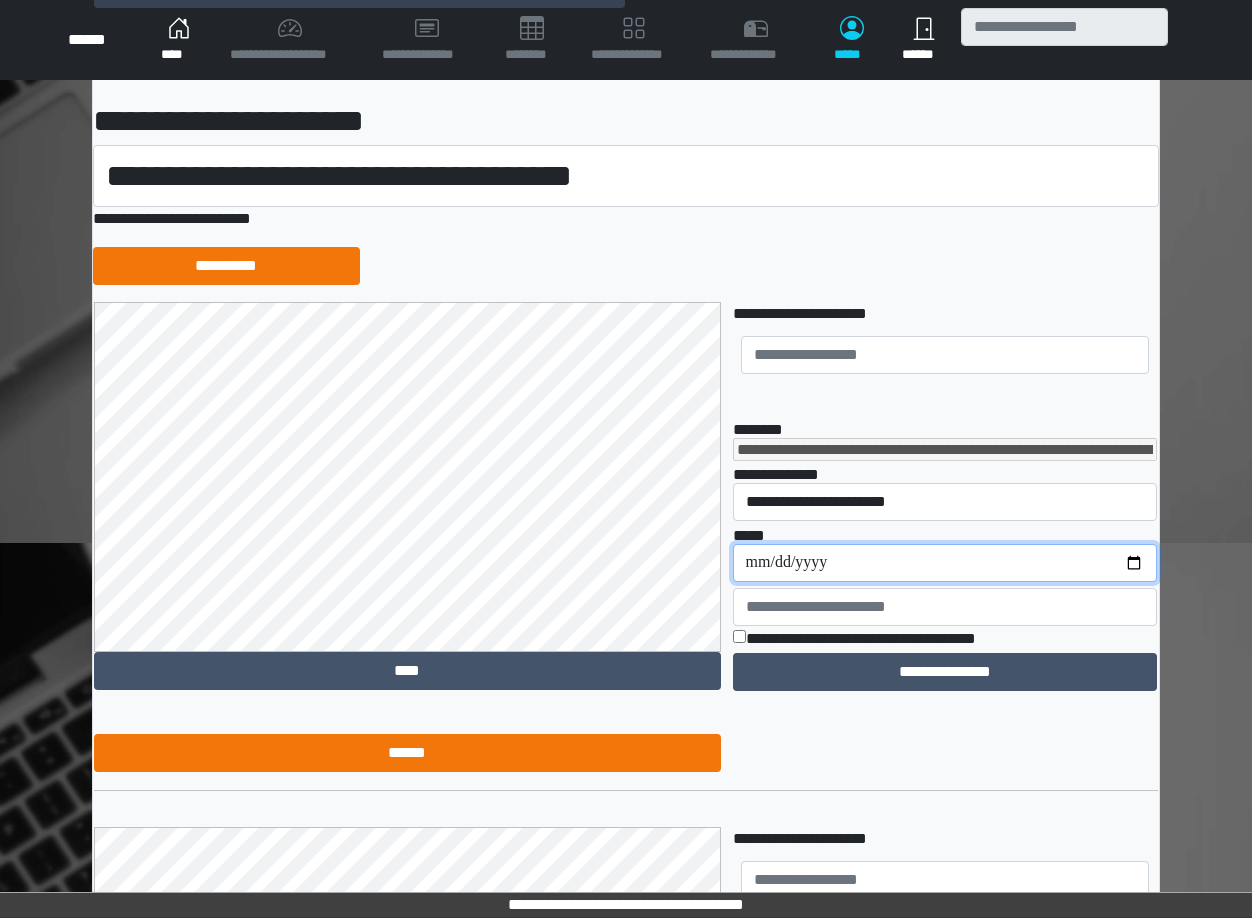 click on "**********" at bounding box center [945, 563] 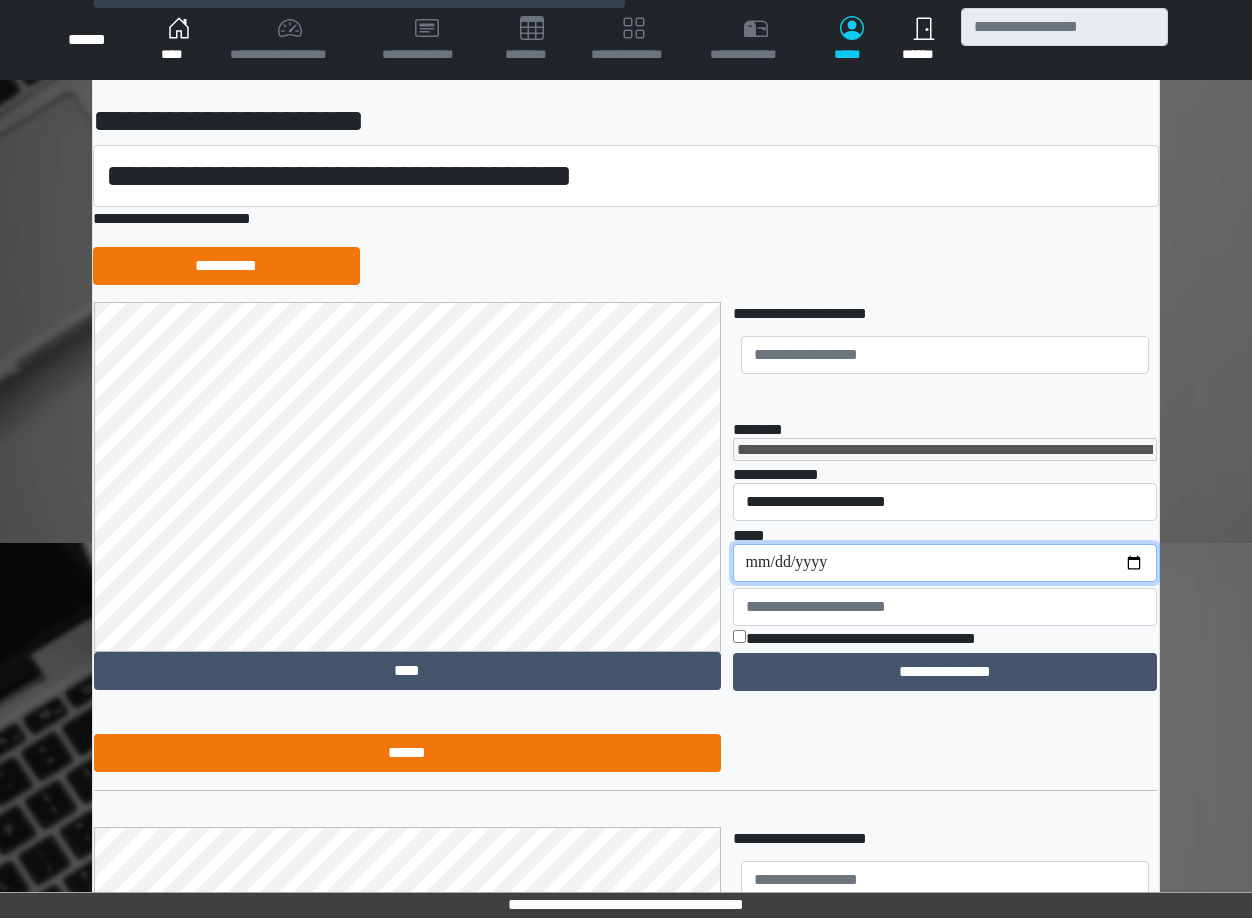 type on "**********" 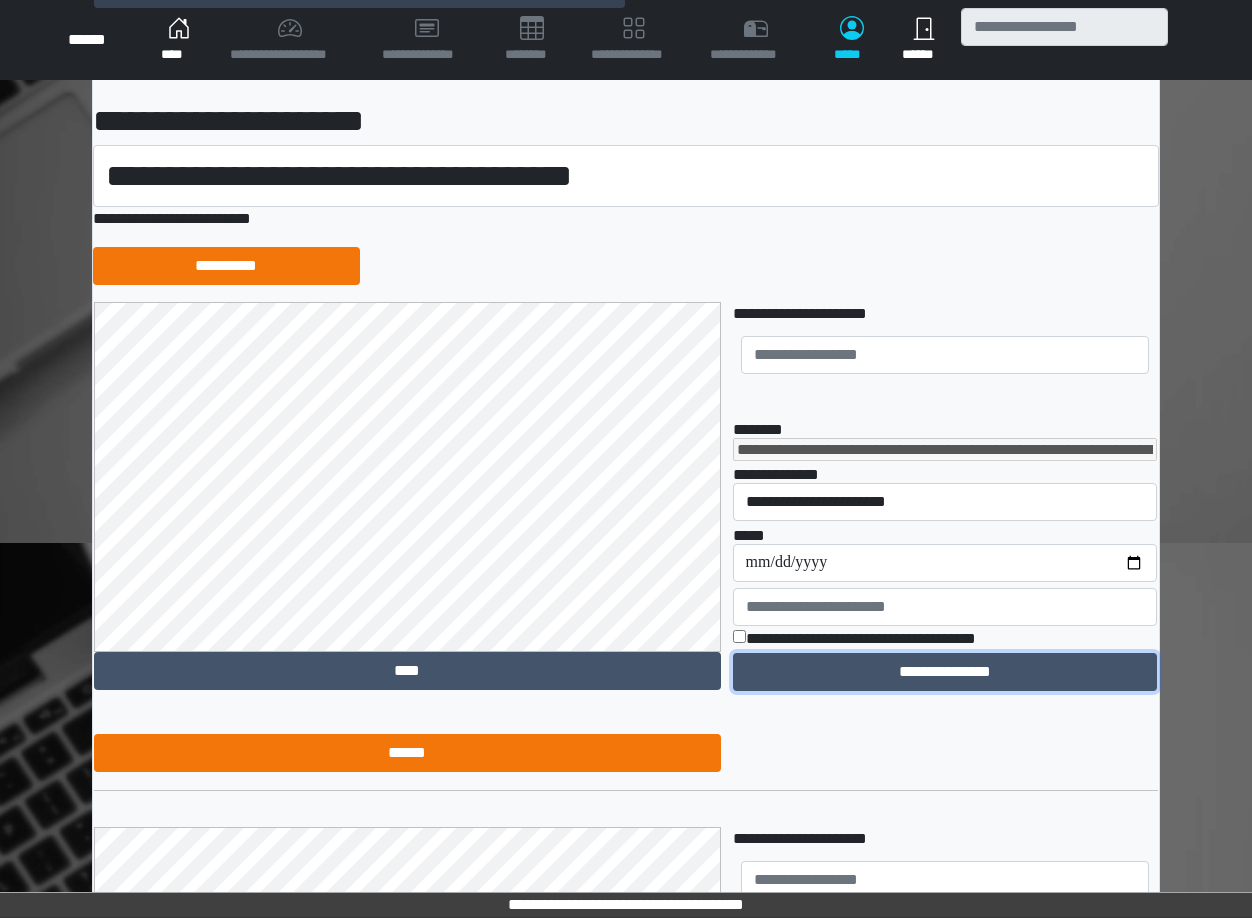drag, startPoint x: 899, startPoint y: 672, endPoint x: 896, endPoint y: 621, distance: 51.088158 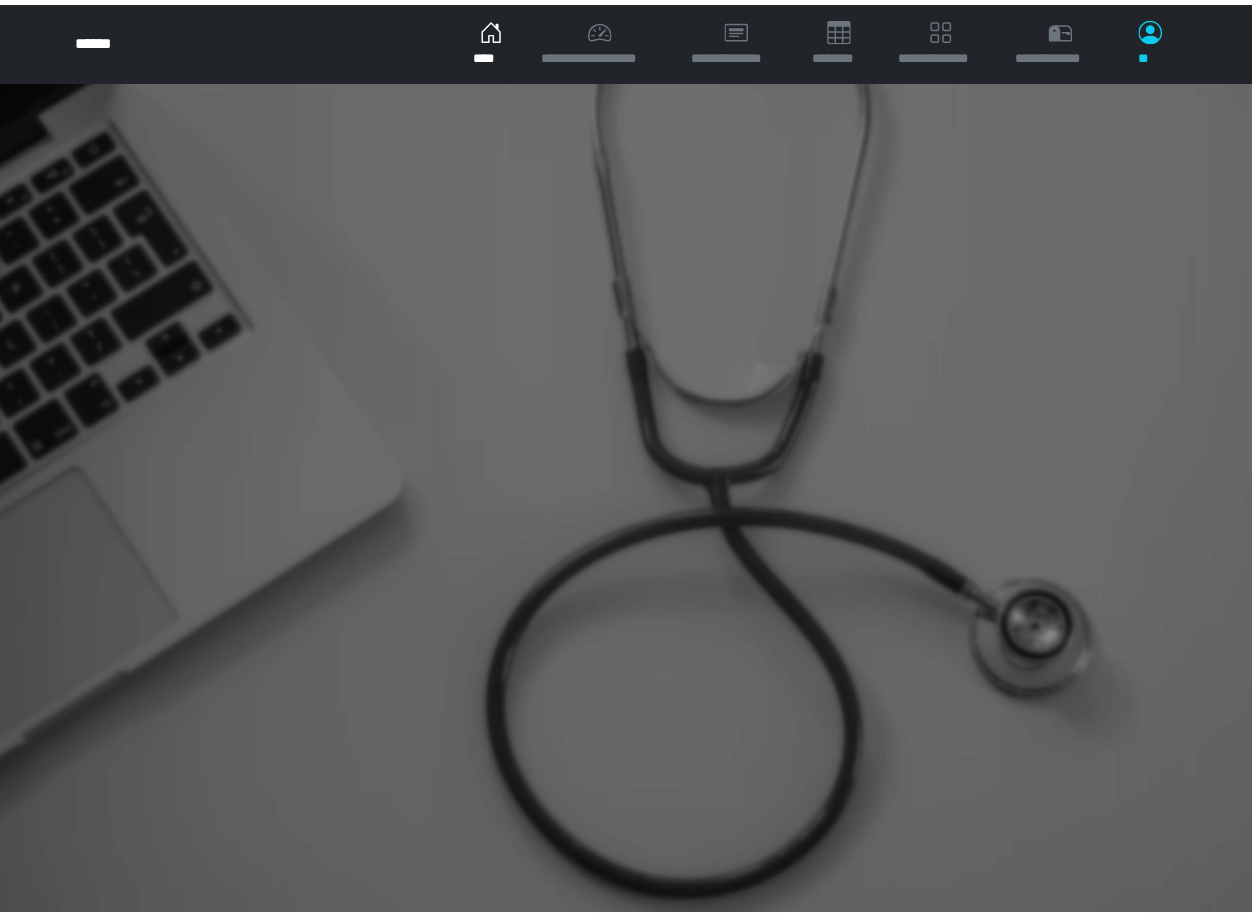 scroll, scrollTop: 0, scrollLeft: 0, axis: both 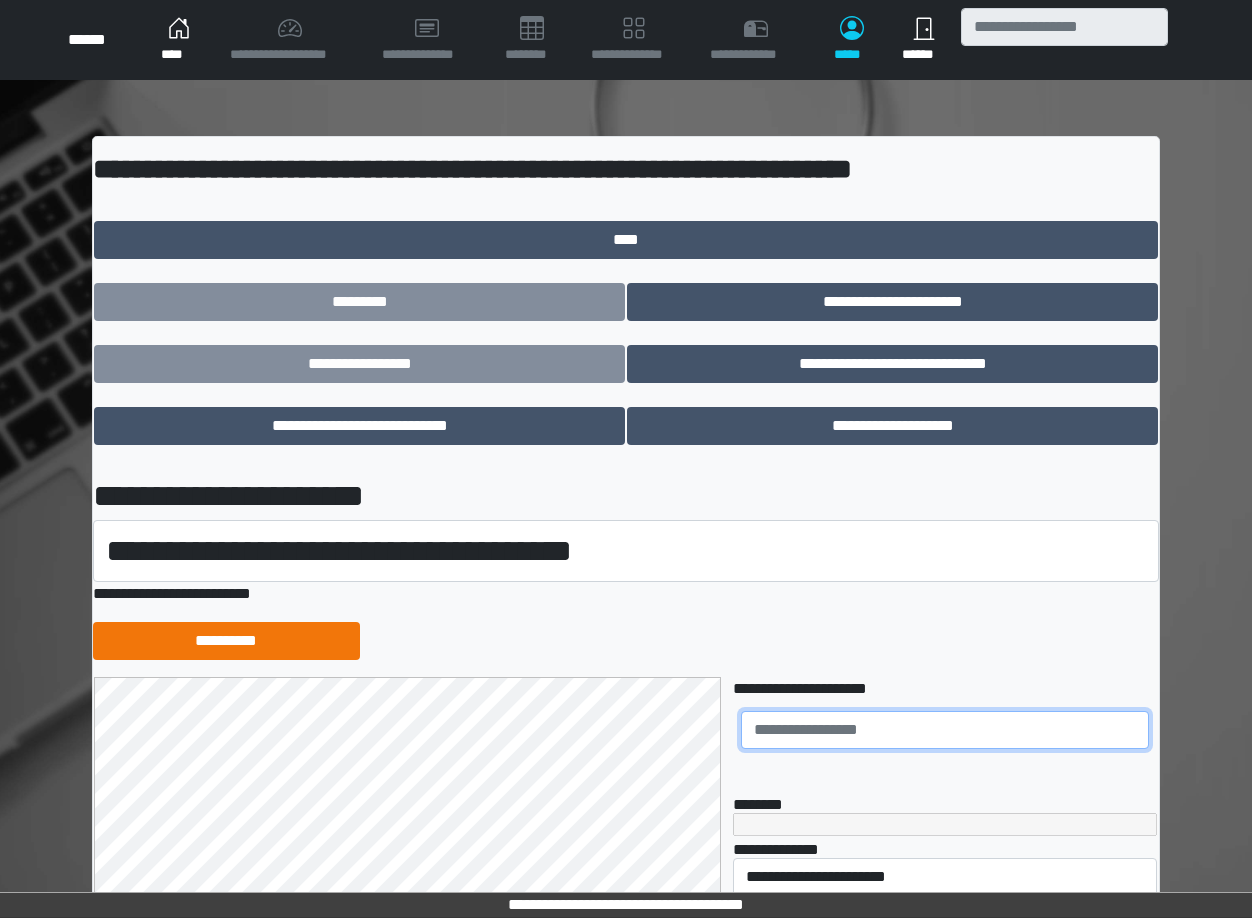 click at bounding box center [945, 730] 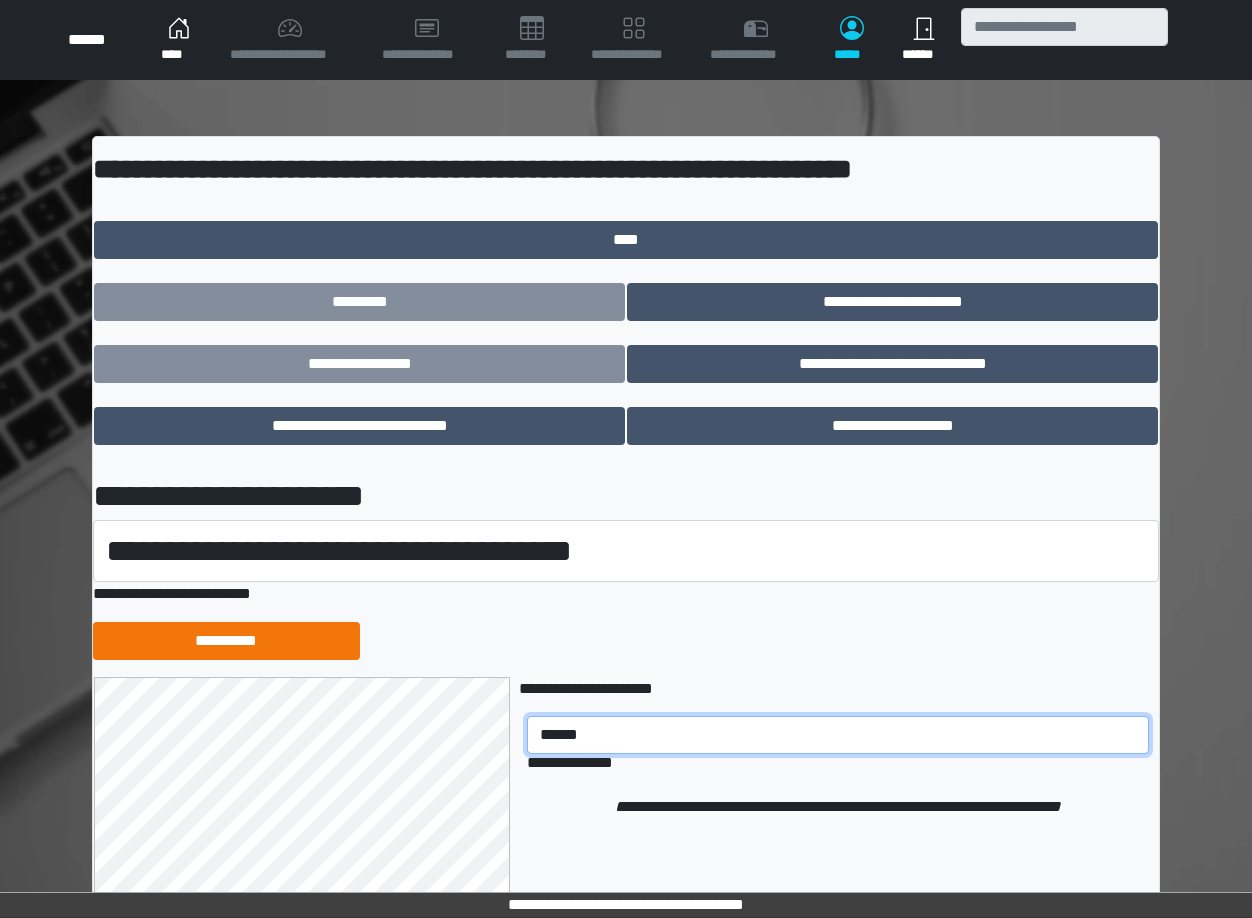 type on "******" 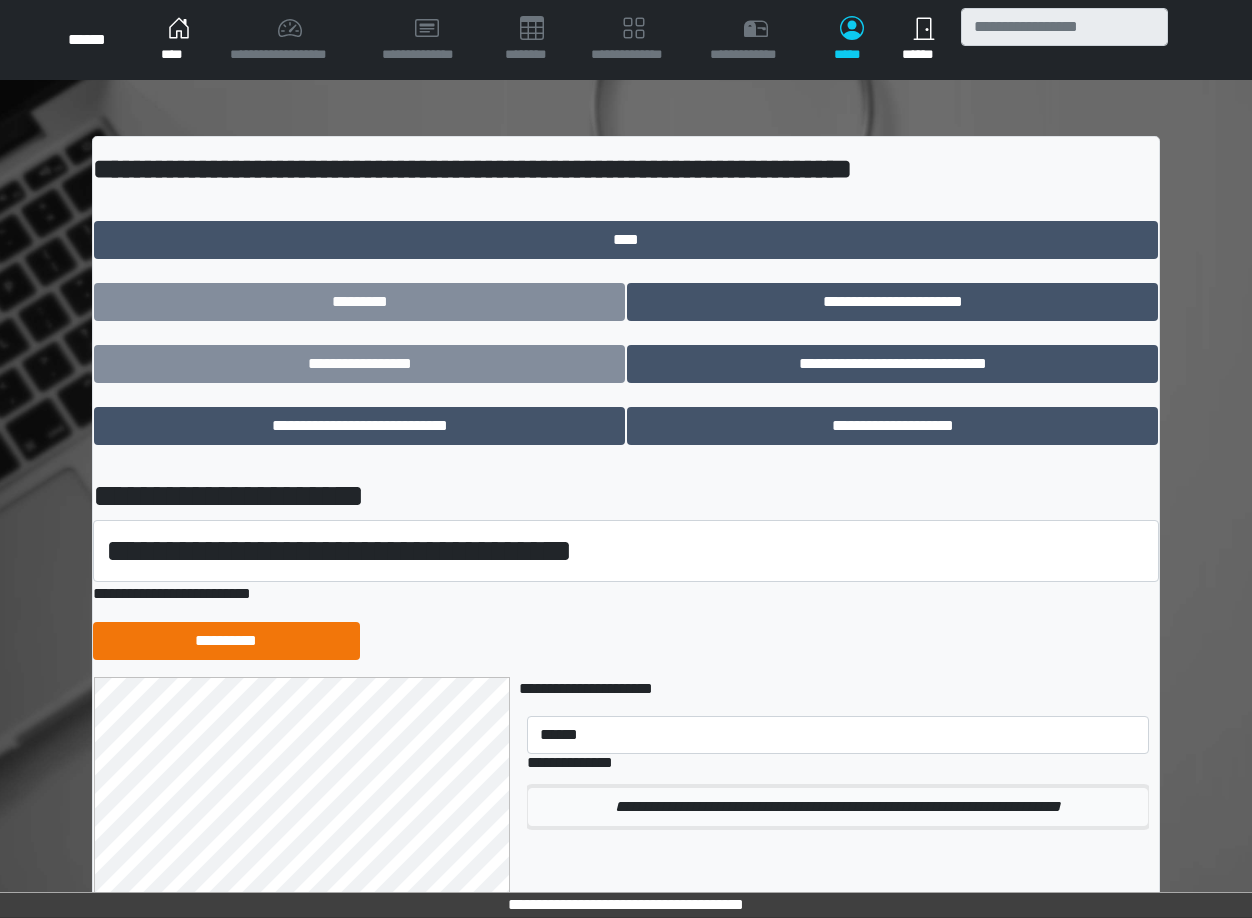 click on "**********" at bounding box center (838, 807) 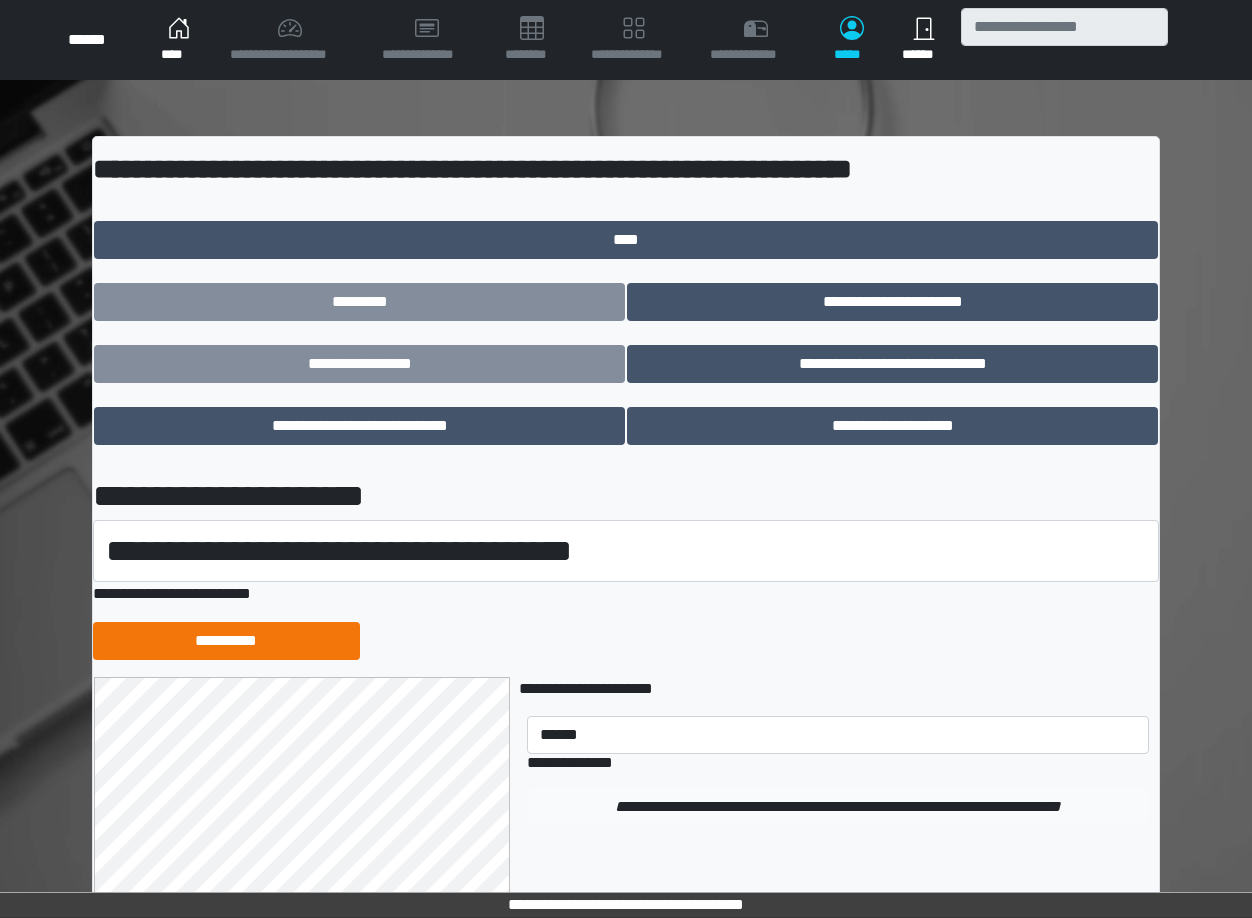 type 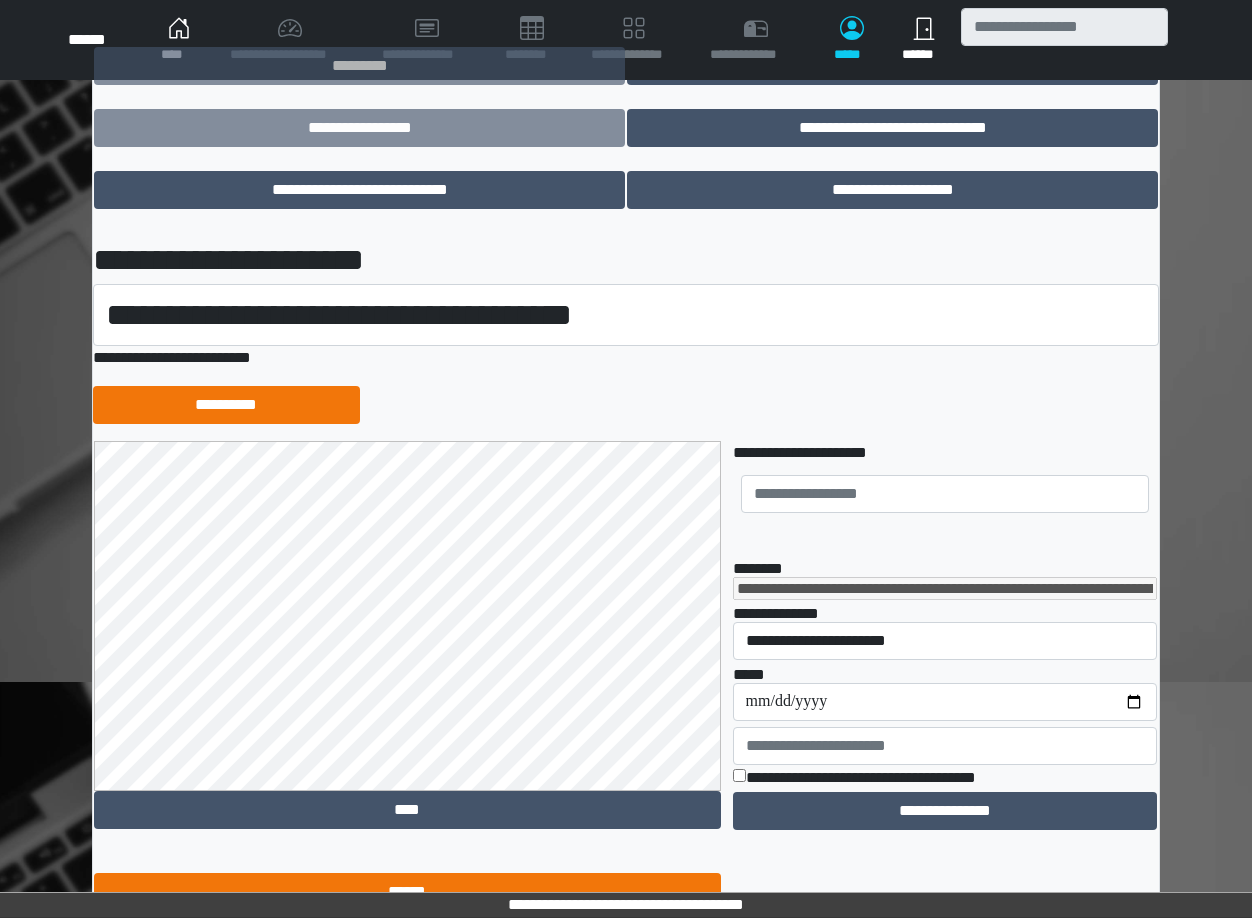 scroll, scrollTop: 376, scrollLeft: 0, axis: vertical 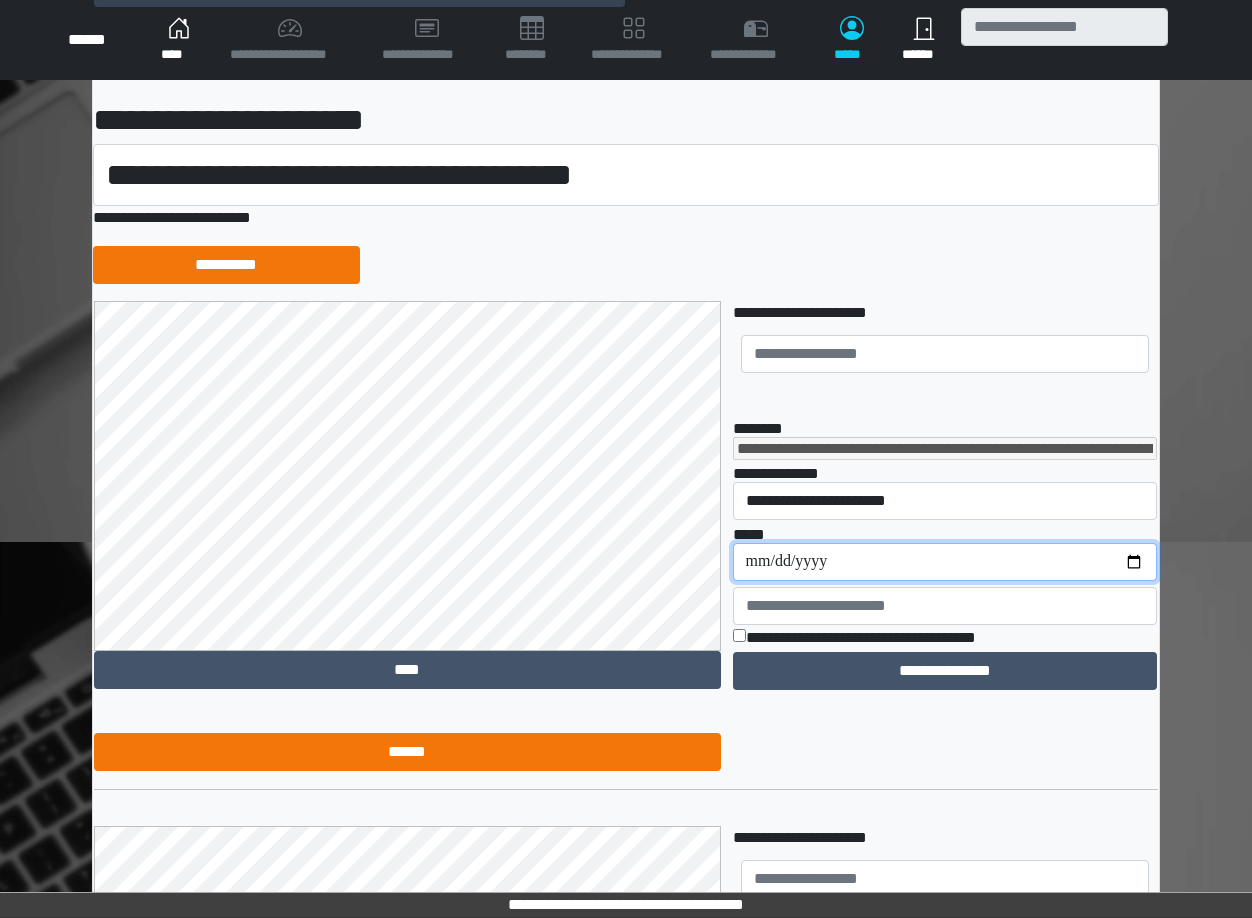 click on "**********" at bounding box center (945, 562) 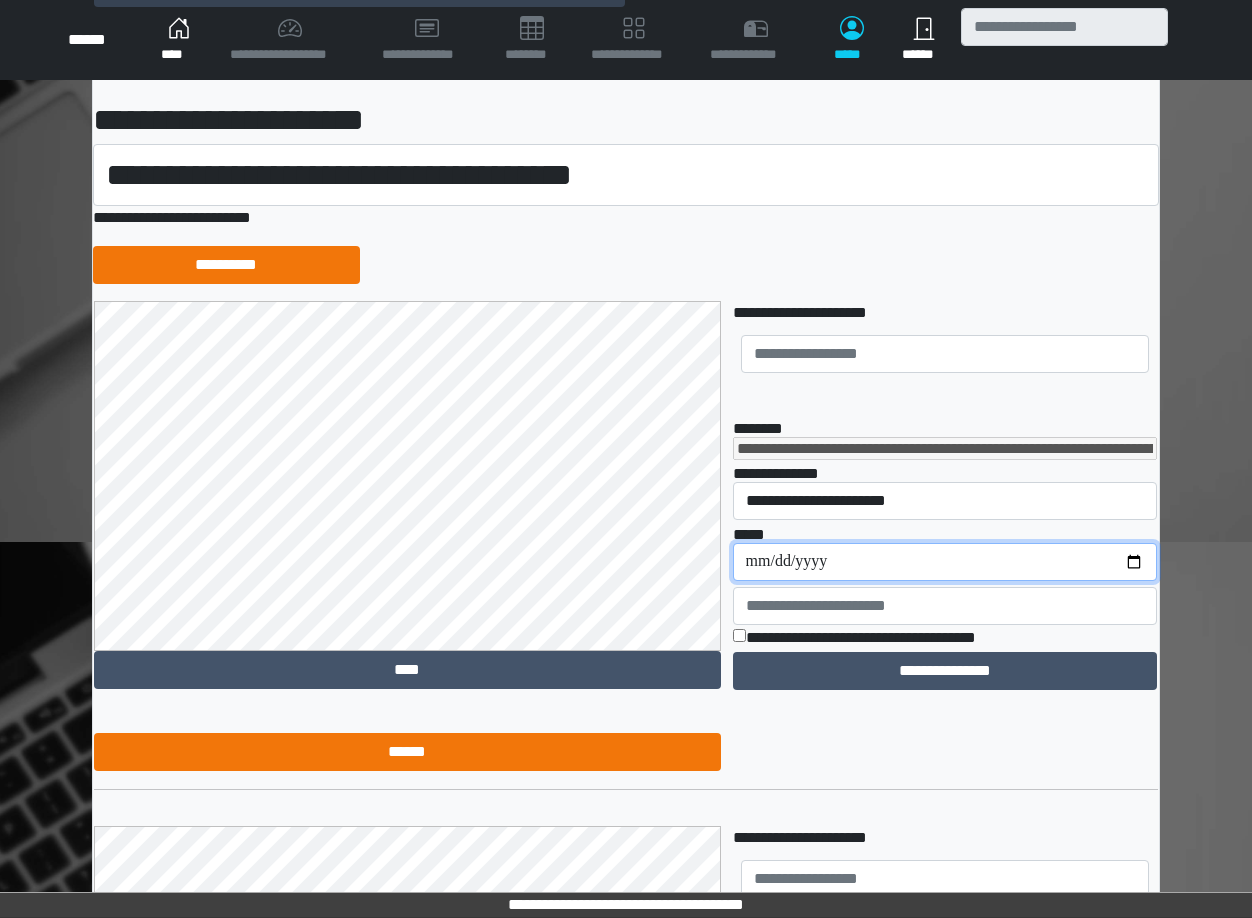 type on "**********" 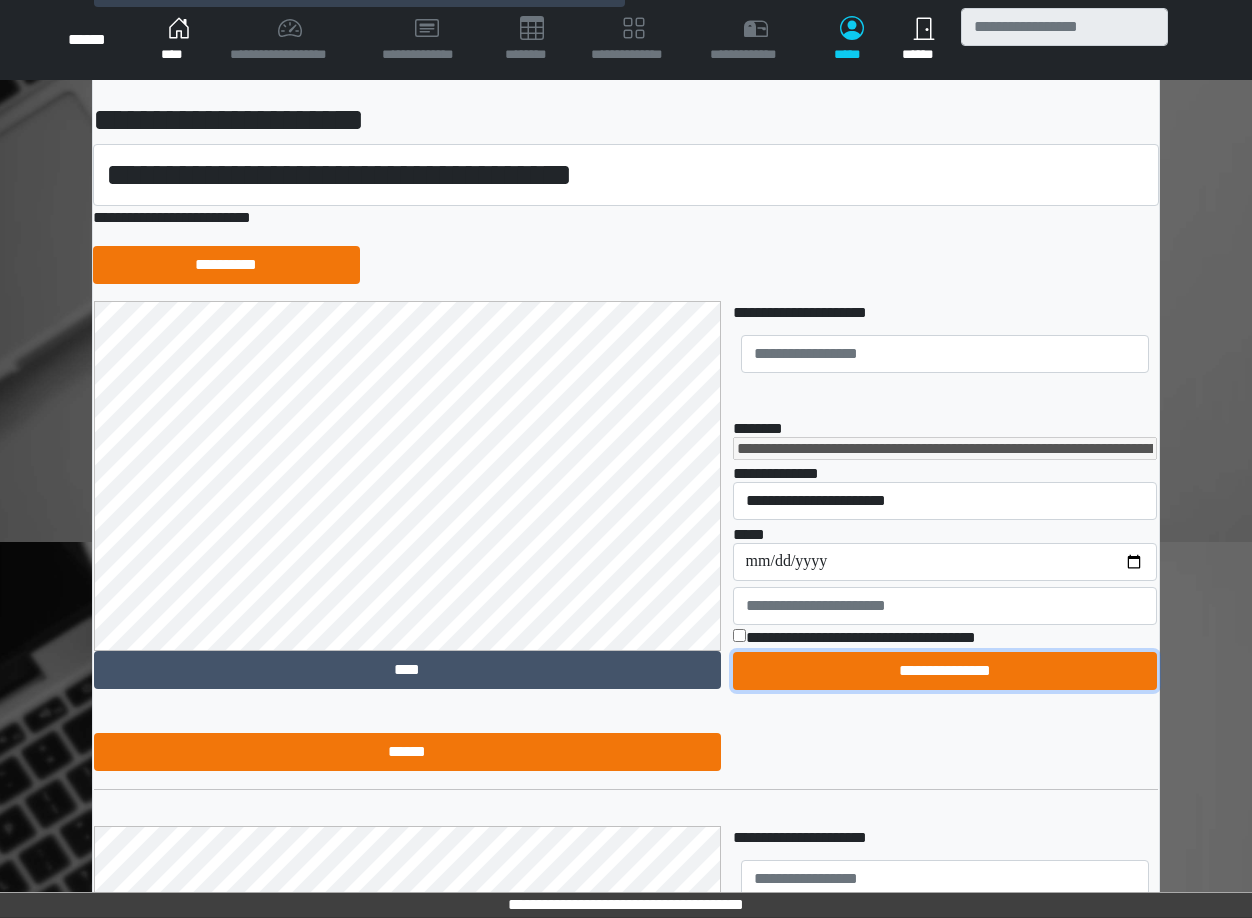 click on "**********" at bounding box center [945, 671] 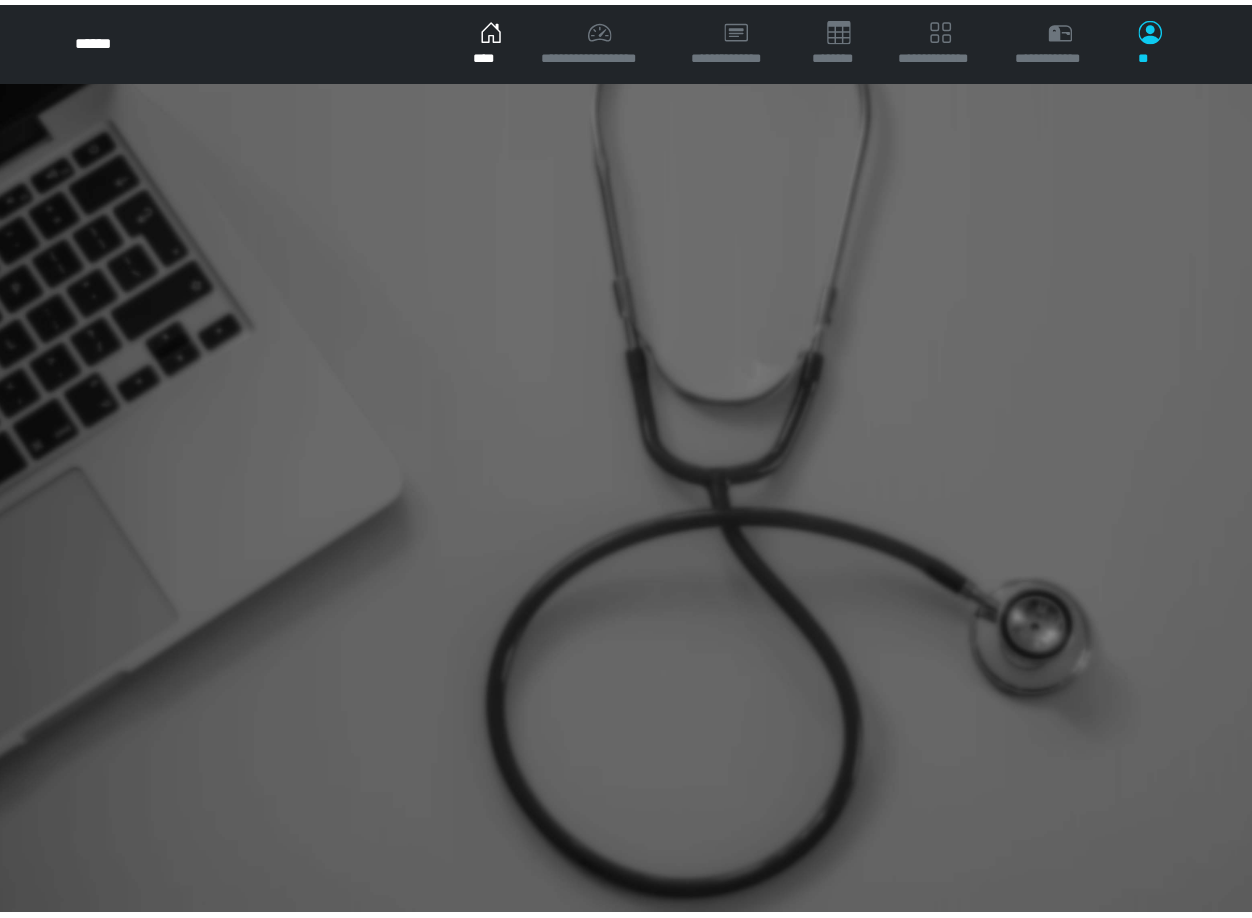 scroll, scrollTop: 0, scrollLeft: 0, axis: both 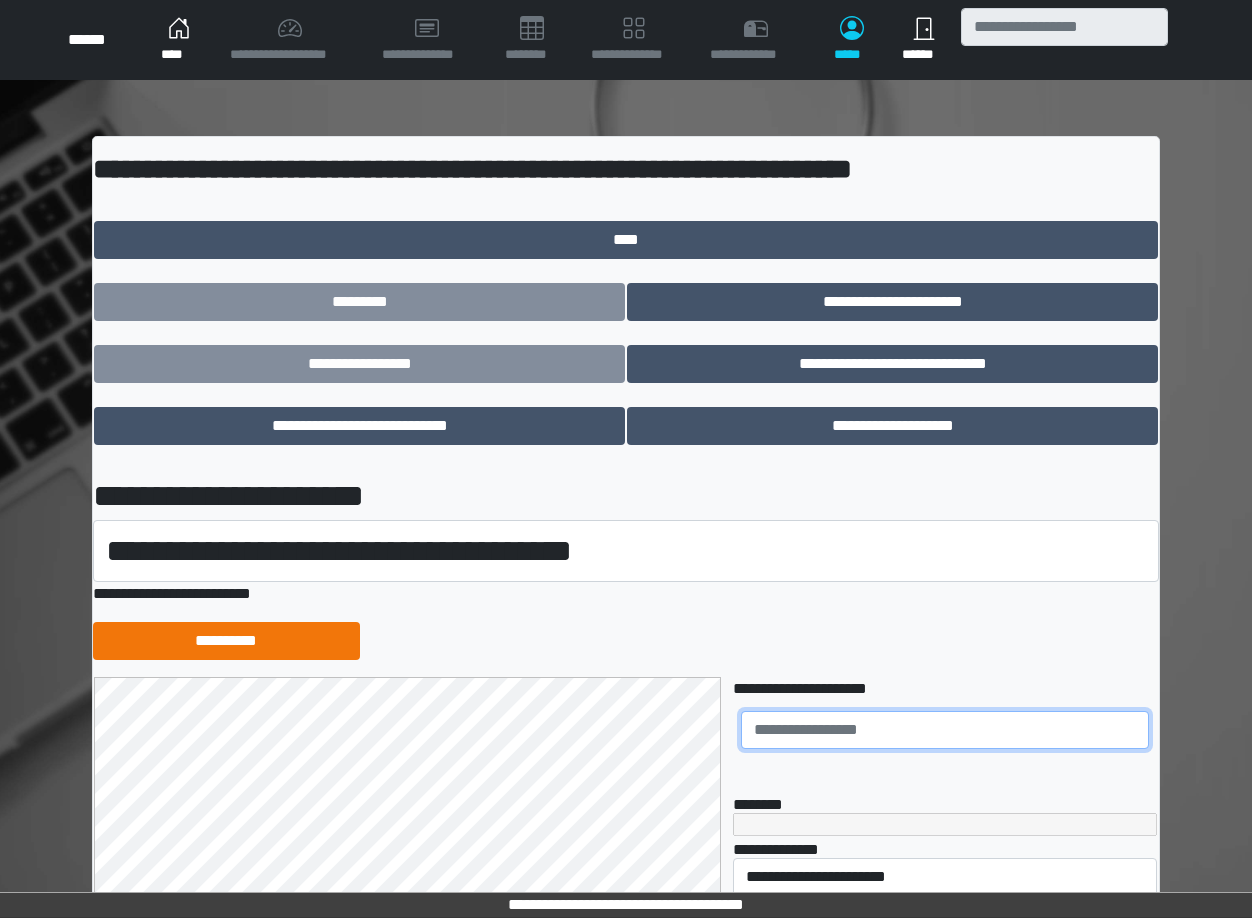 click at bounding box center (945, 730) 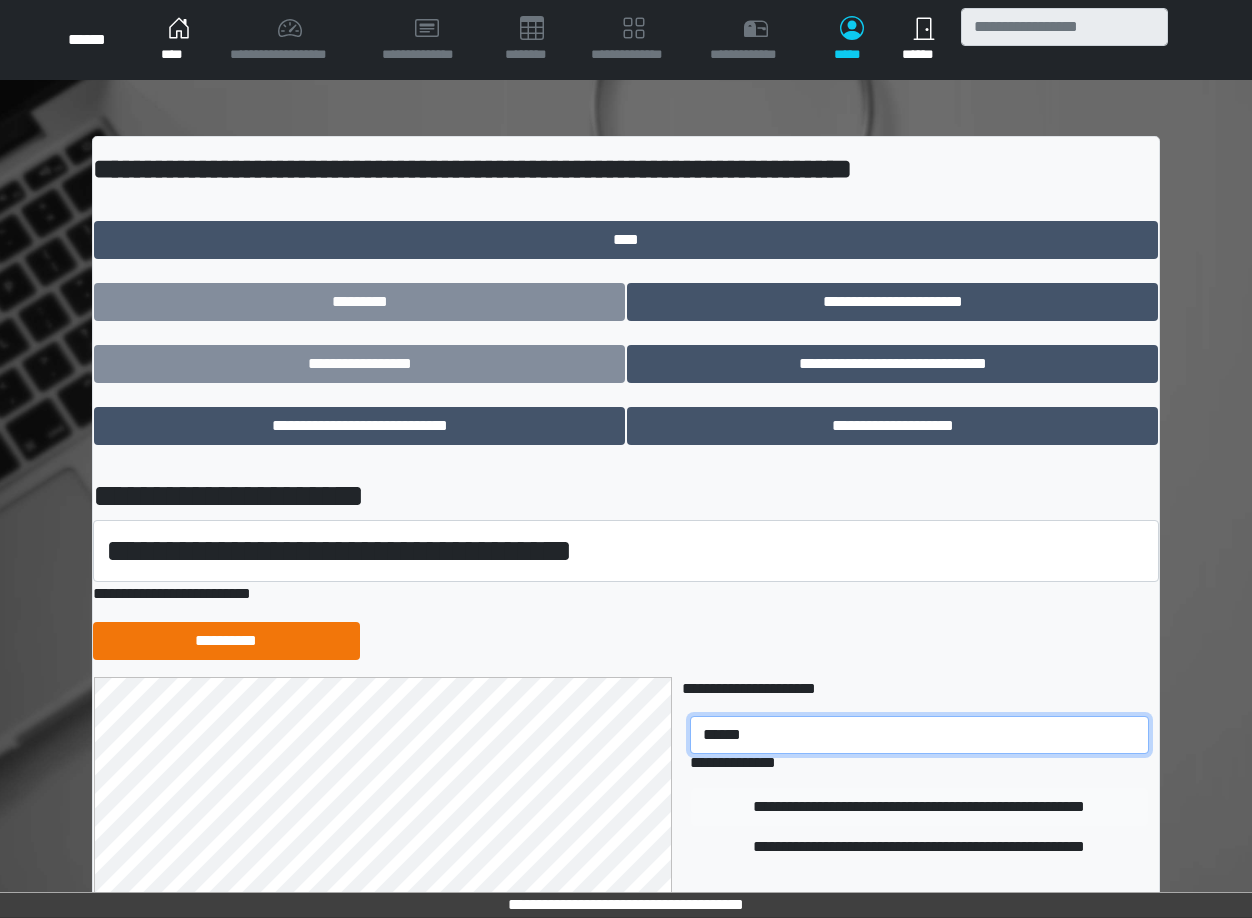 type on "******" 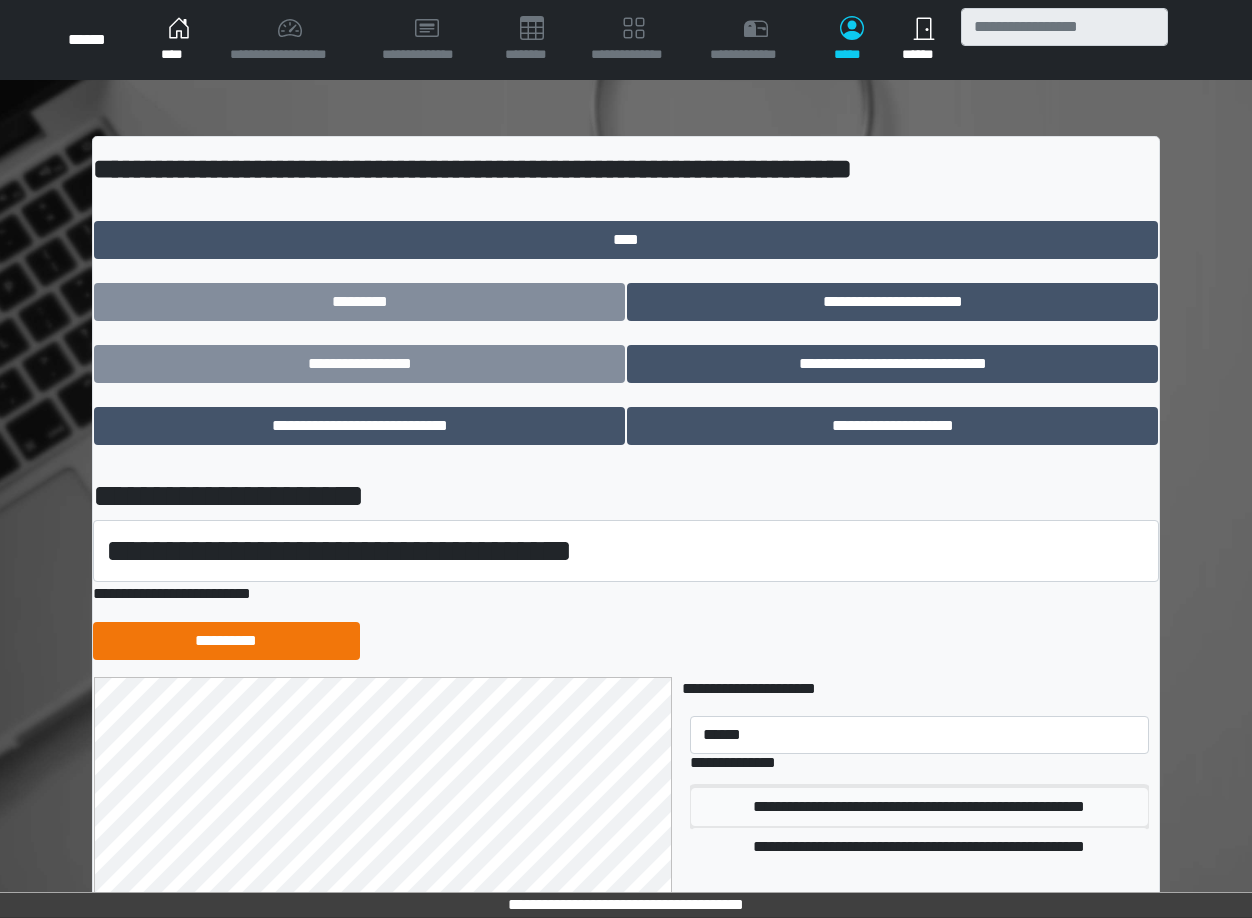 click on "**********" at bounding box center (919, 807) 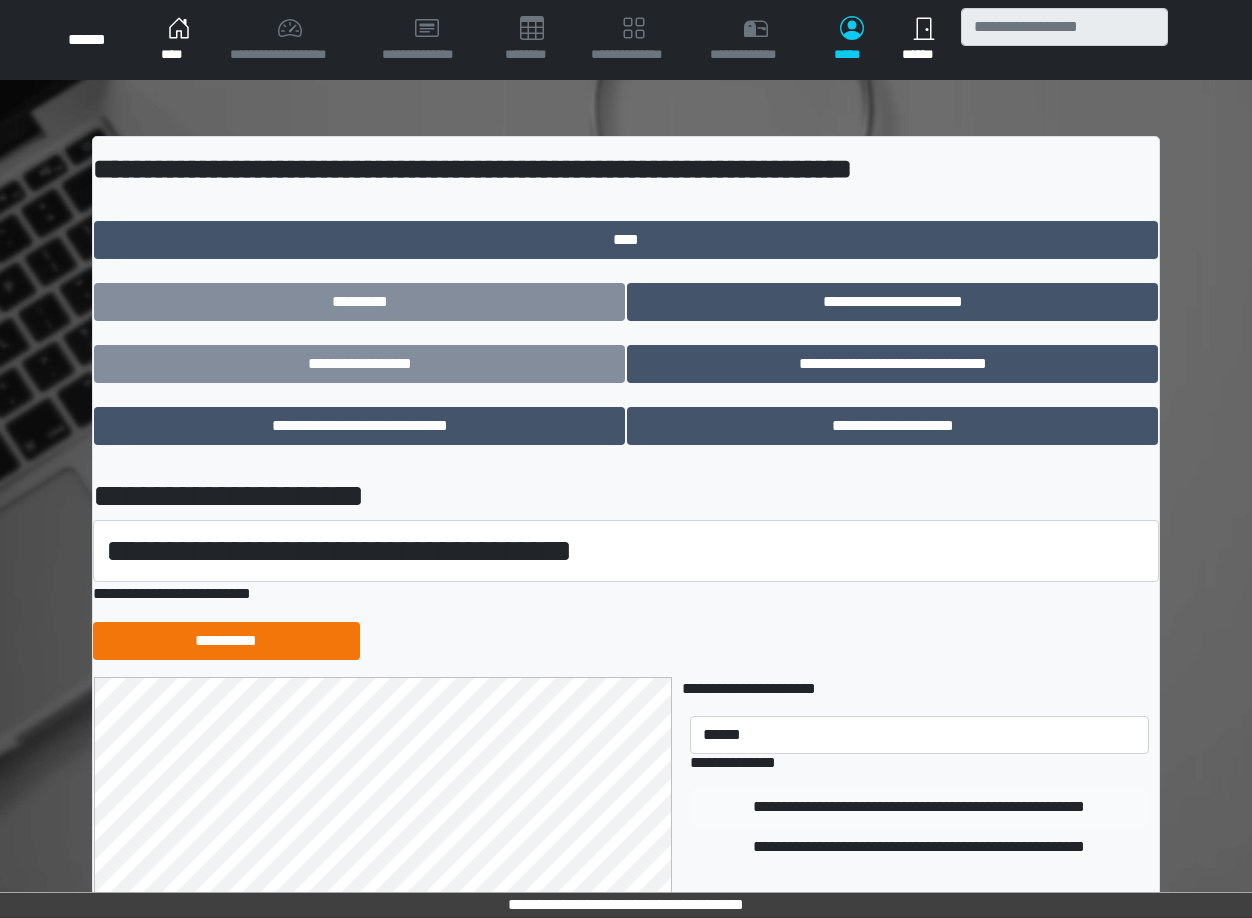 type 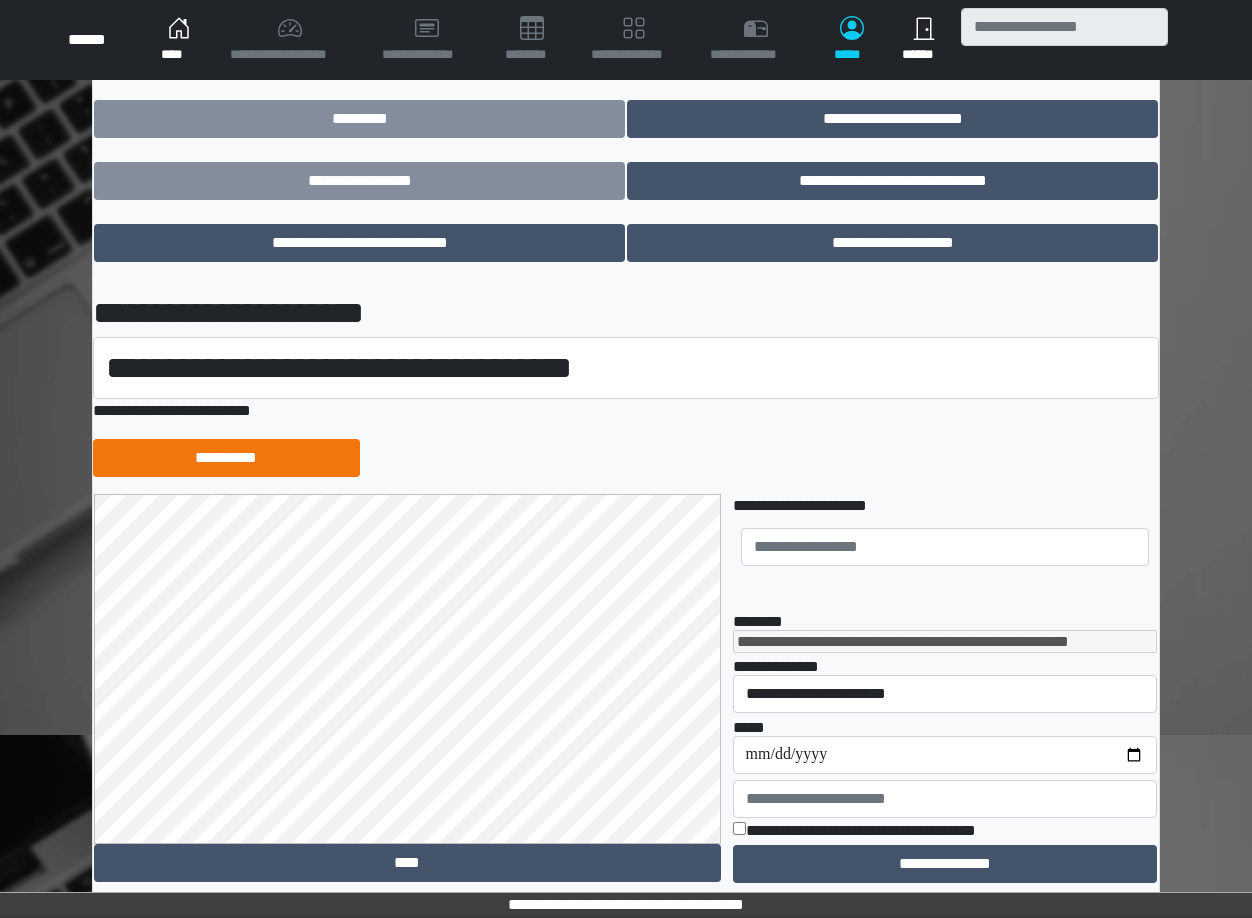 scroll, scrollTop: 258, scrollLeft: 0, axis: vertical 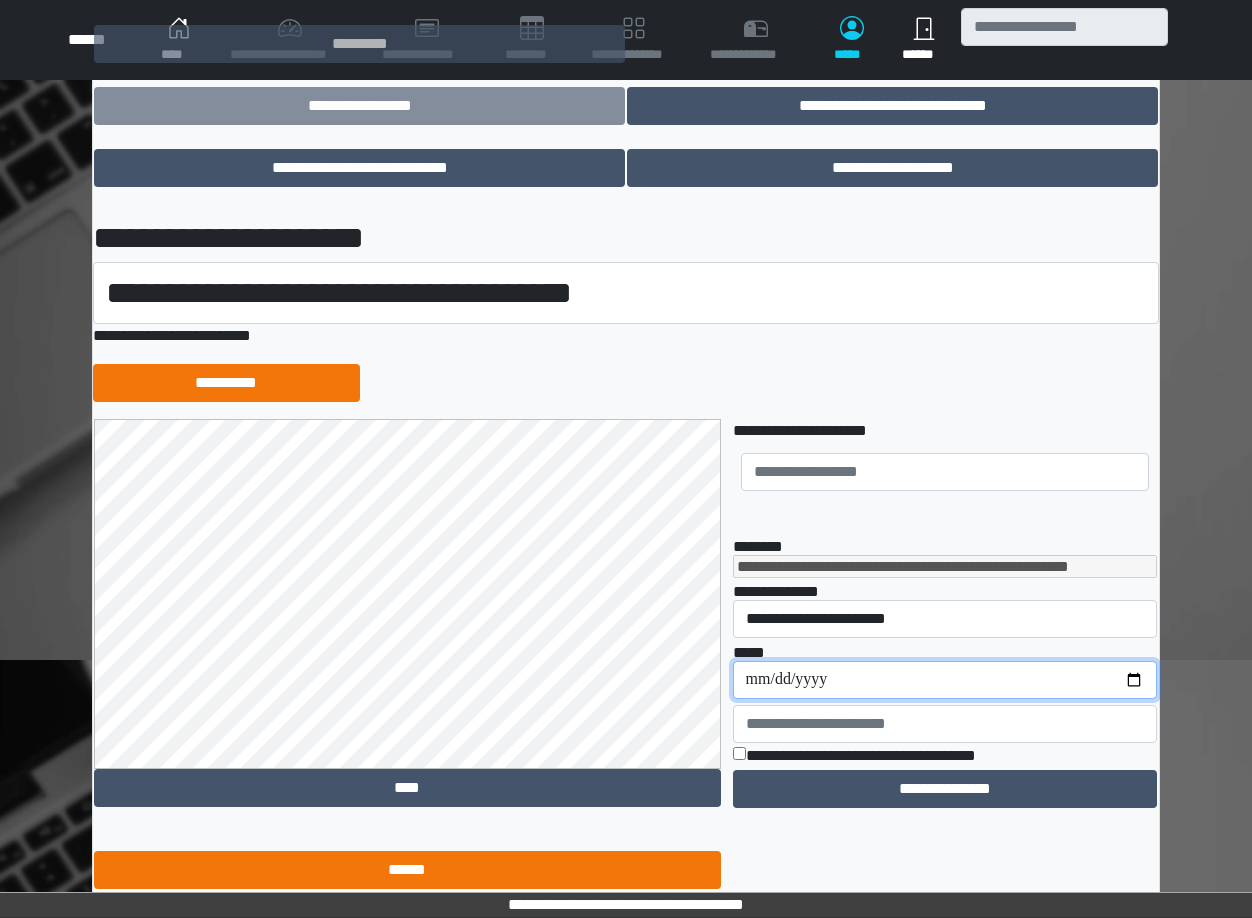 click on "**********" at bounding box center (945, 680) 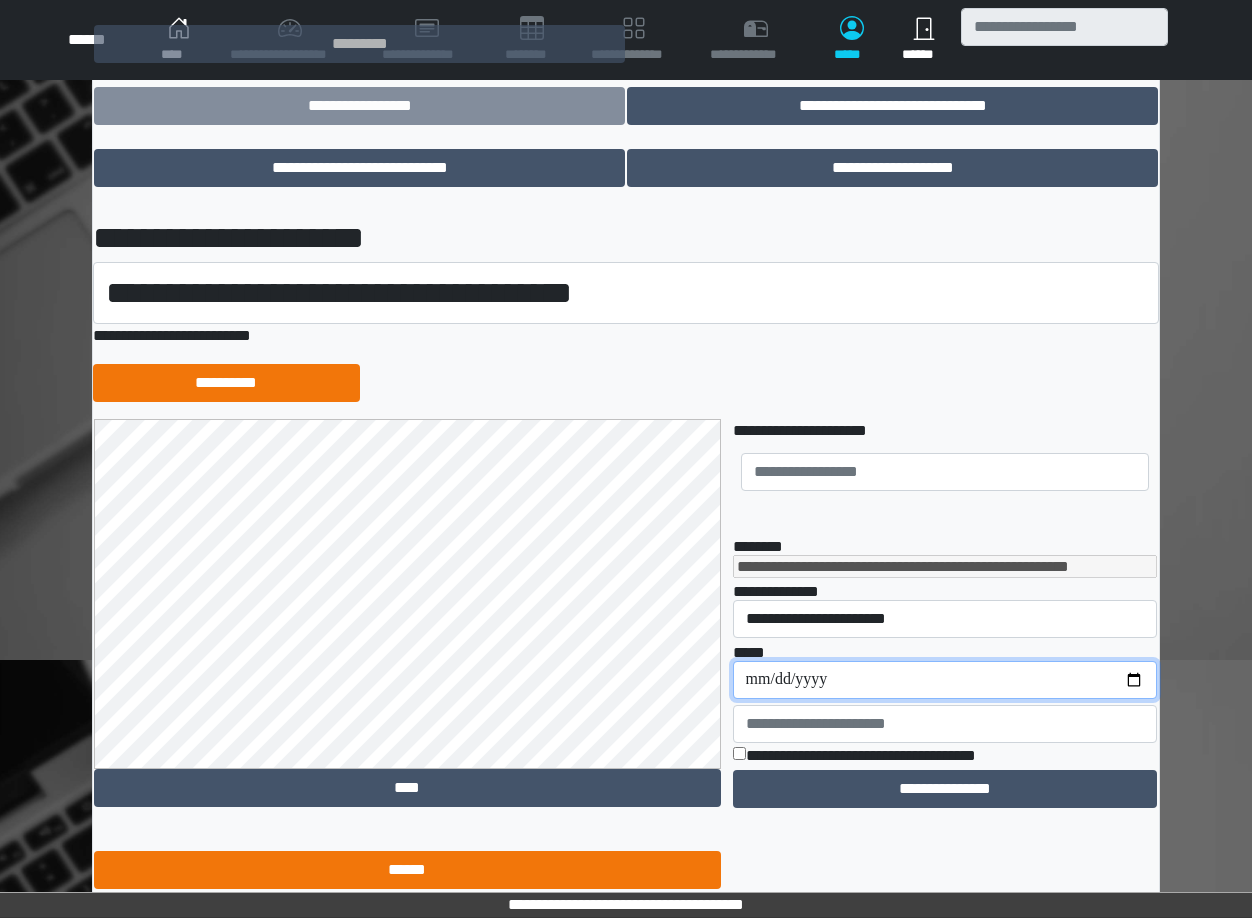 type on "**********" 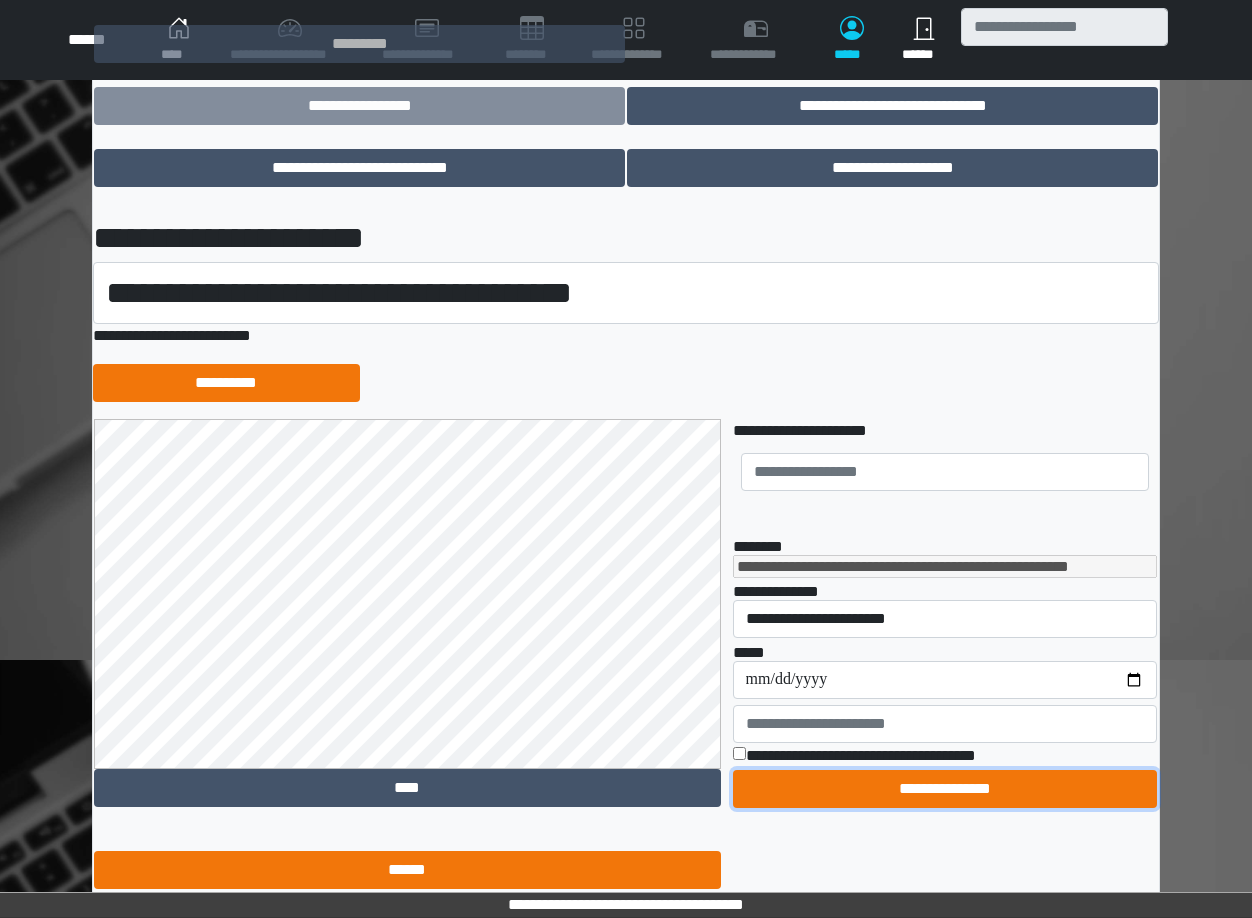 click on "**********" at bounding box center [945, 789] 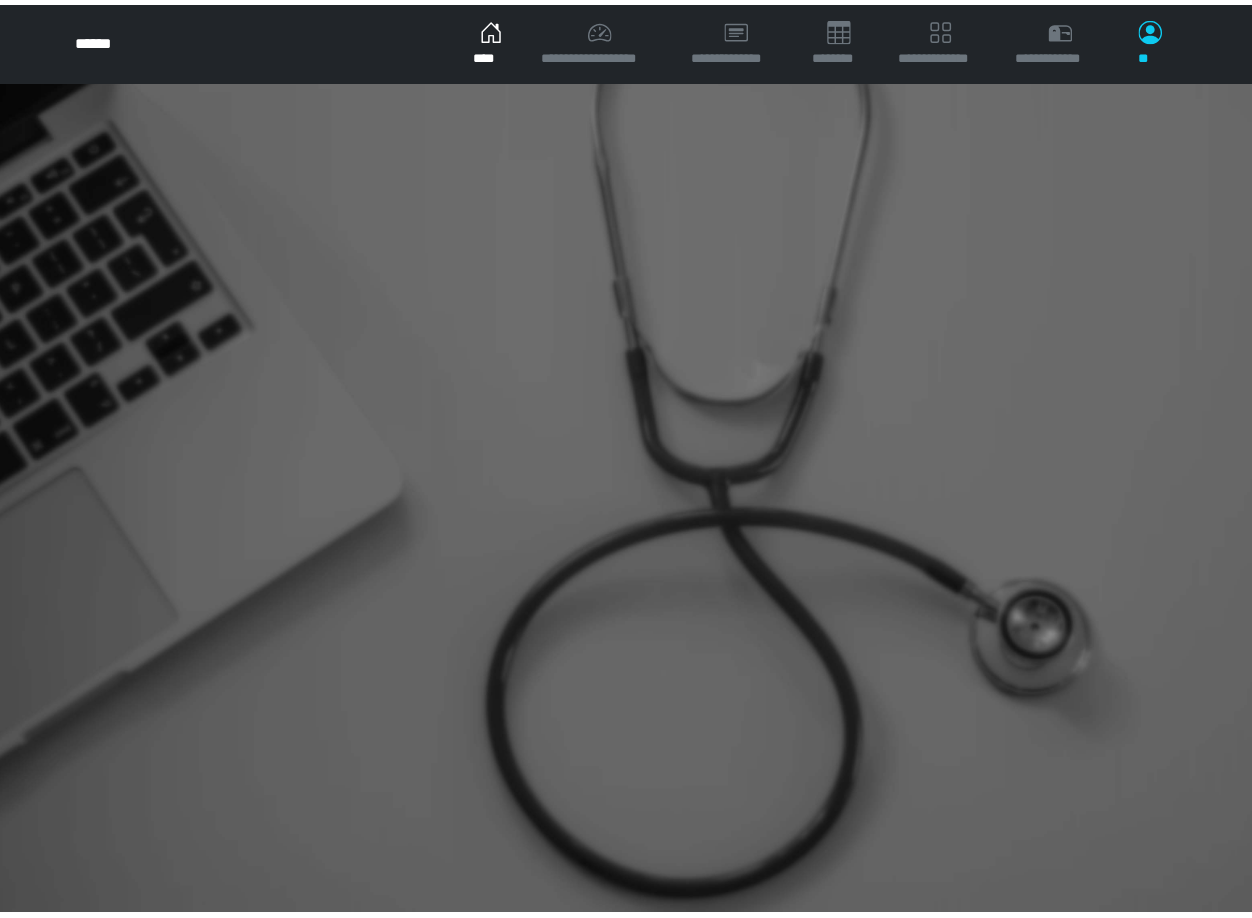 scroll, scrollTop: 0, scrollLeft: 0, axis: both 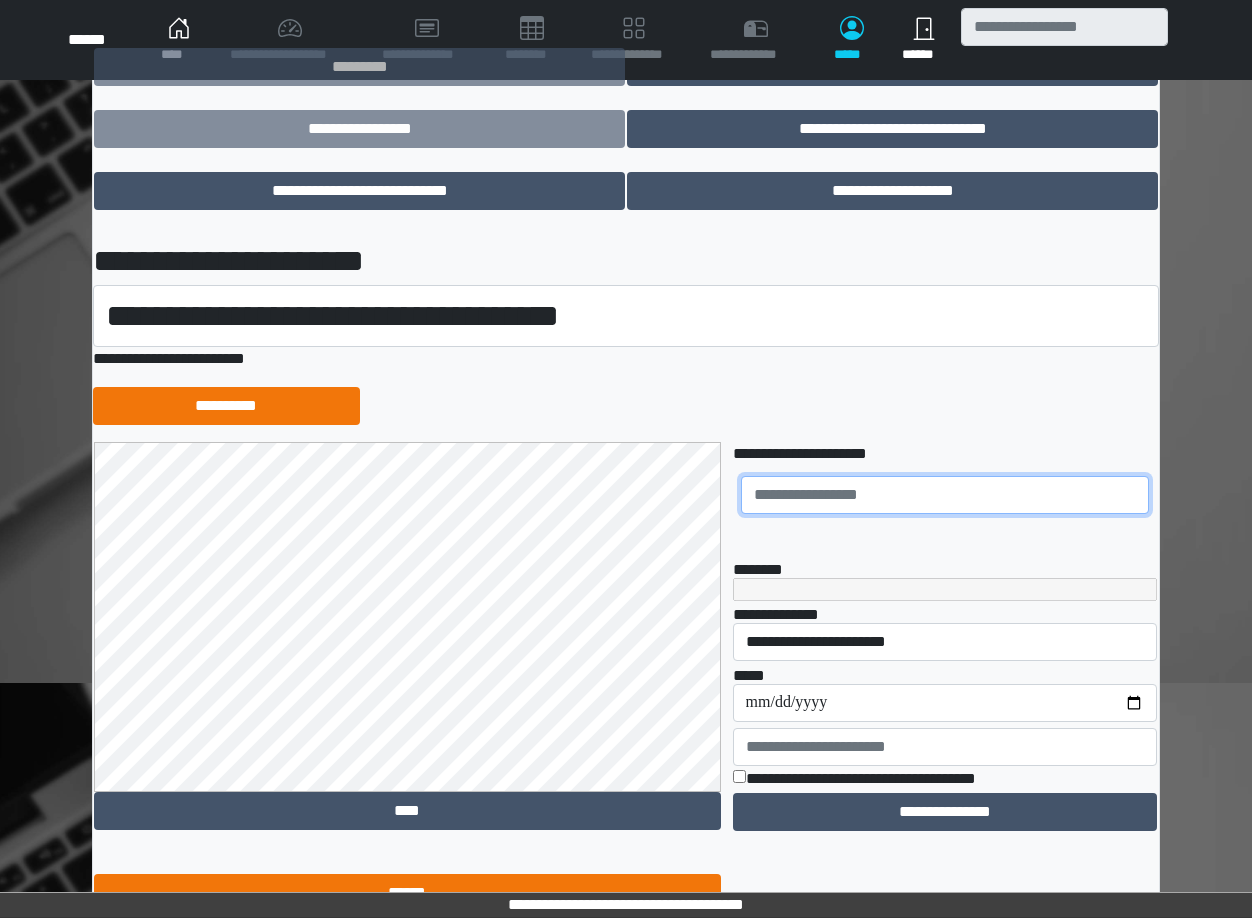 click at bounding box center [945, 495] 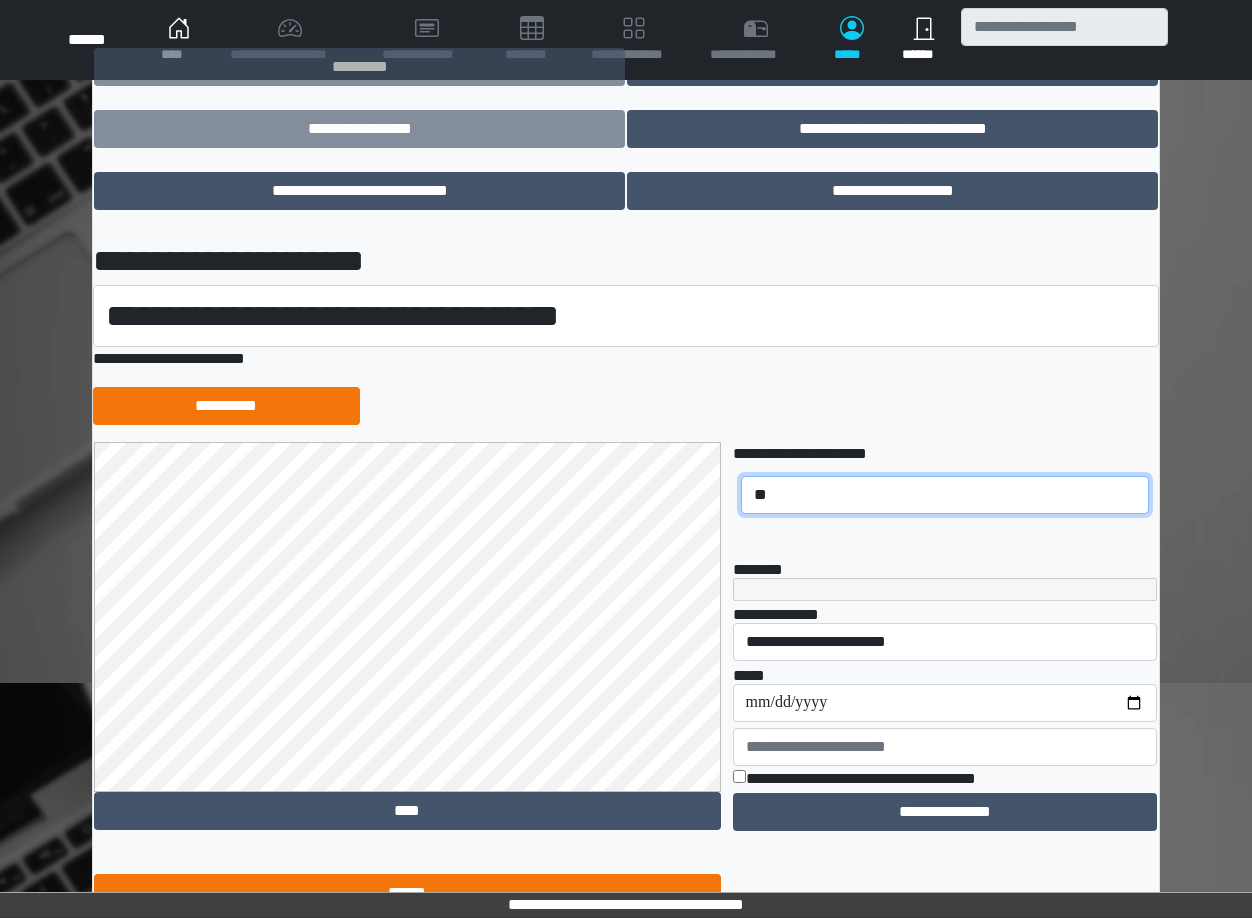 type on "*" 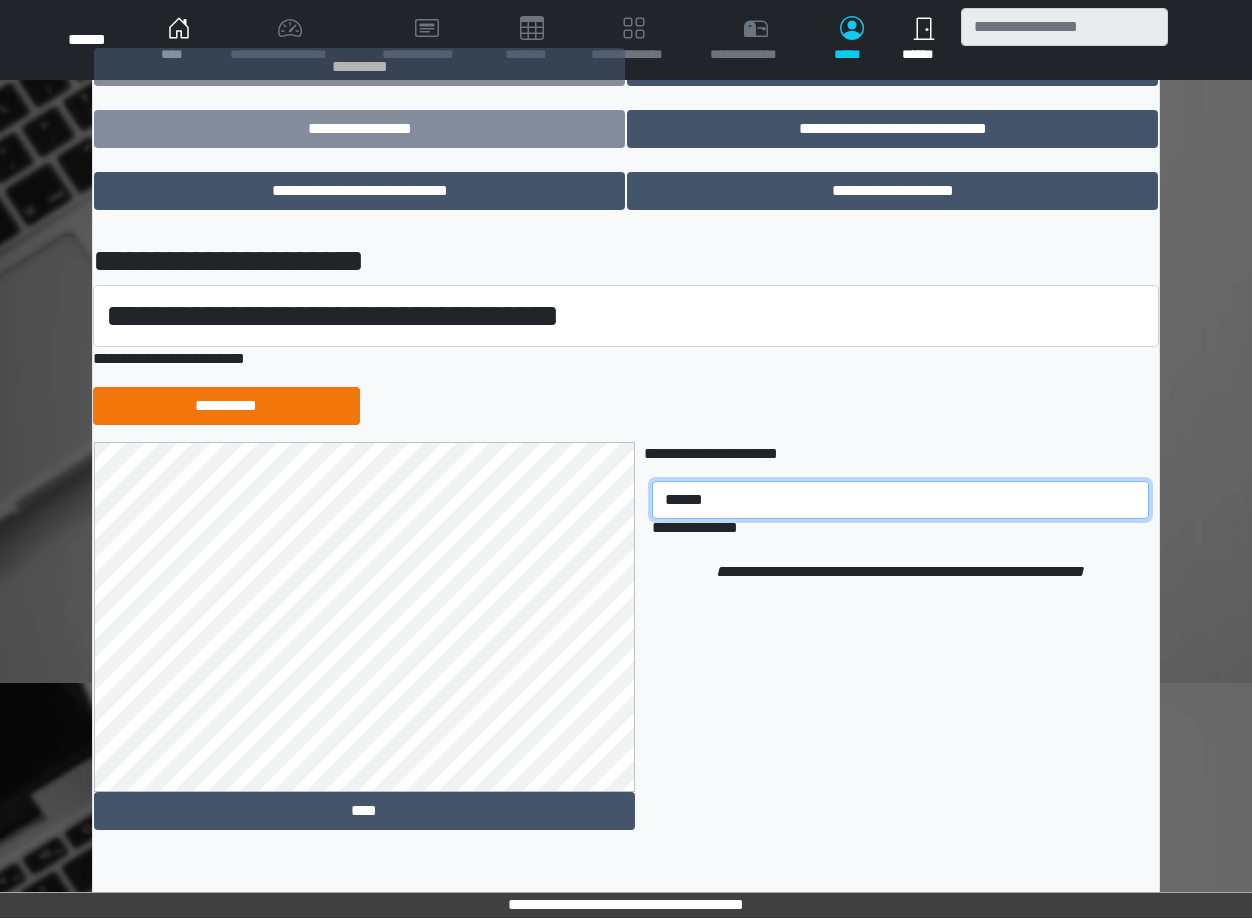 type on "******" 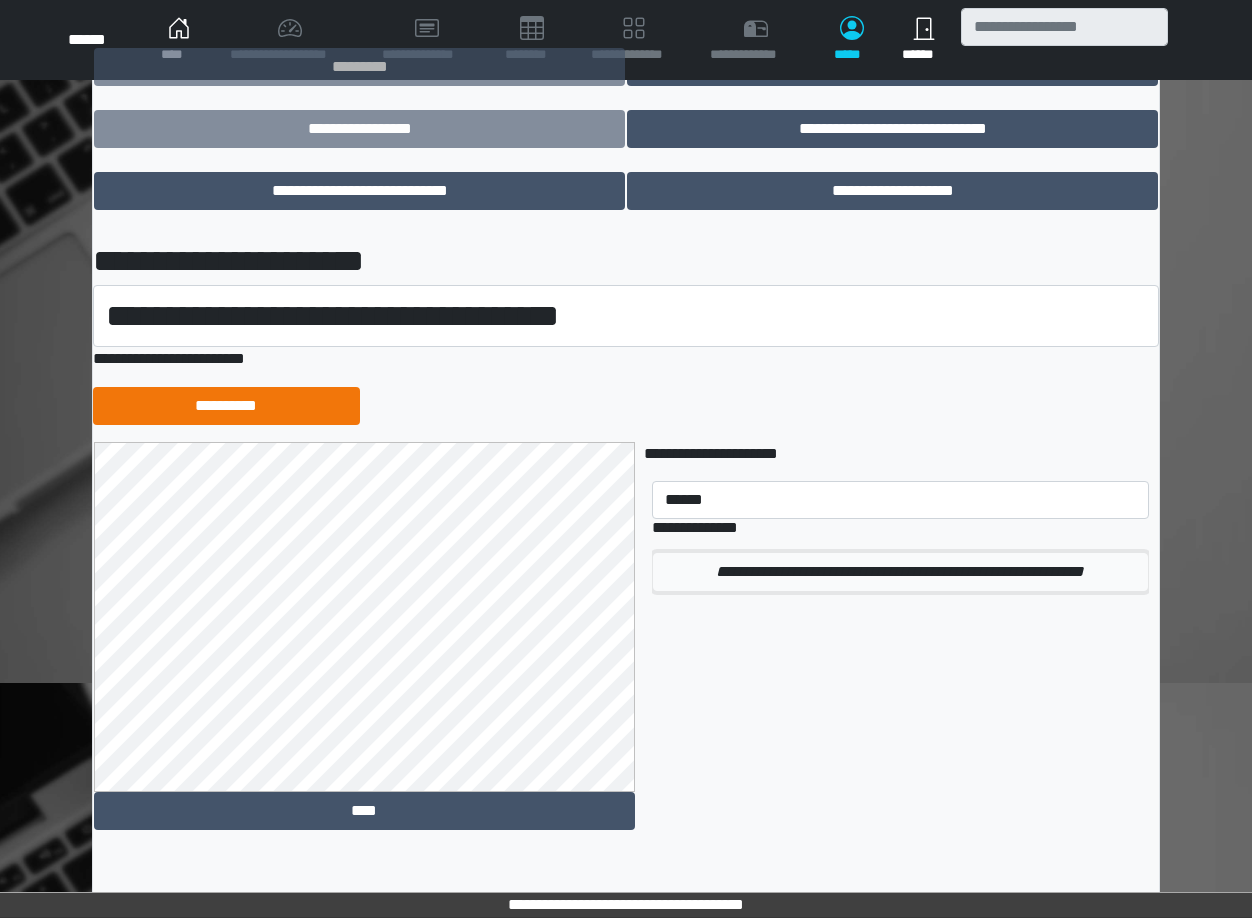 click on "**********" at bounding box center (900, 572) 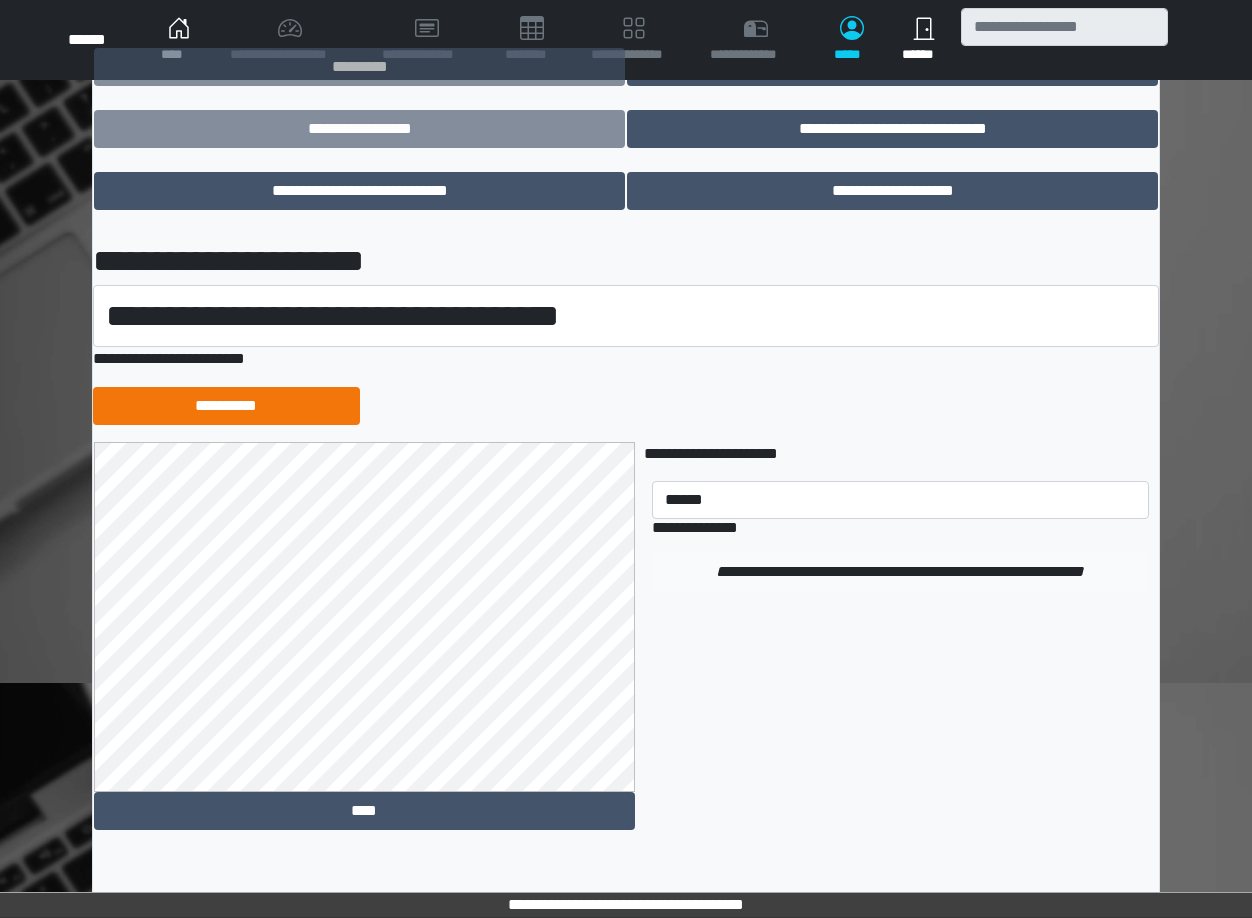 type 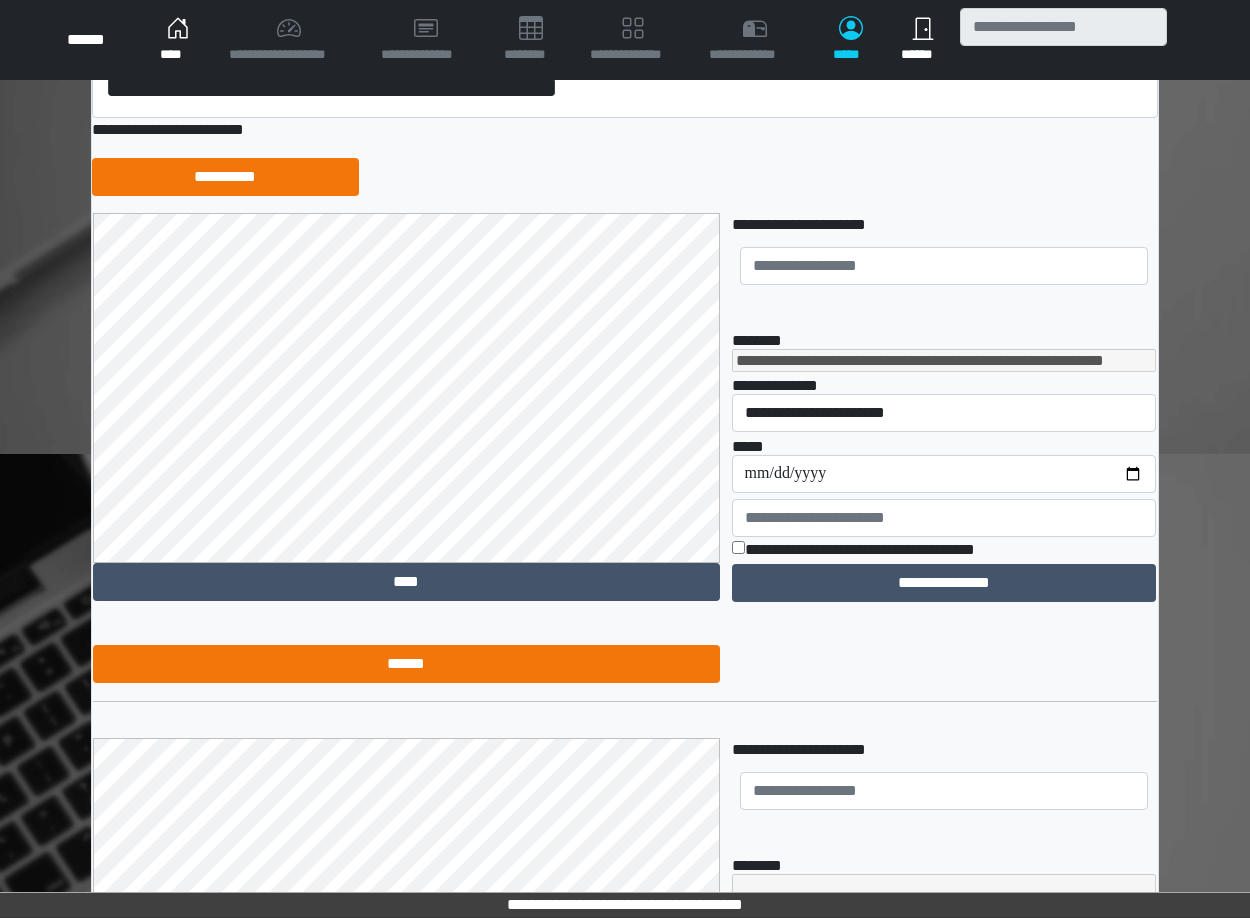 scroll, scrollTop: 470, scrollLeft: 0, axis: vertical 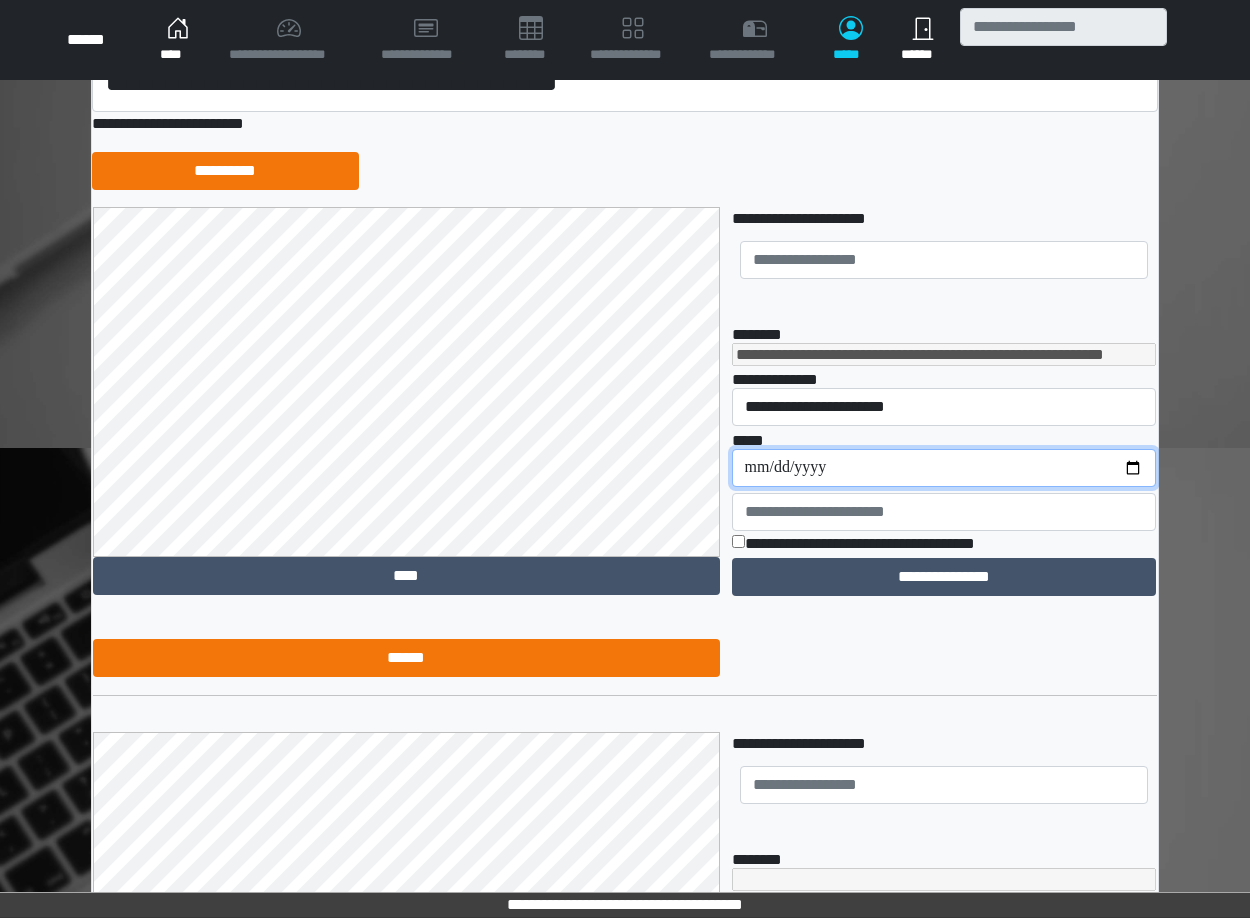 click on "**********" at bounding box center (944, 468) 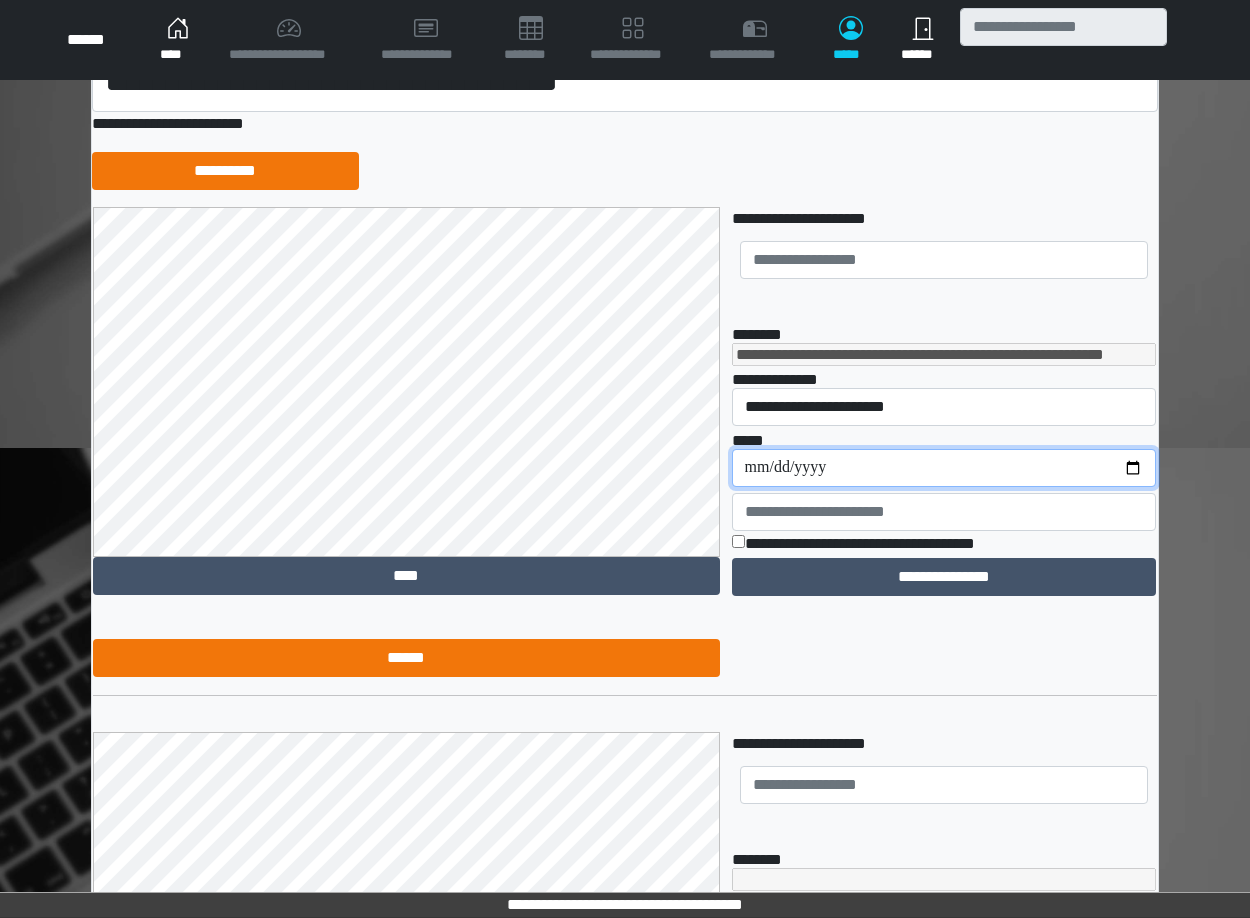 type on "**********" 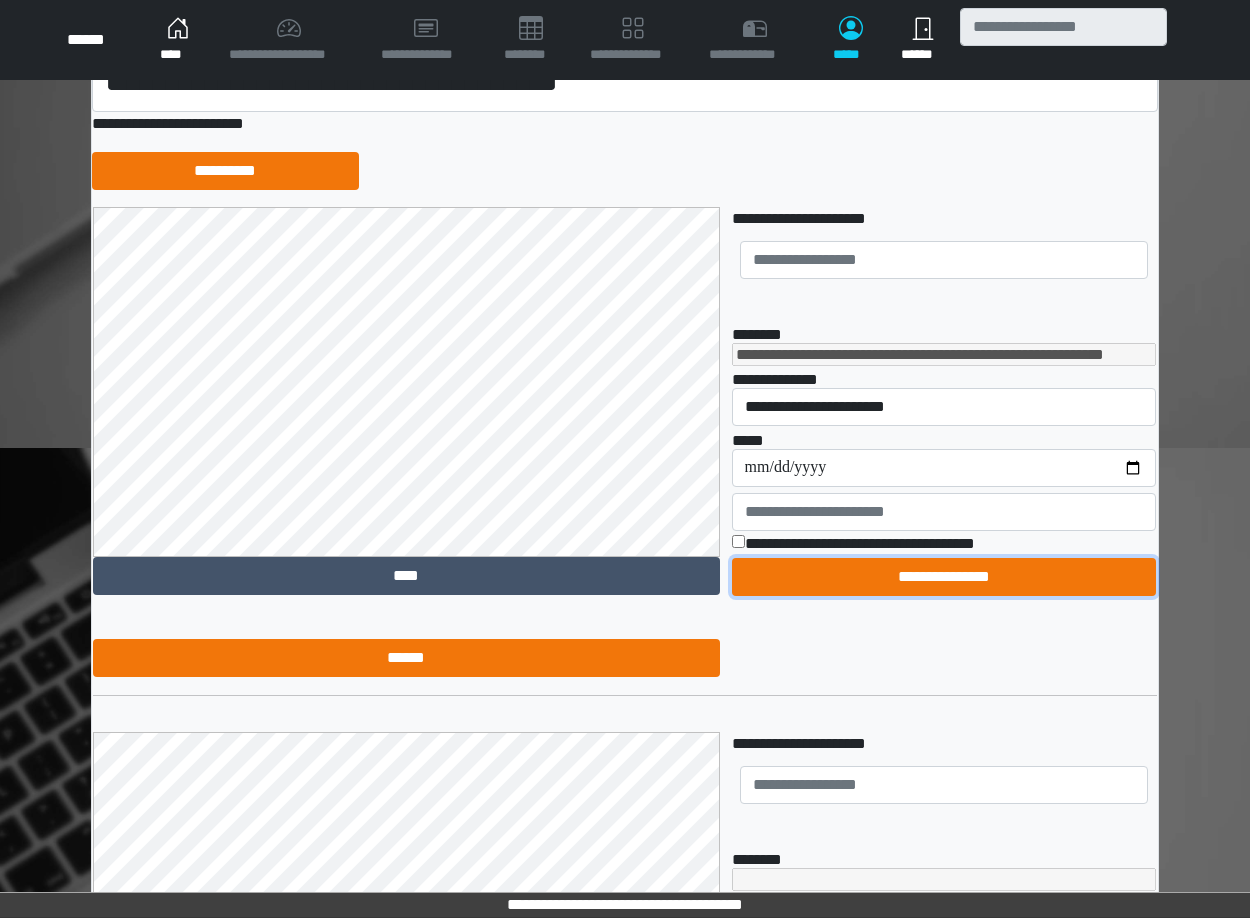 click on "**********" at bounding box center (944, 577) 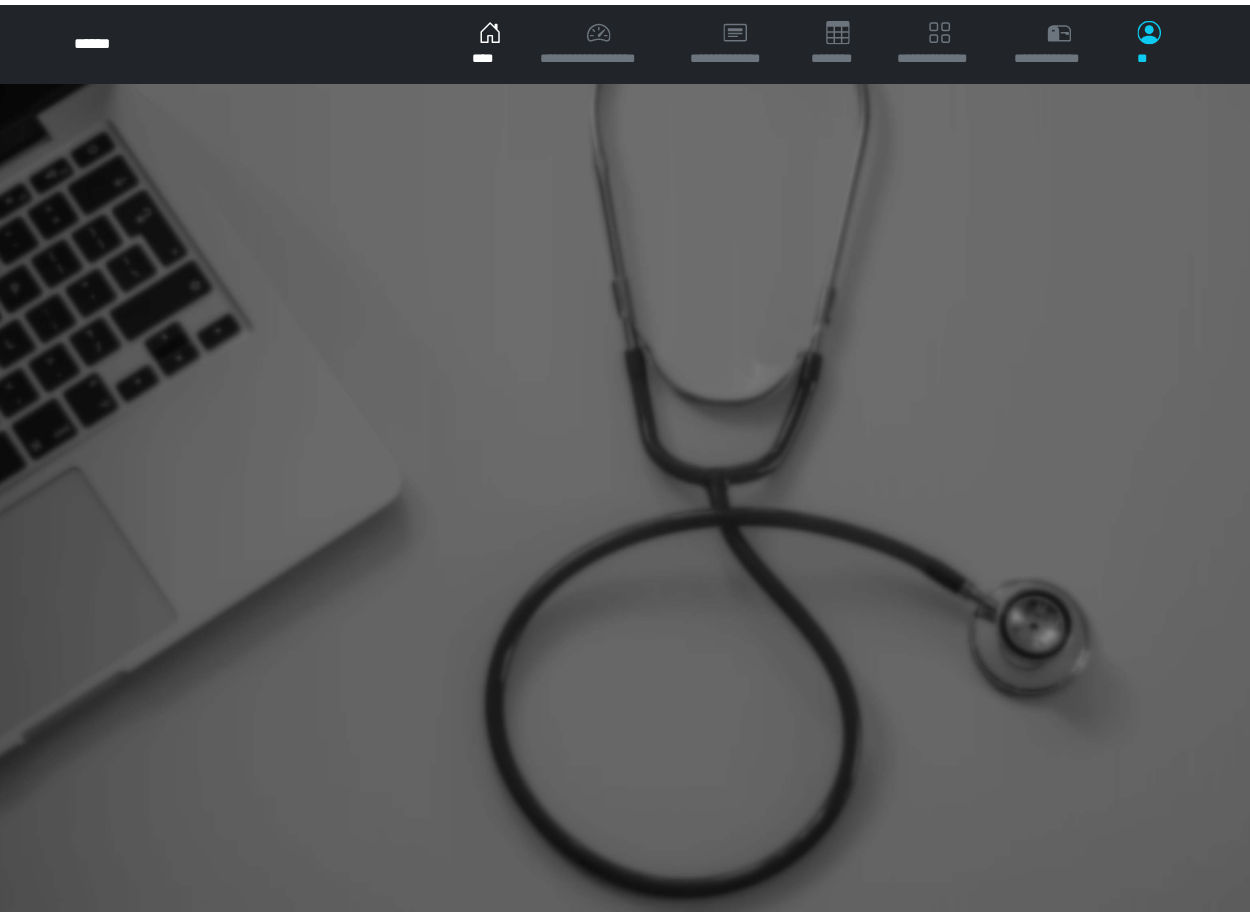 scroll, scrollTop: 0, scrollLeft: 0, axis: both 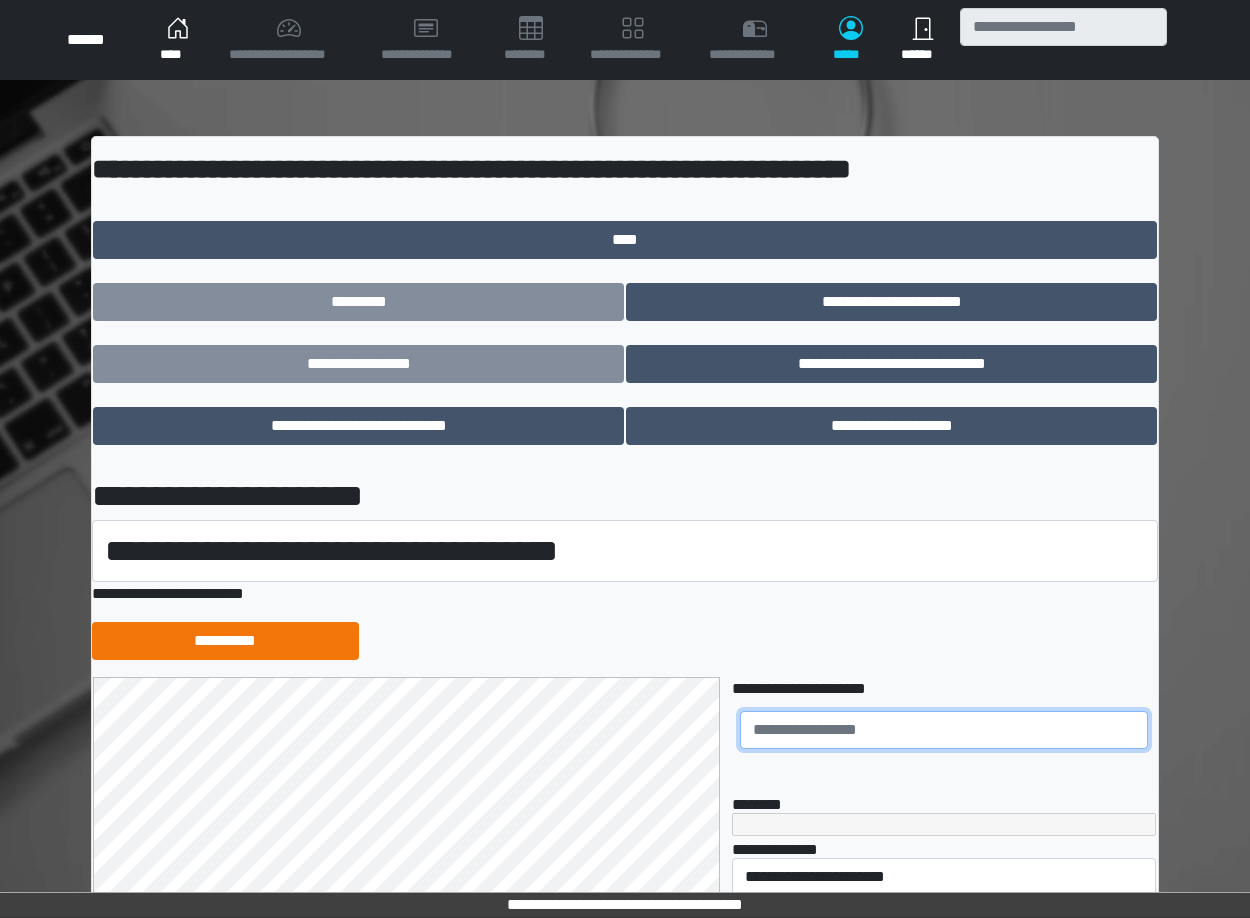 click at bounding box center [944, 730] 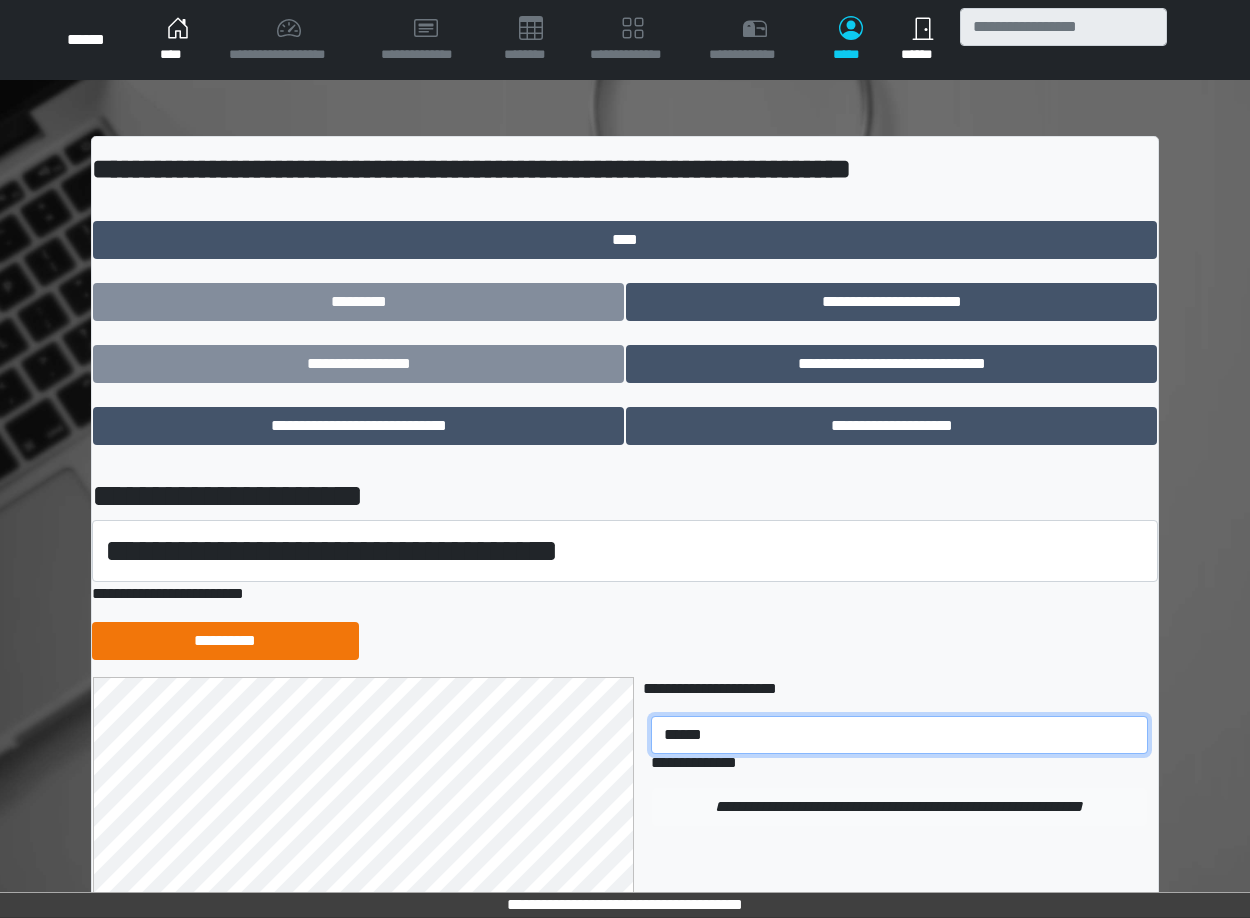 type on "******" 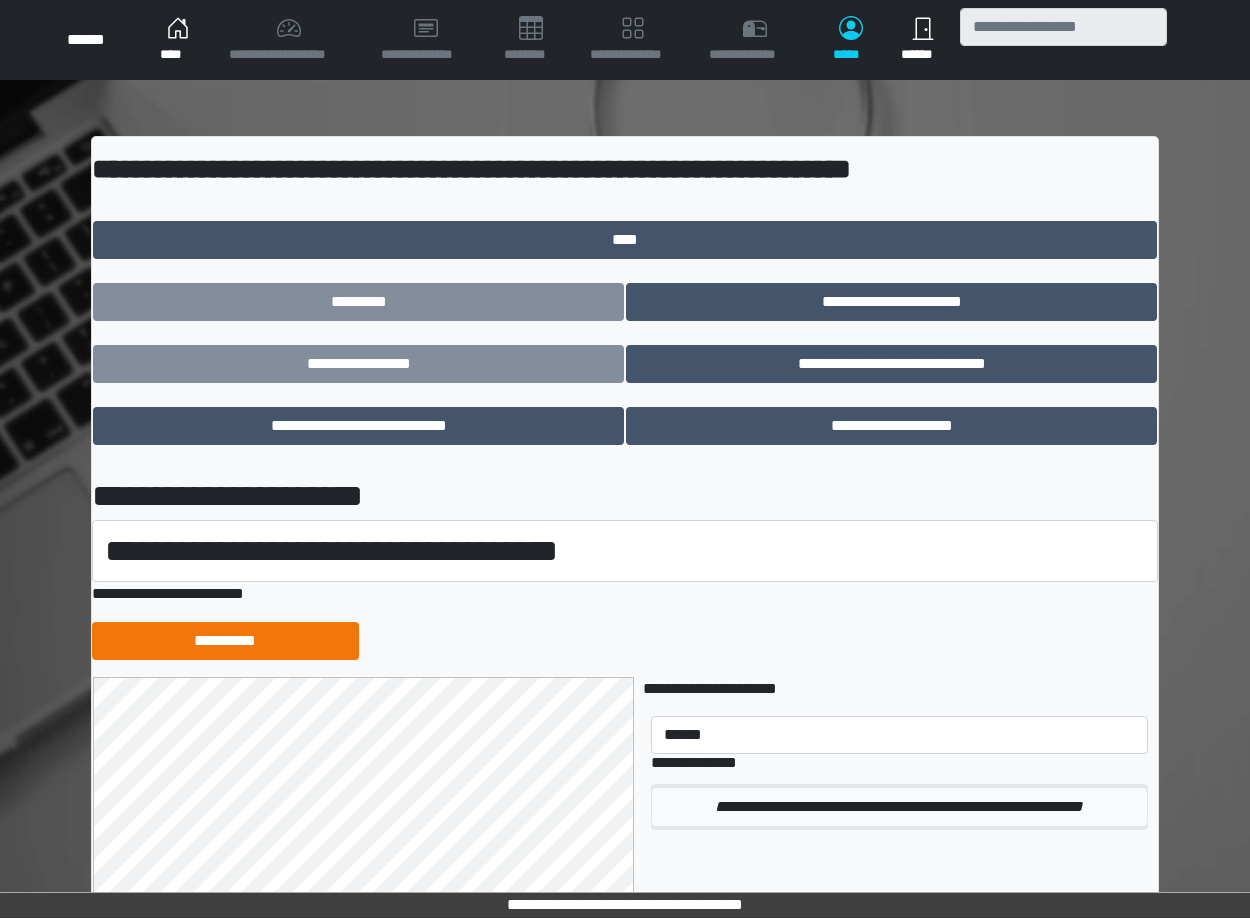 click on "**********" at bounding box center [899, 807] 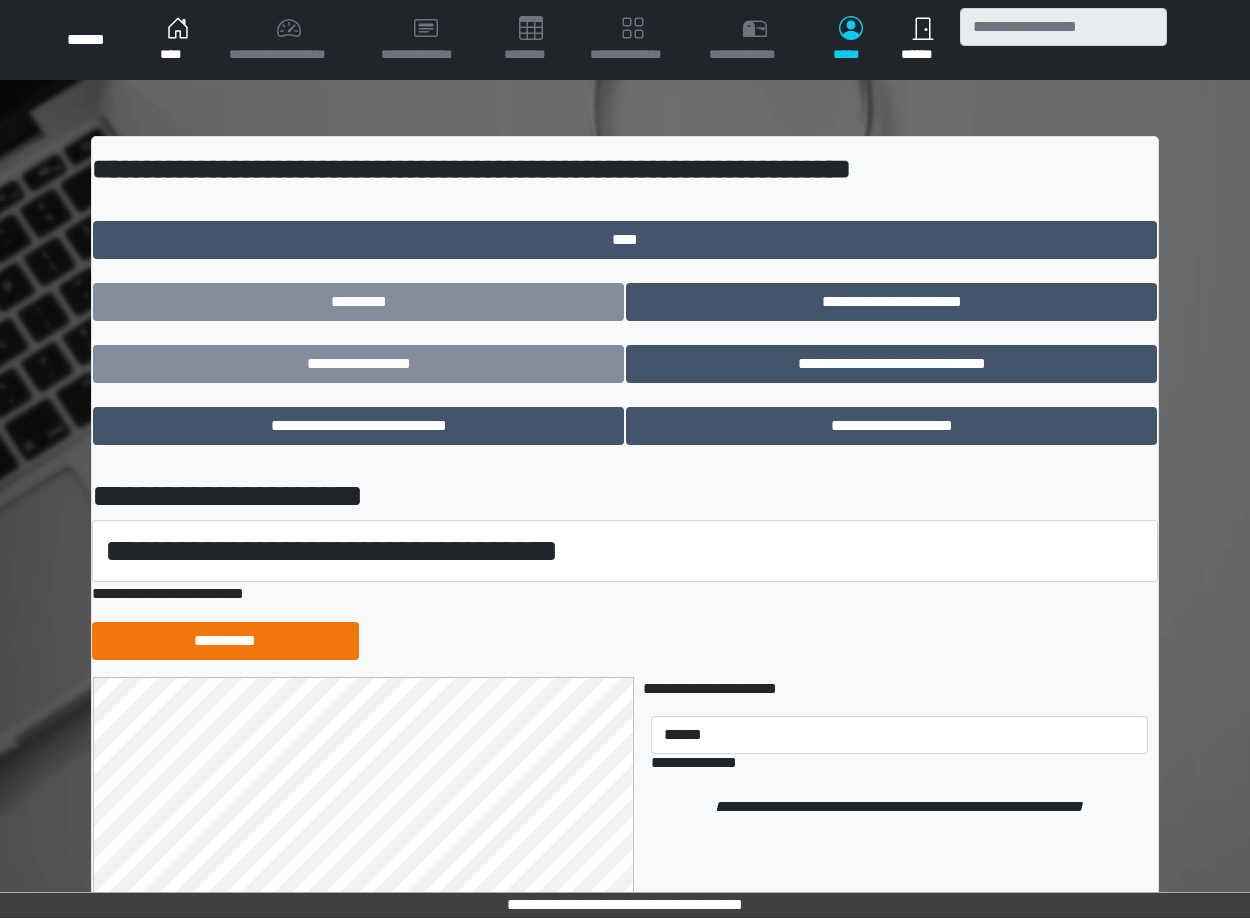 type 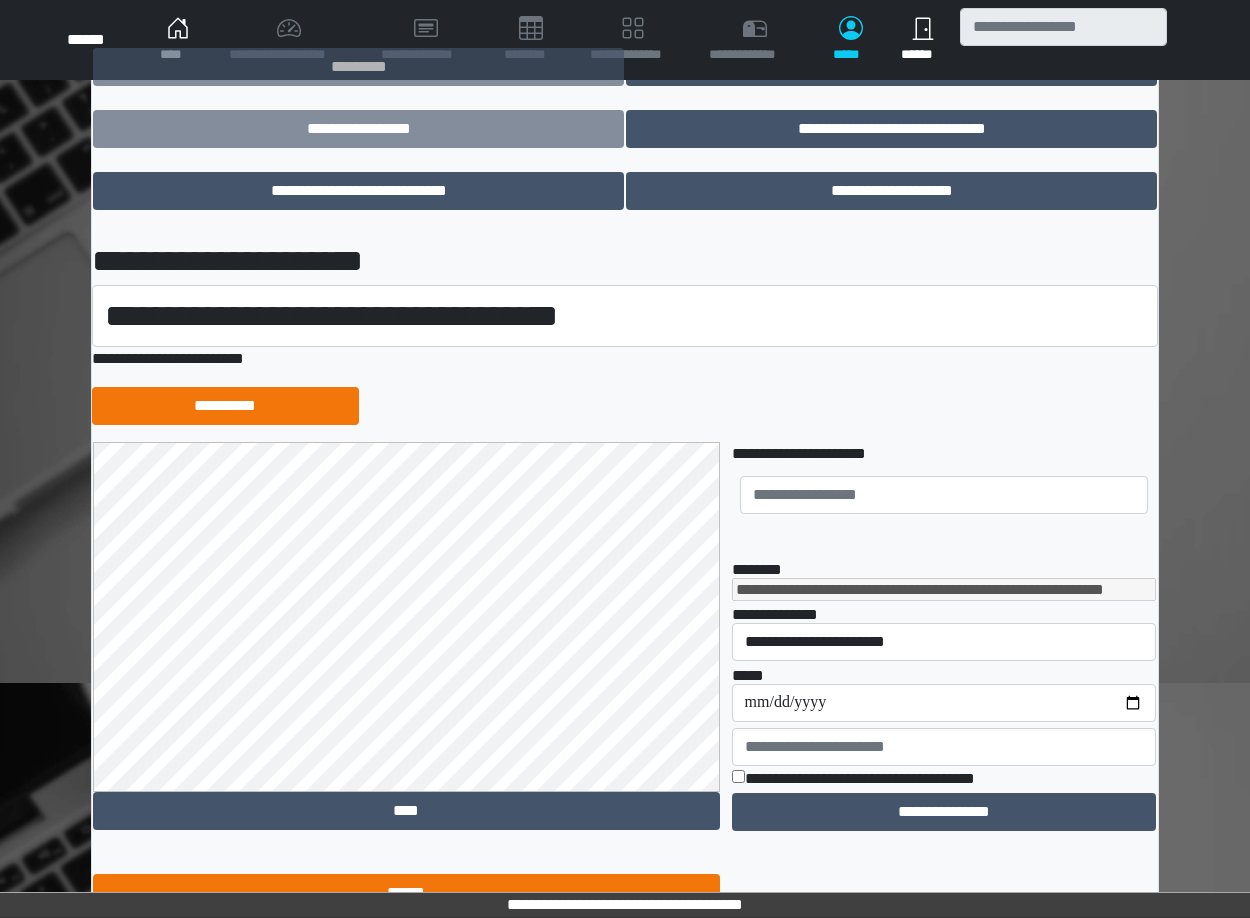 scroll, scrollTop: 341, scrollLeft: 0, axis: vertical 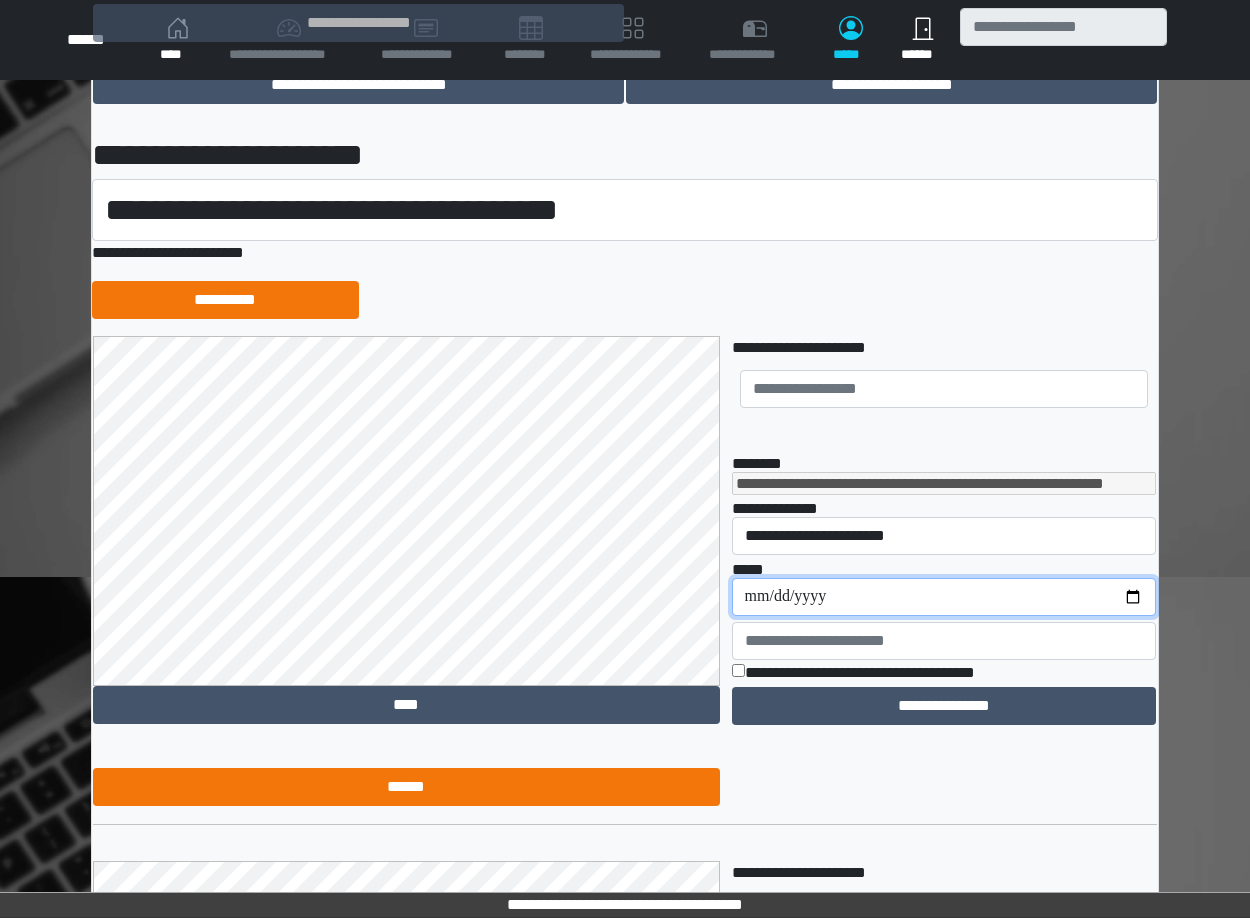 click on "**********" at bounding box center (944, 597) 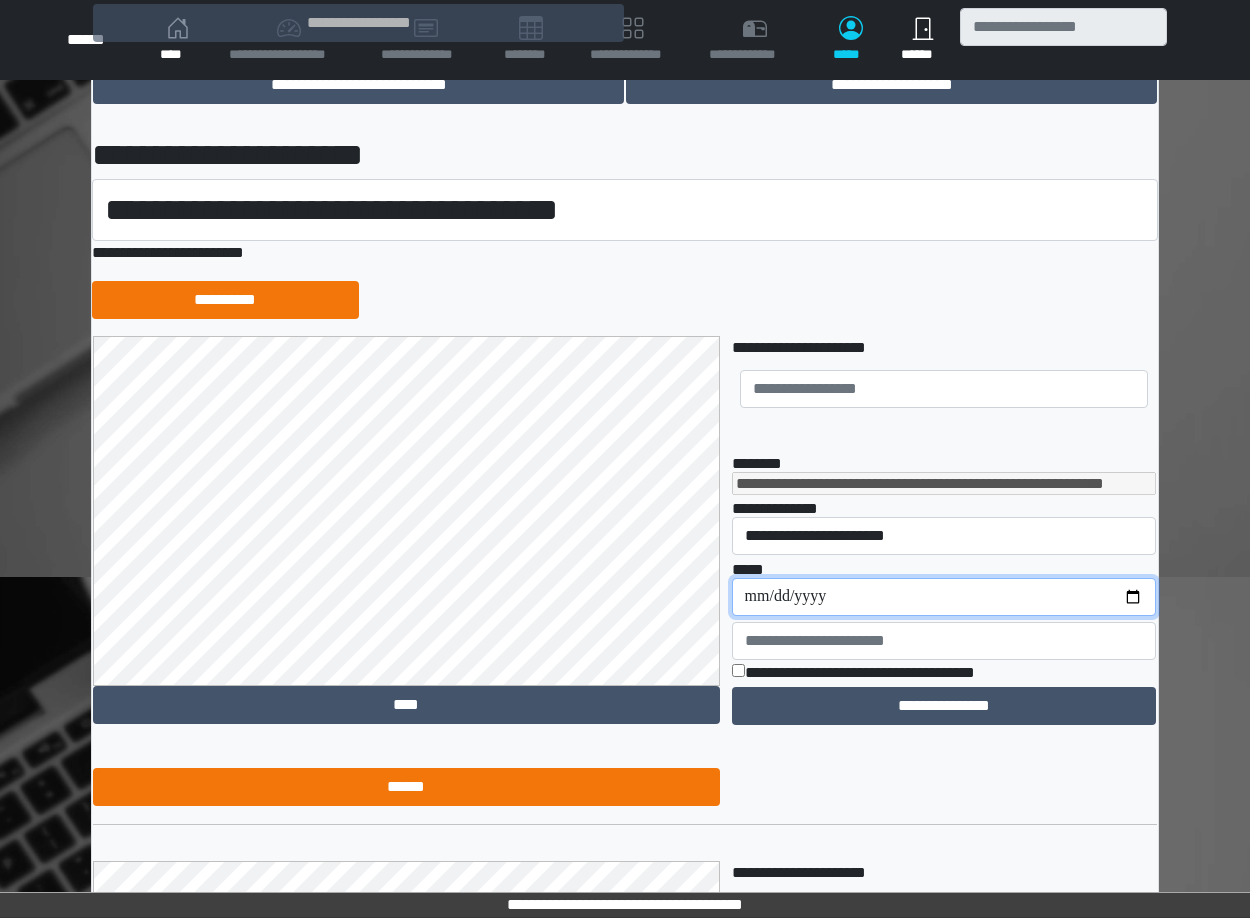 type on "**********" 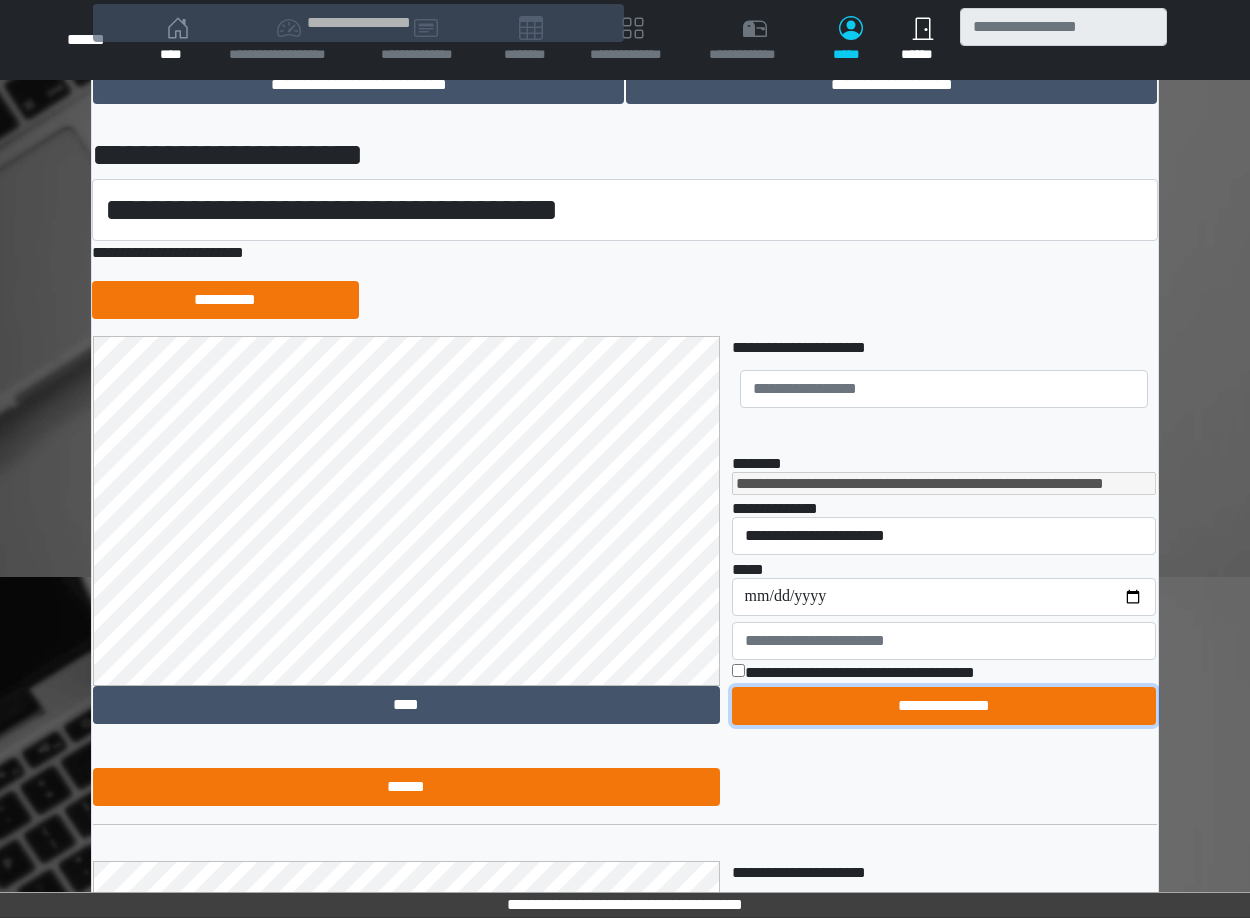 drag, startPoint x: 850, startPoint y: 698, endPoint x: 831, endPoint y: 686, distance: 22.472204 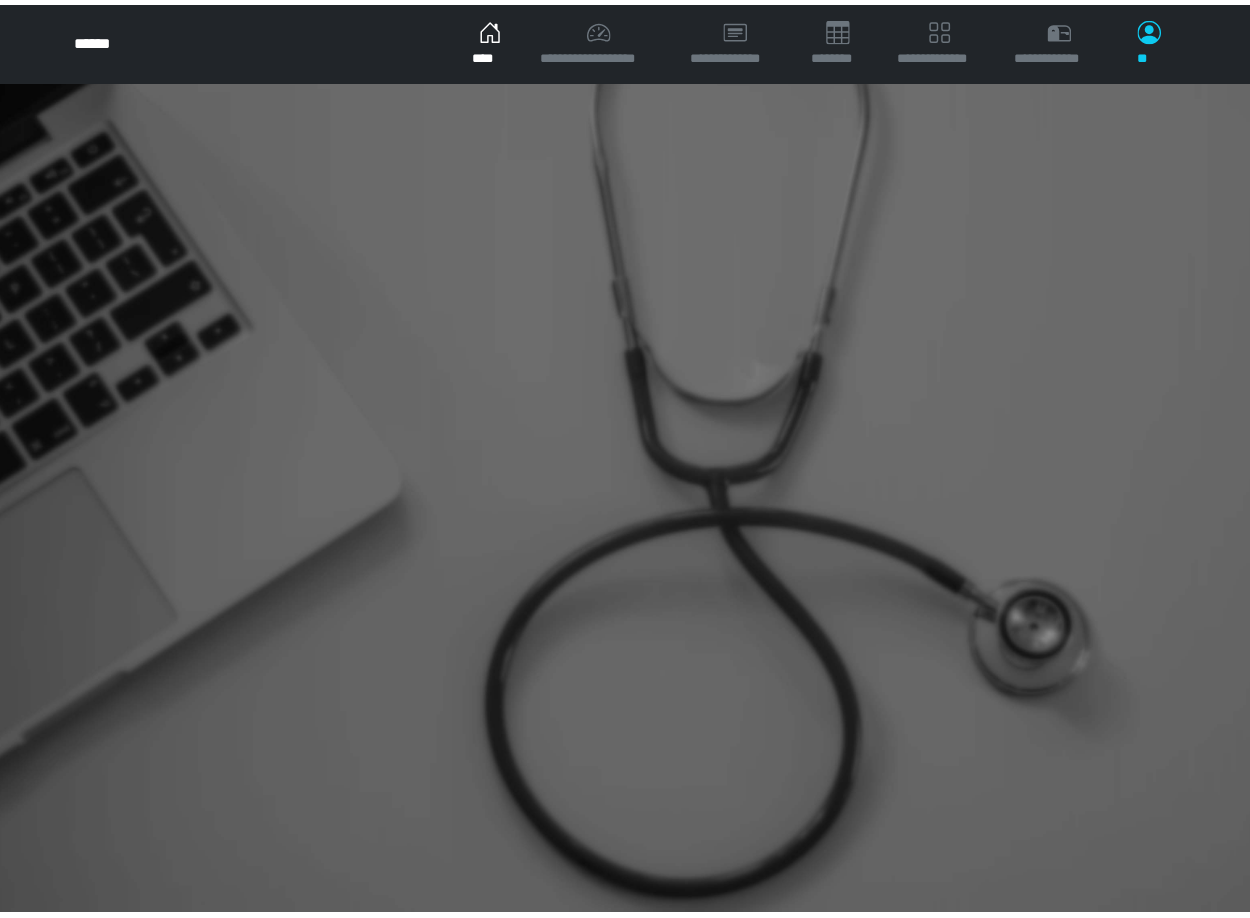 scroll, scrollTop: 0, scrollLeft: 0, axis: both 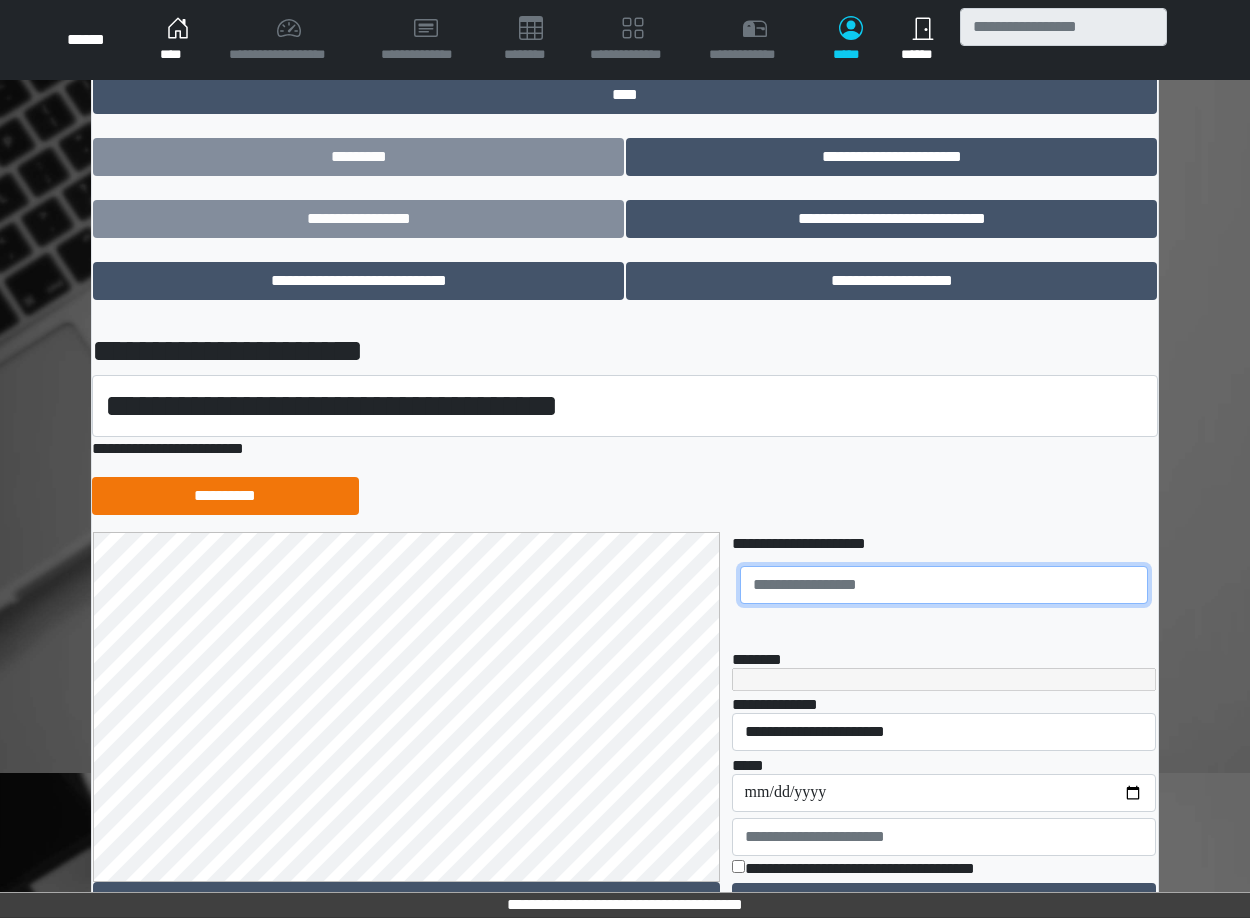 click at bounding box center [944, 585] 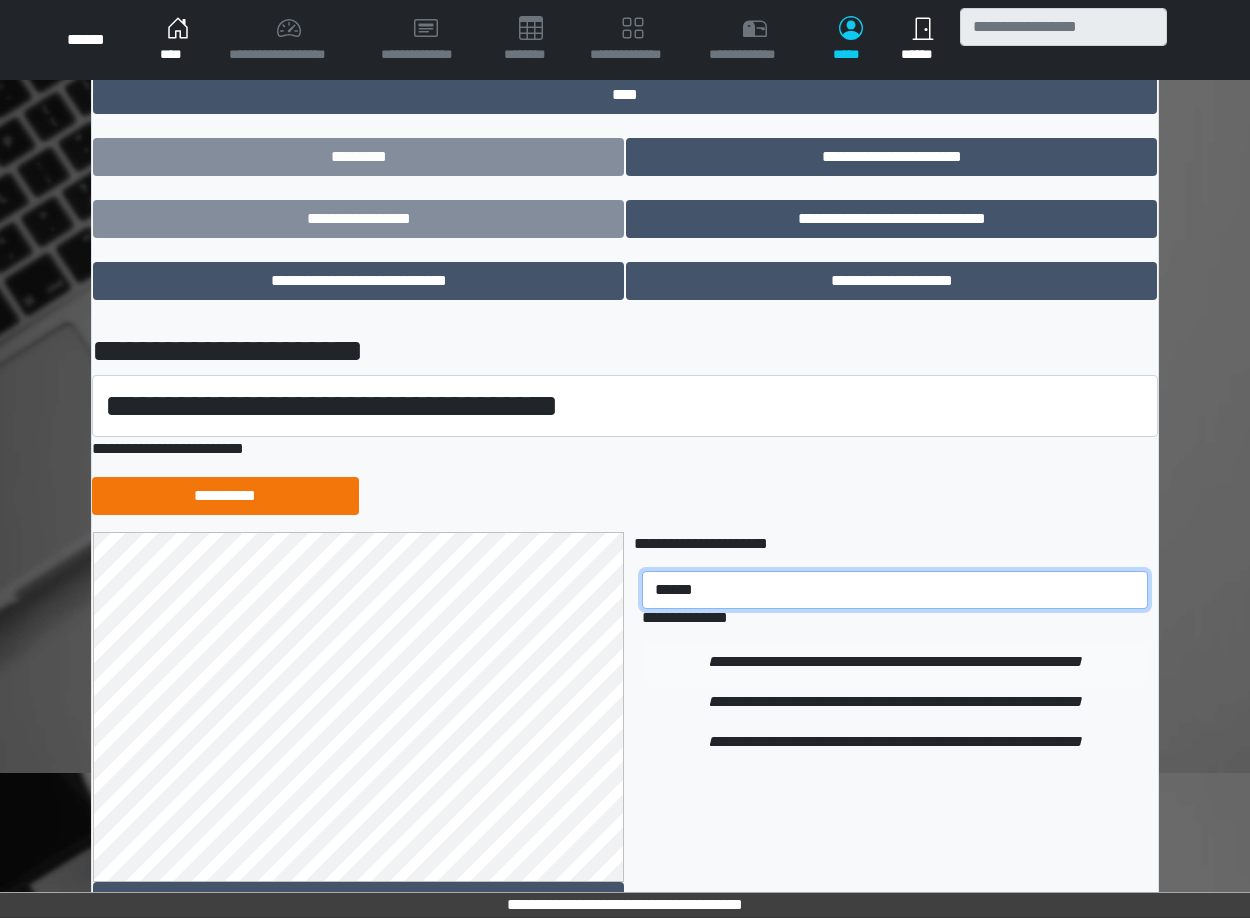 type on "******" 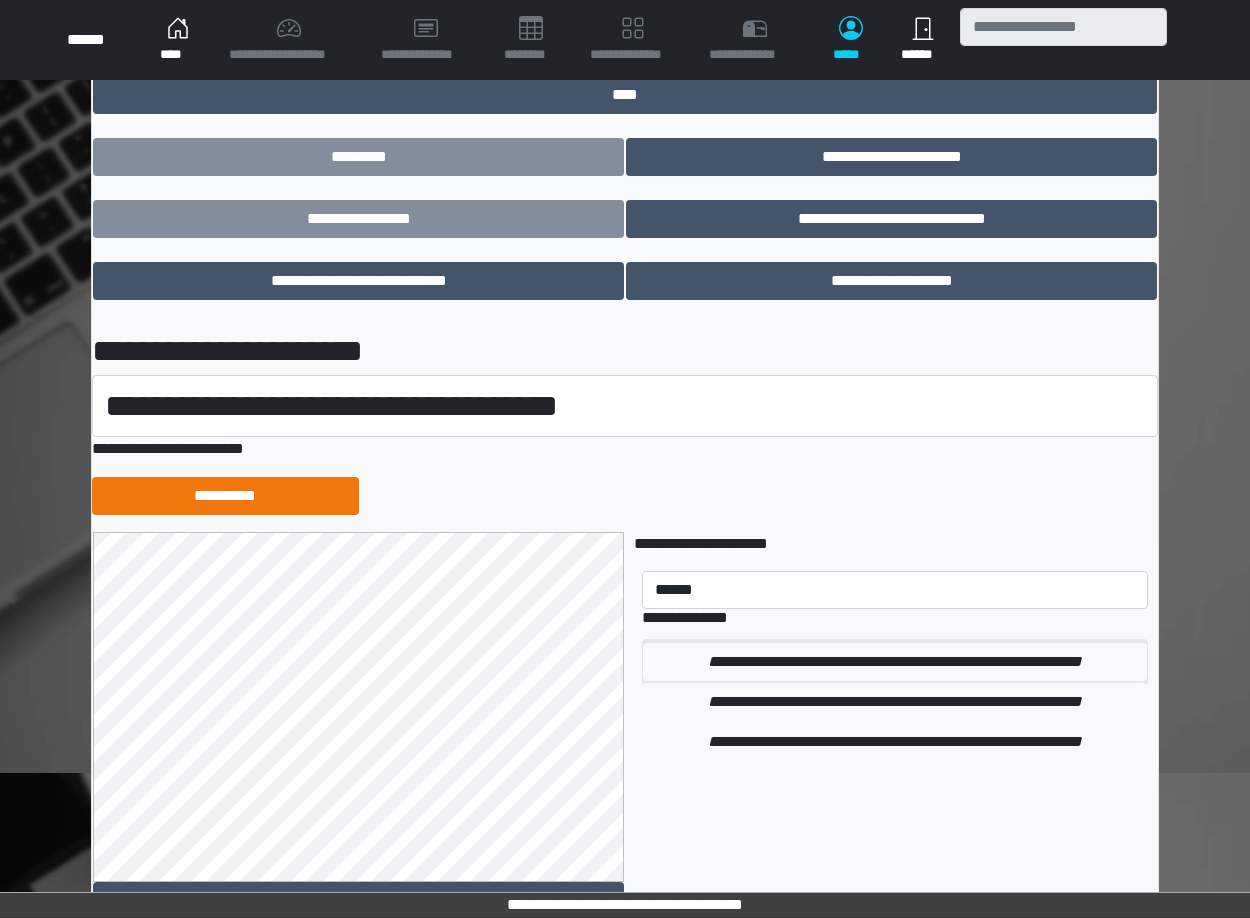 click on "**********" at bounding box center (895, 662) 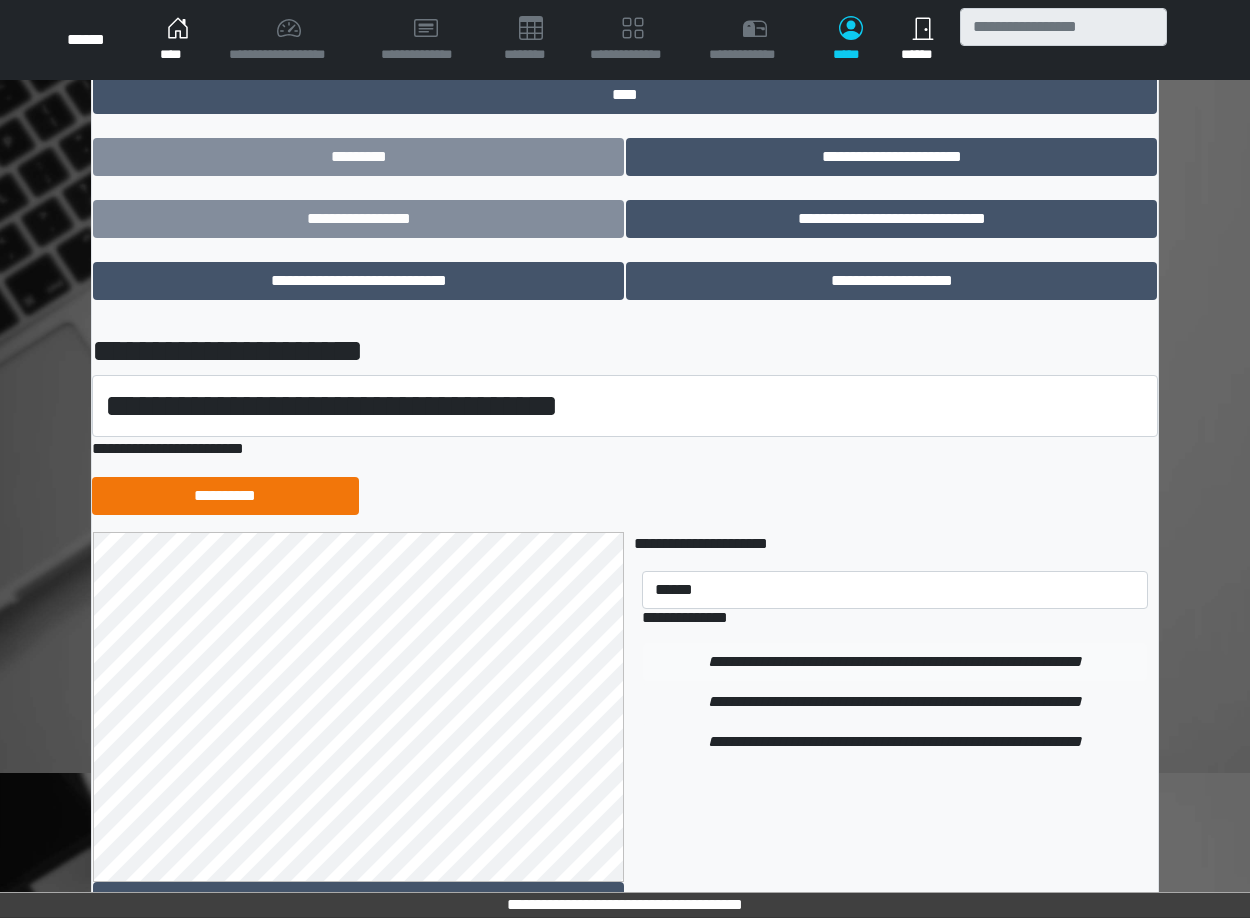 type 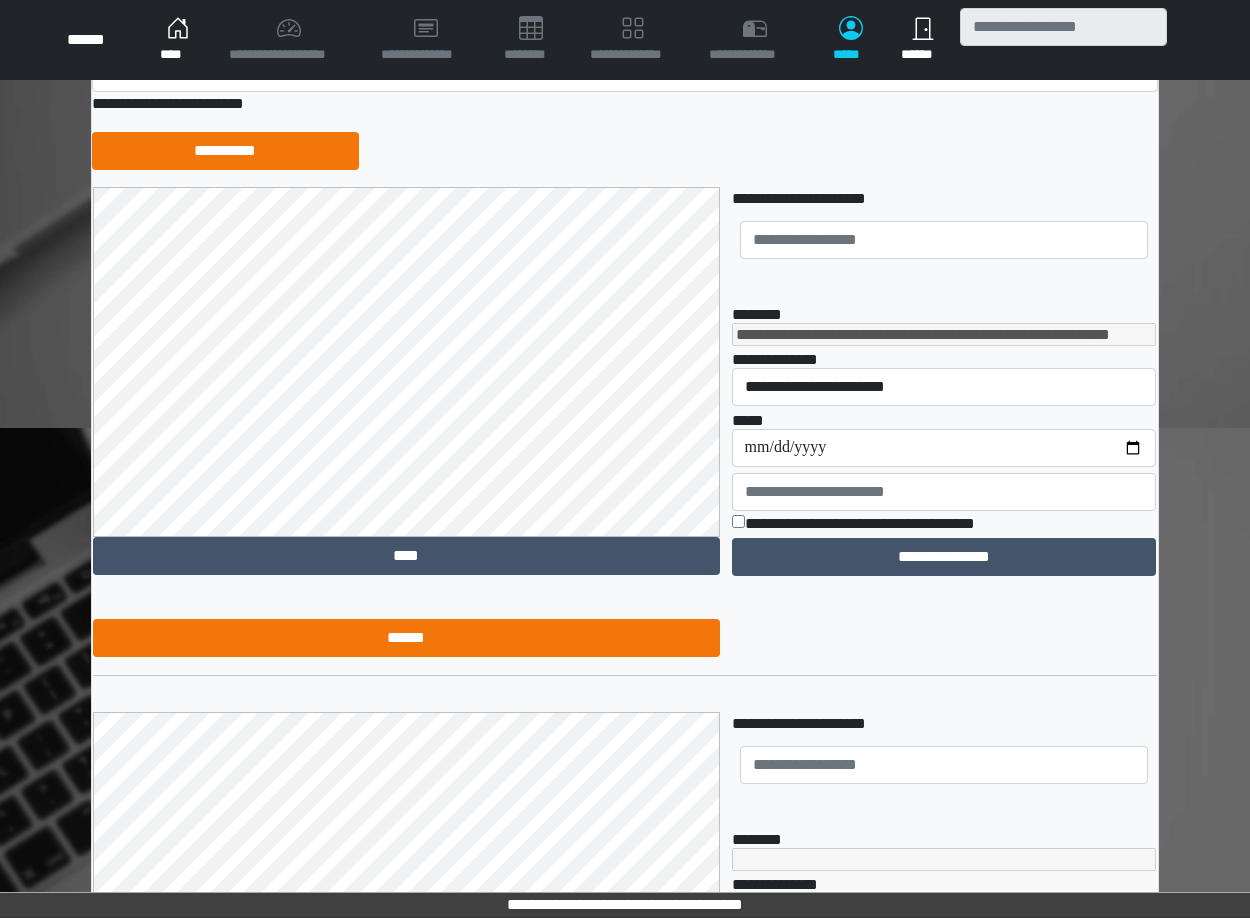 scroll, scrollTop: 535, scrollLeft: 0, axis: vertical 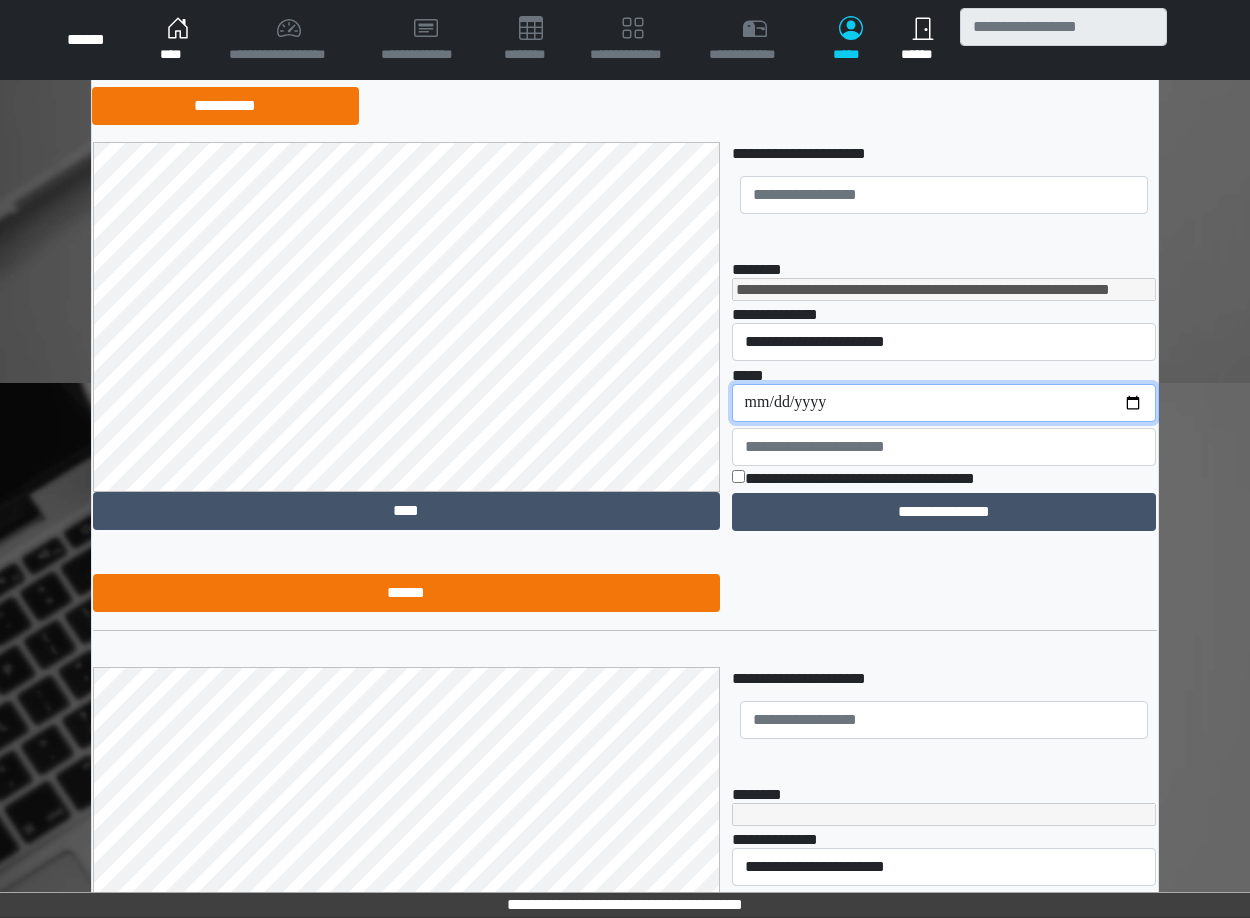 click on "**********" at bounding box center [944, 403] 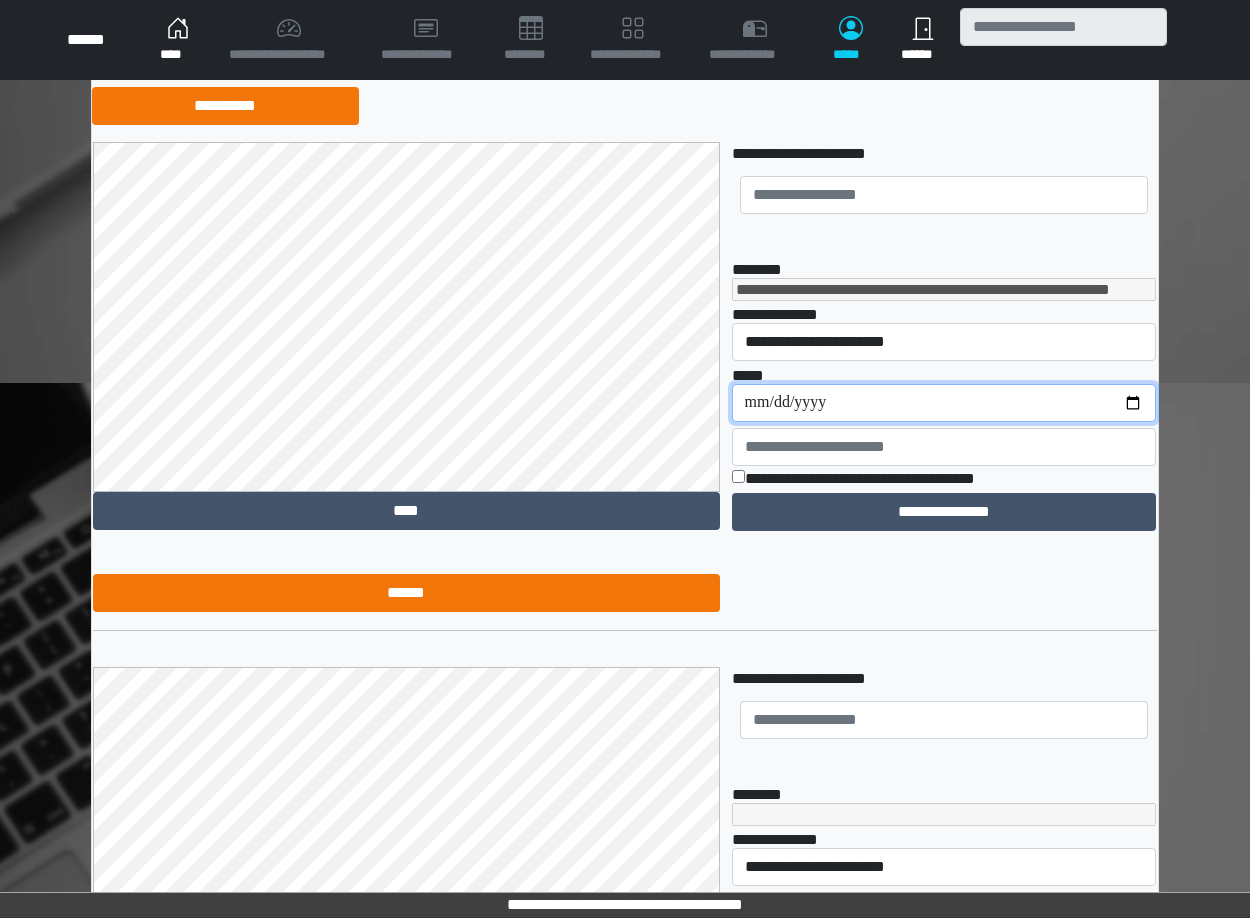 type on "**********" 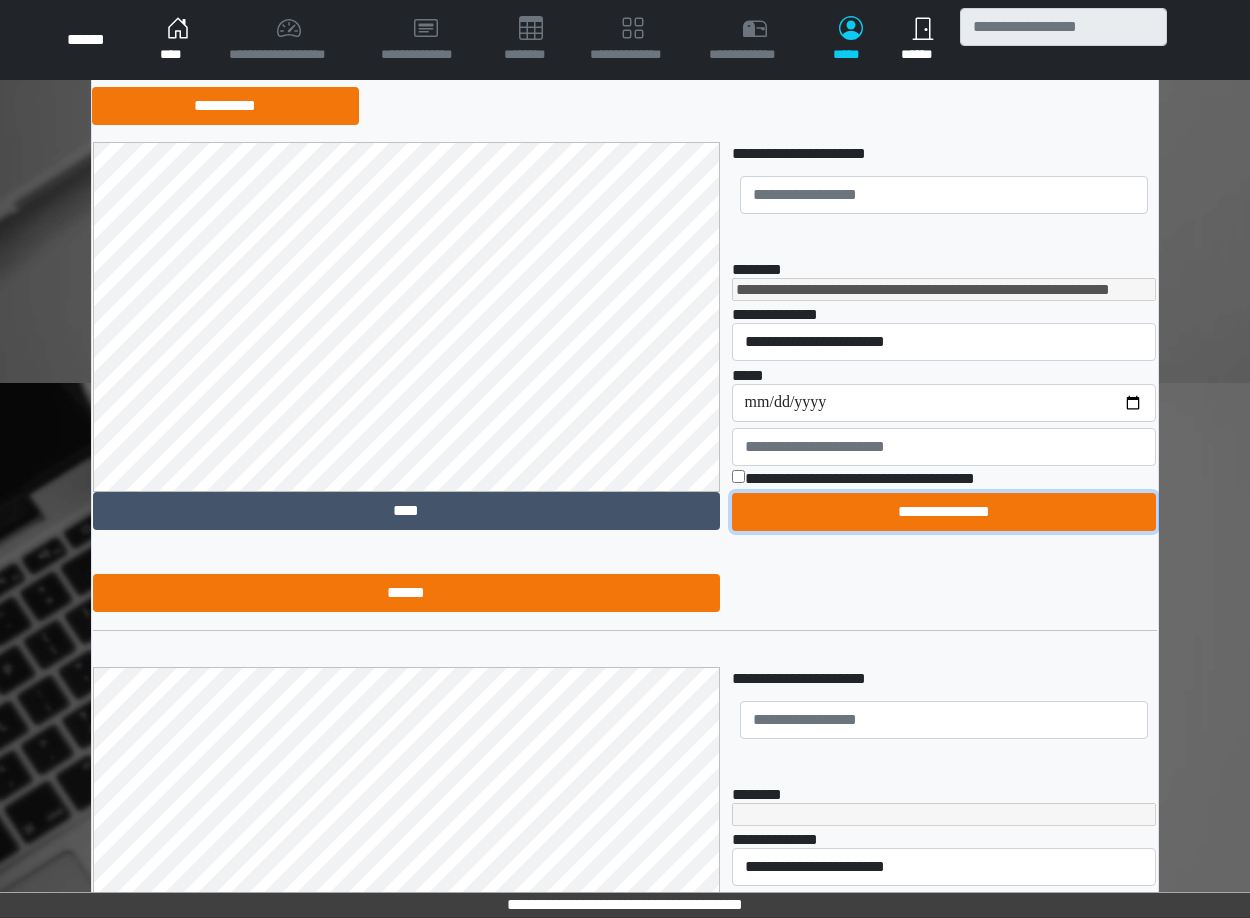 click on "**********" at bounding box center [944, 512] 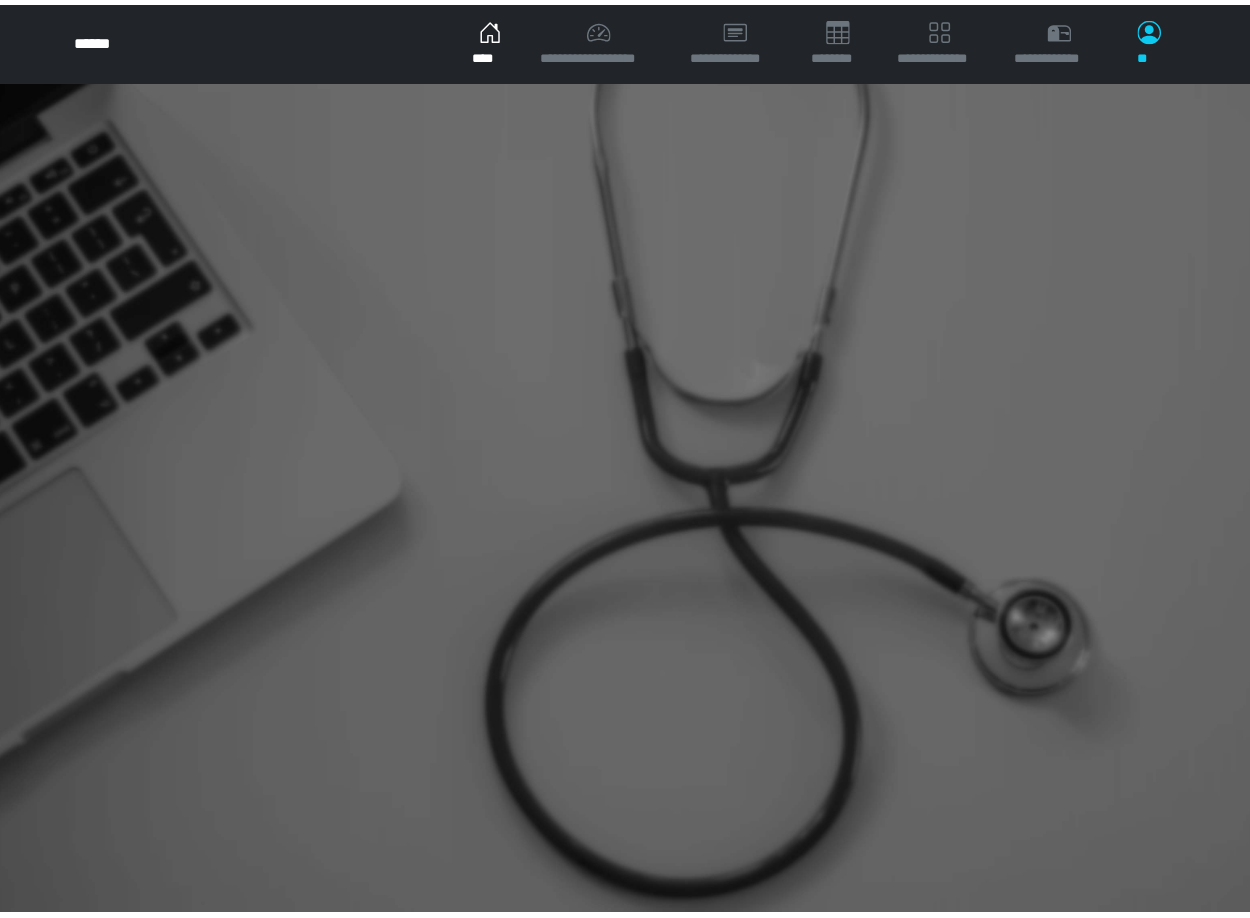 scroll, scrollTop: 0, scrollLeft: 0, axis: both 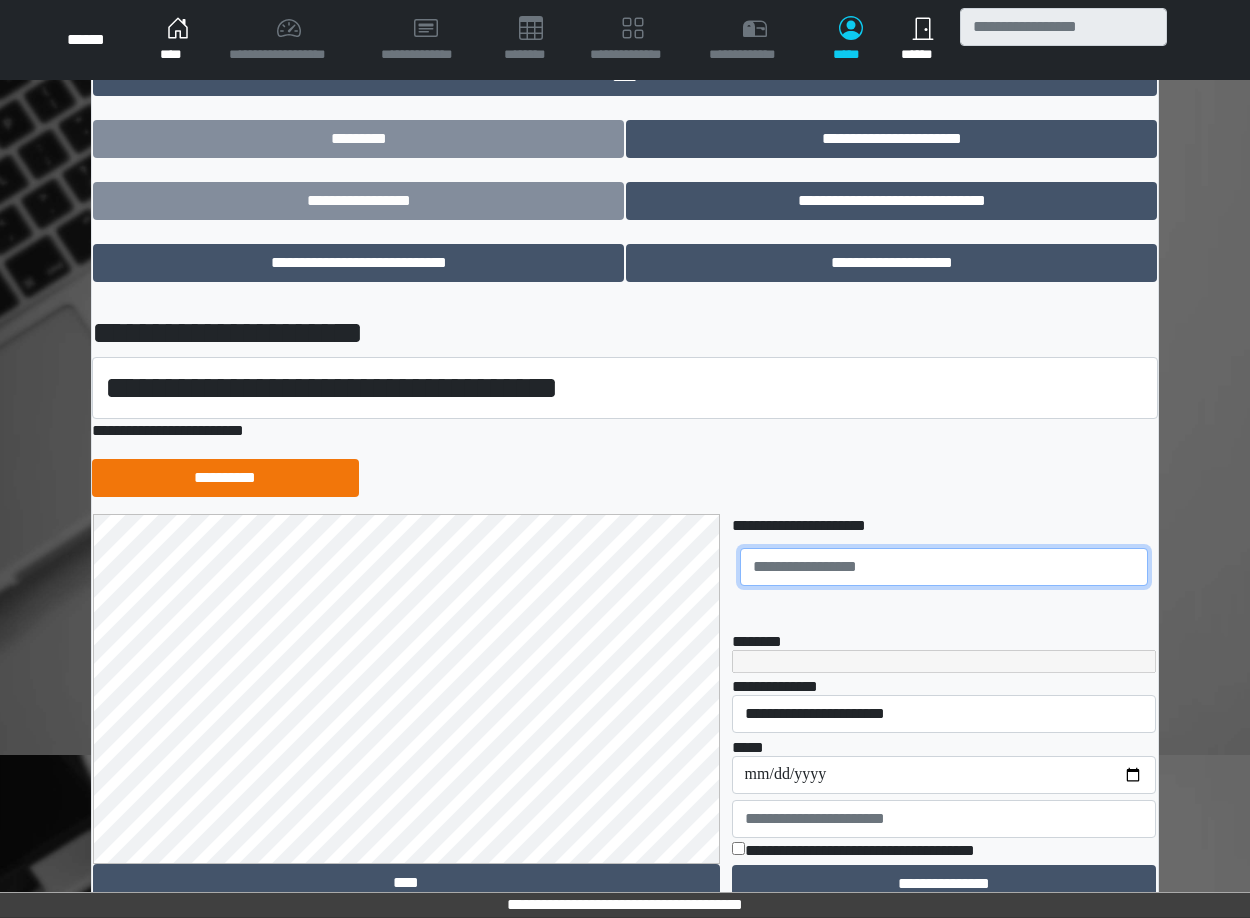 click at bounding box center (944, 567) 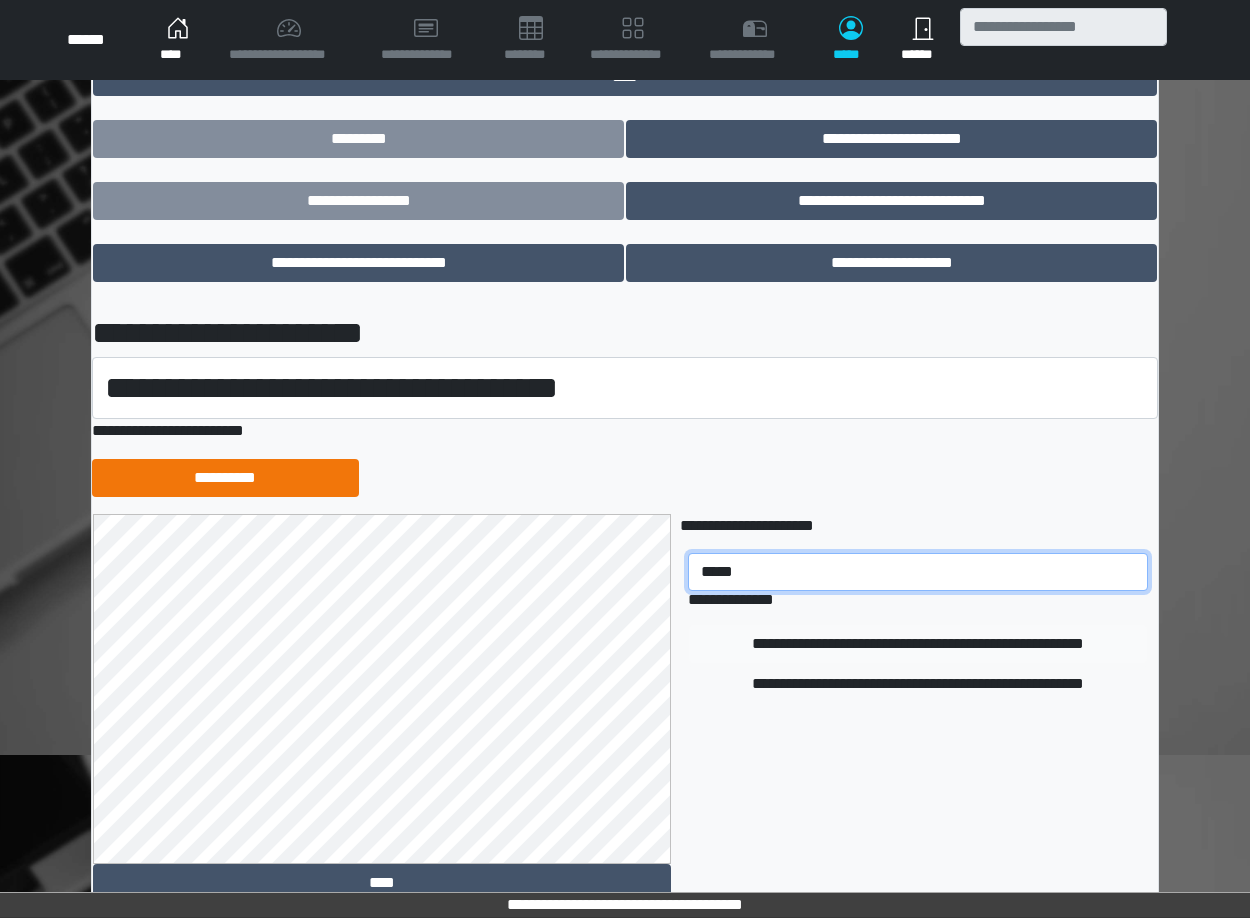 type on "*****" 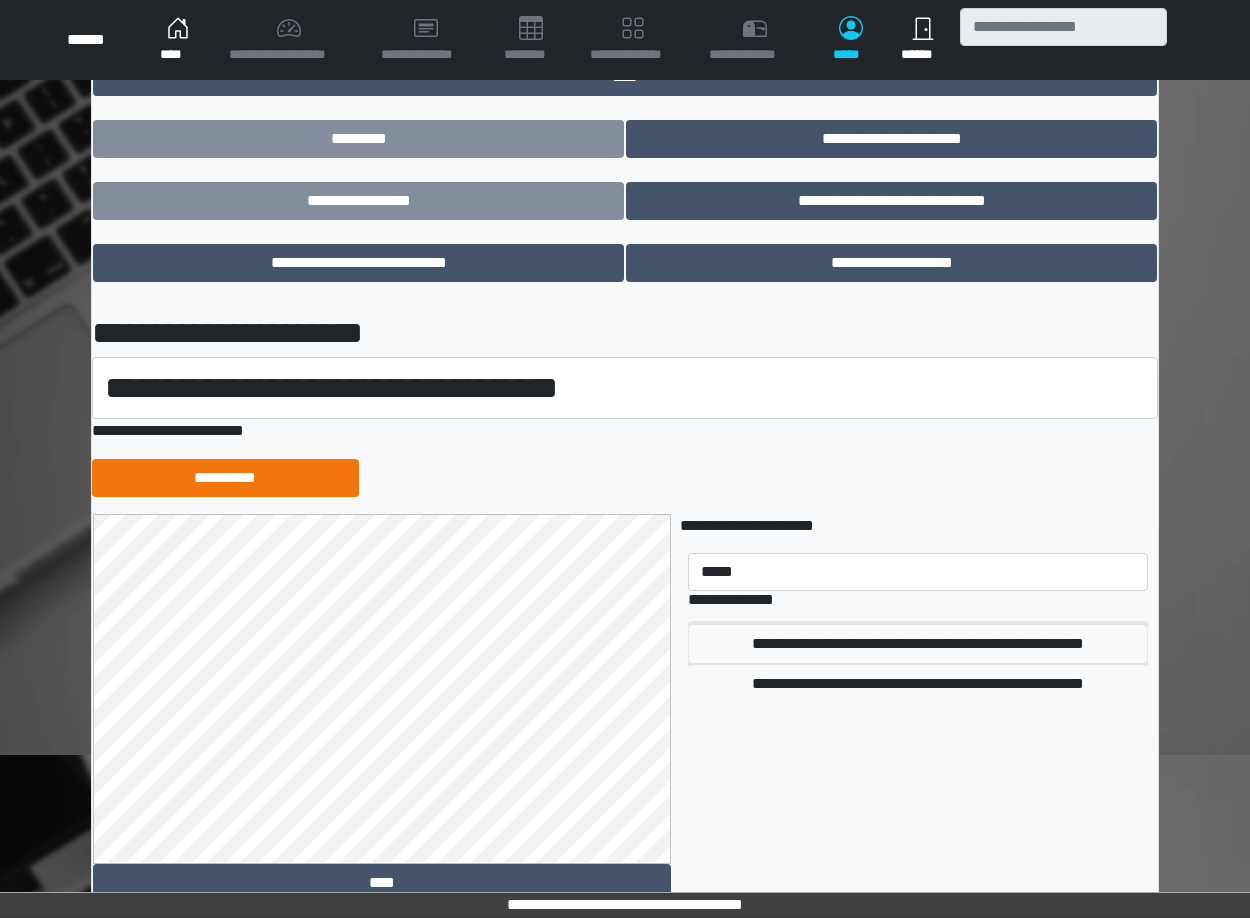 click on "**********" at bounding box center (918, 644) 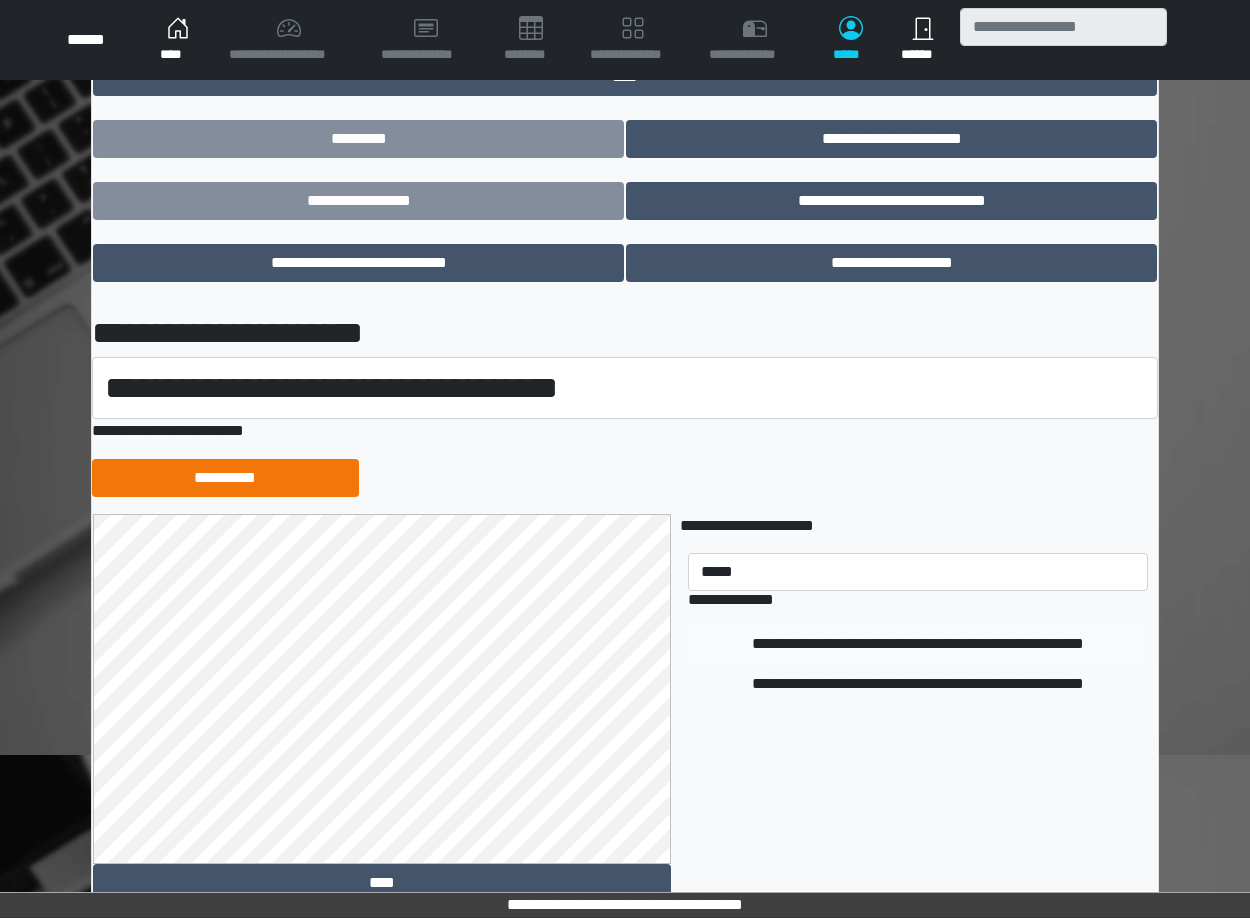 type 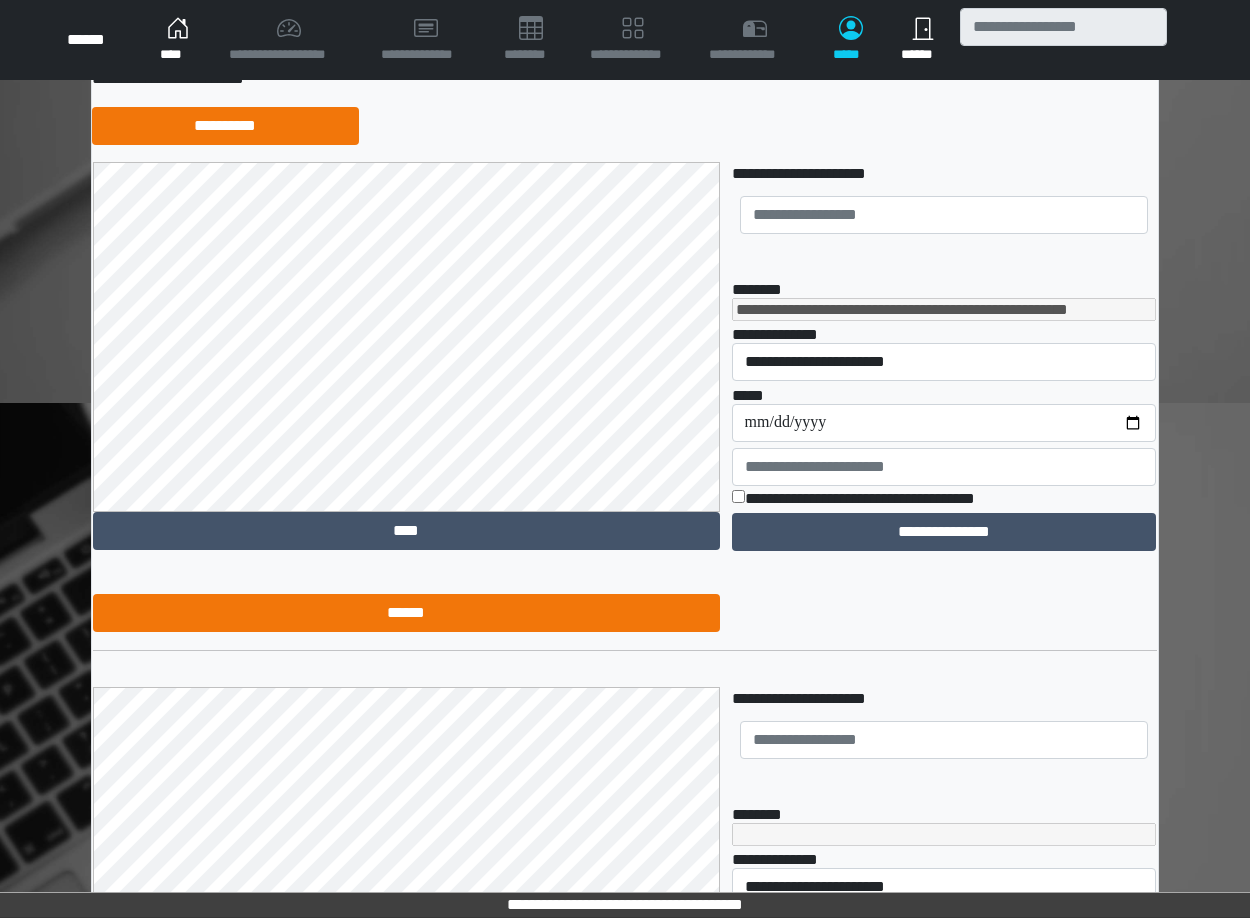 scroll, scrollTop: 520, scrollLeft: 0, axis: vertical 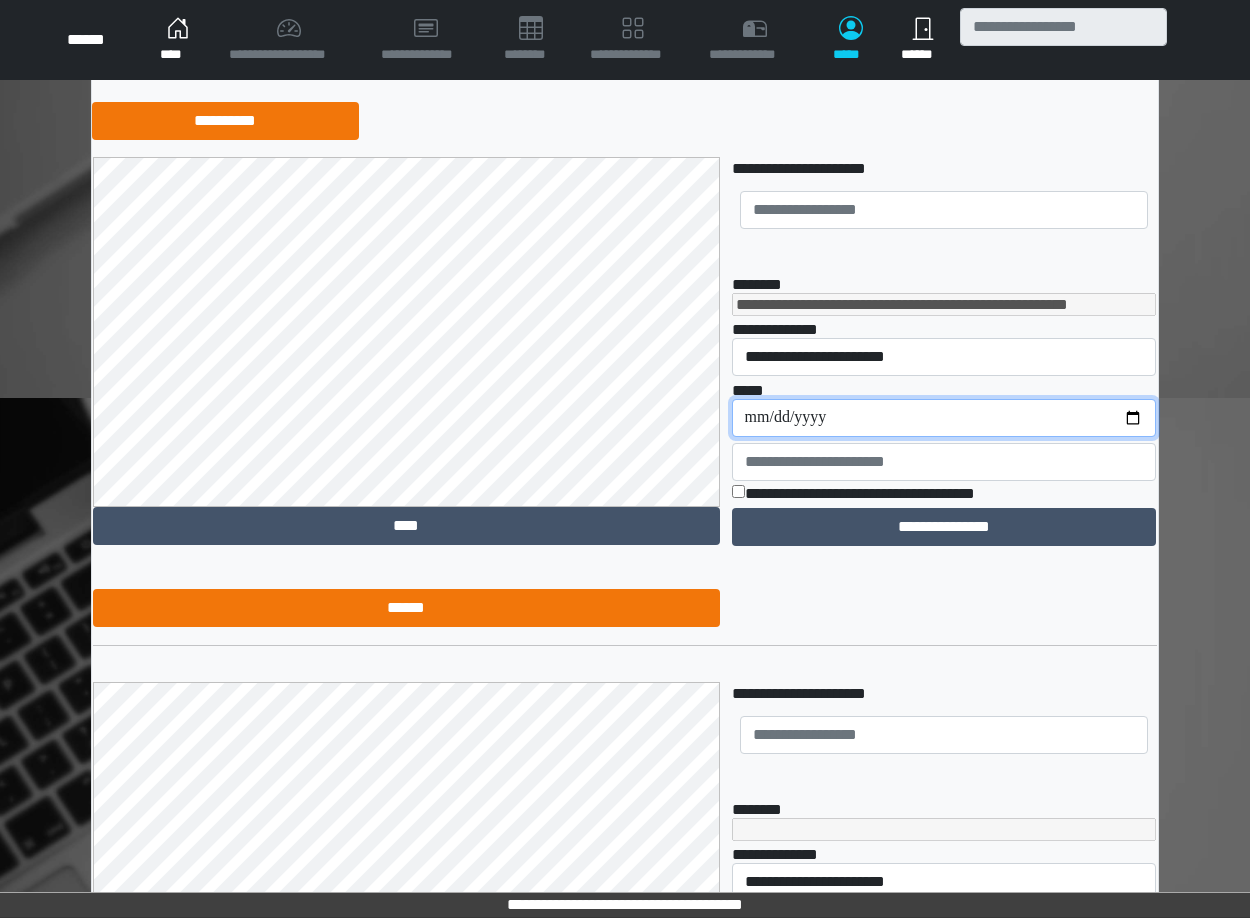 click on "**********" at bounding box center (944, 418) 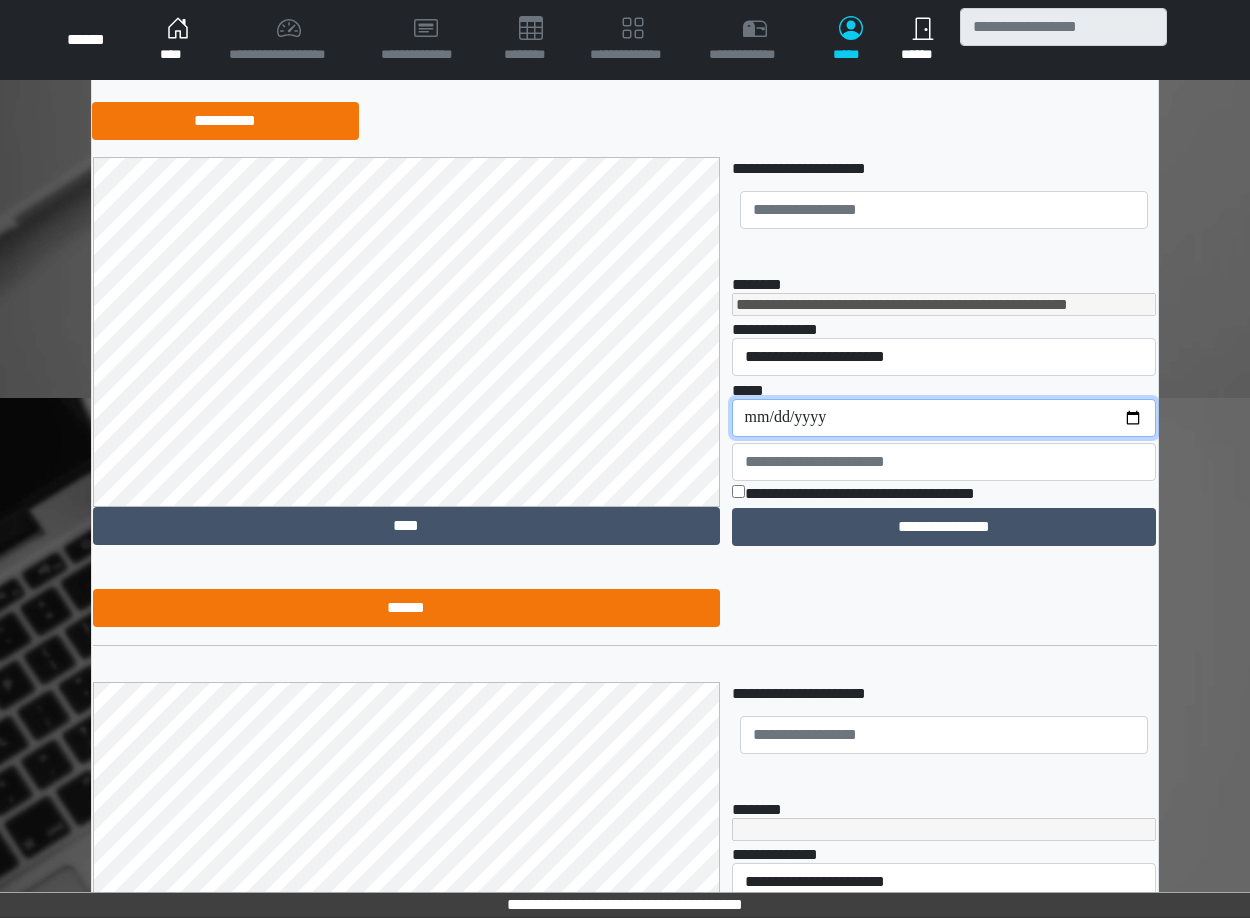 type on "**********" 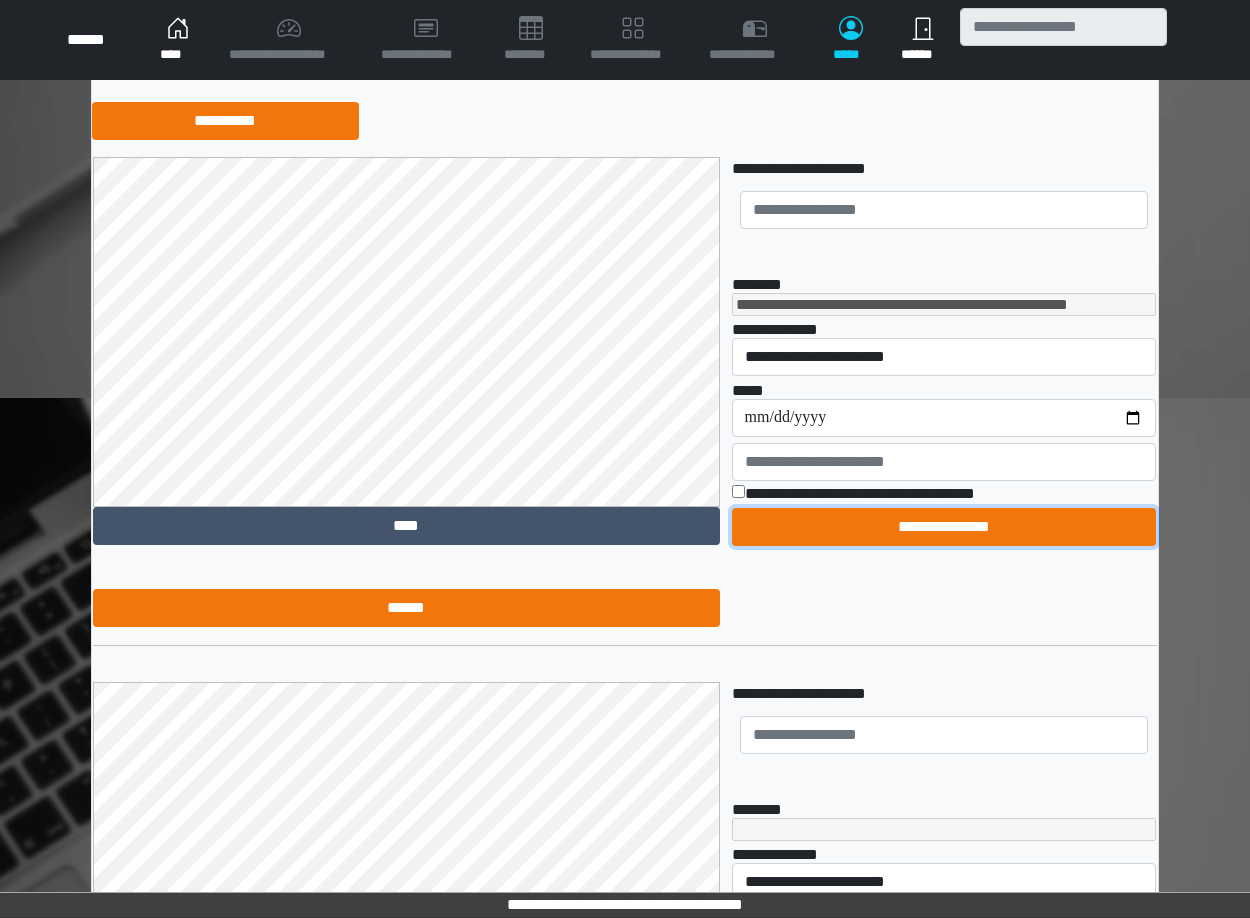 click on "**********" at bounding box center (944, 527) 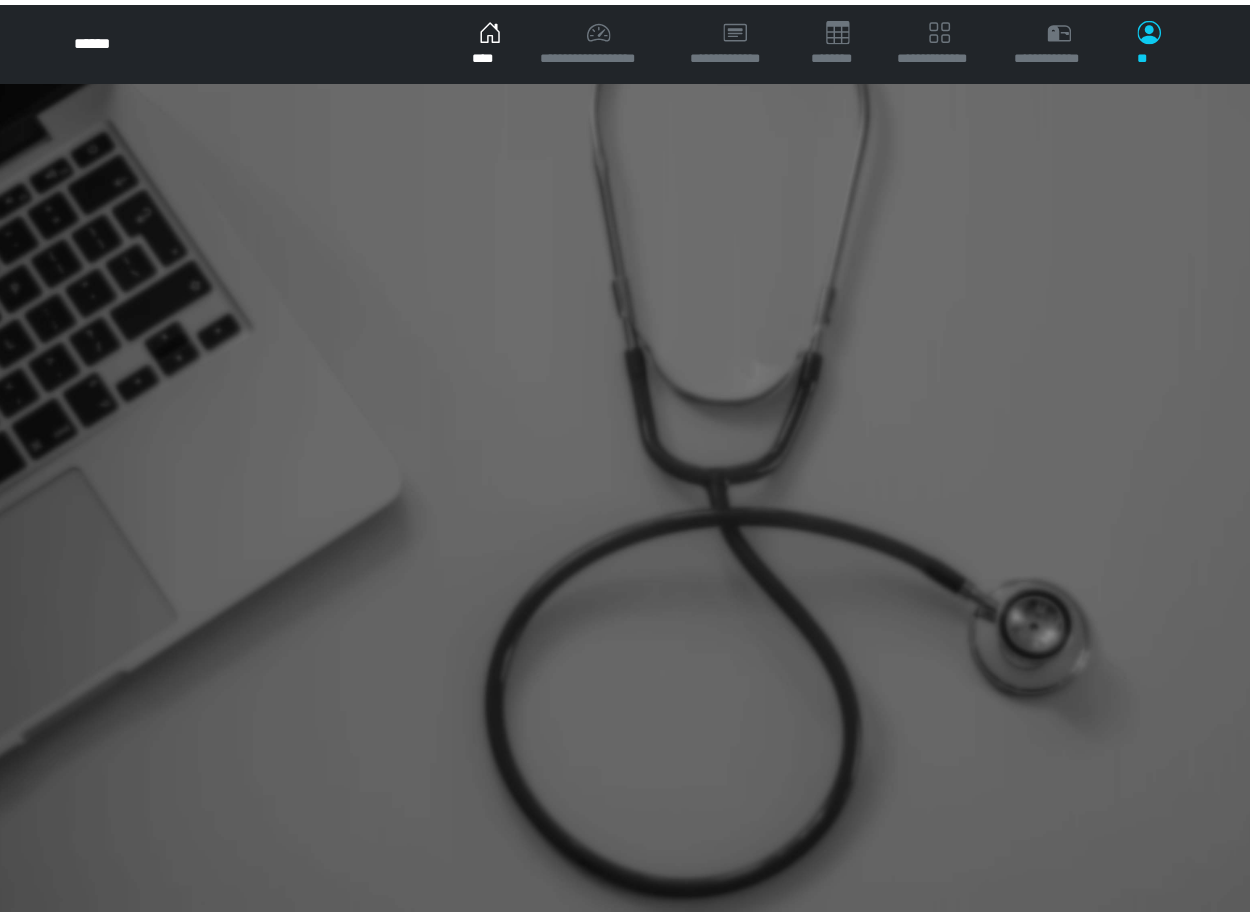scroll, scrollTop: 0, scrollLeft: 0, axis: both 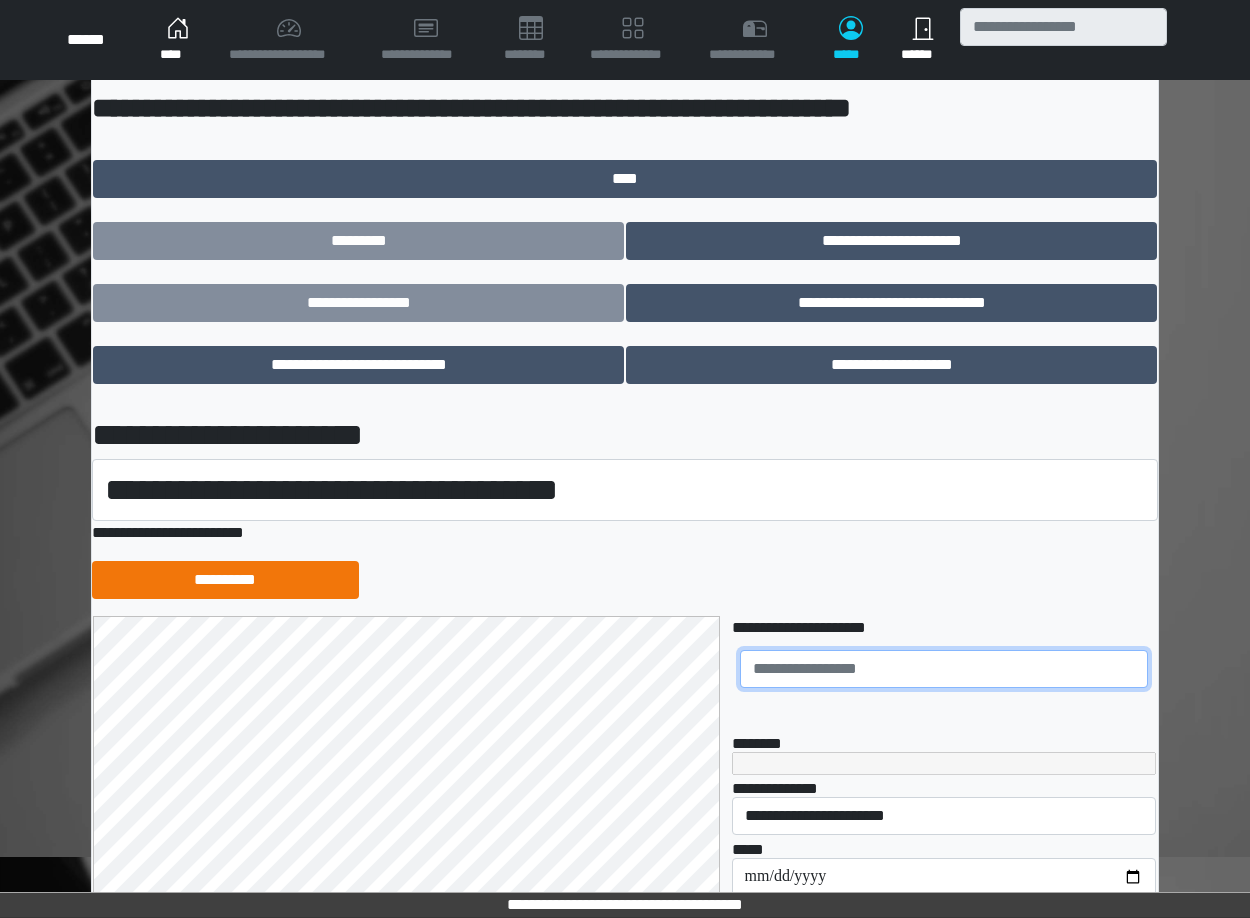 click at bounding box center (944, 669) 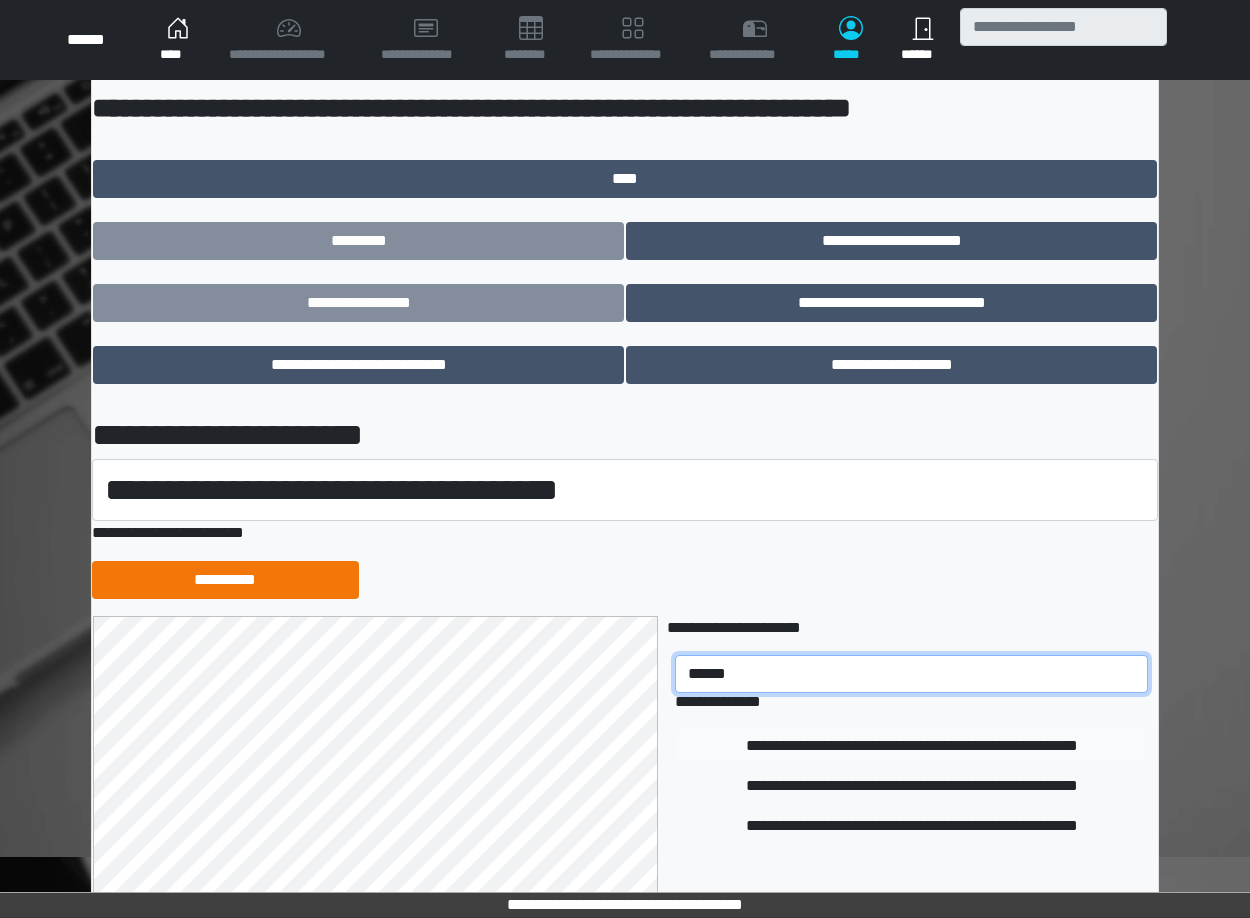 type on "******" 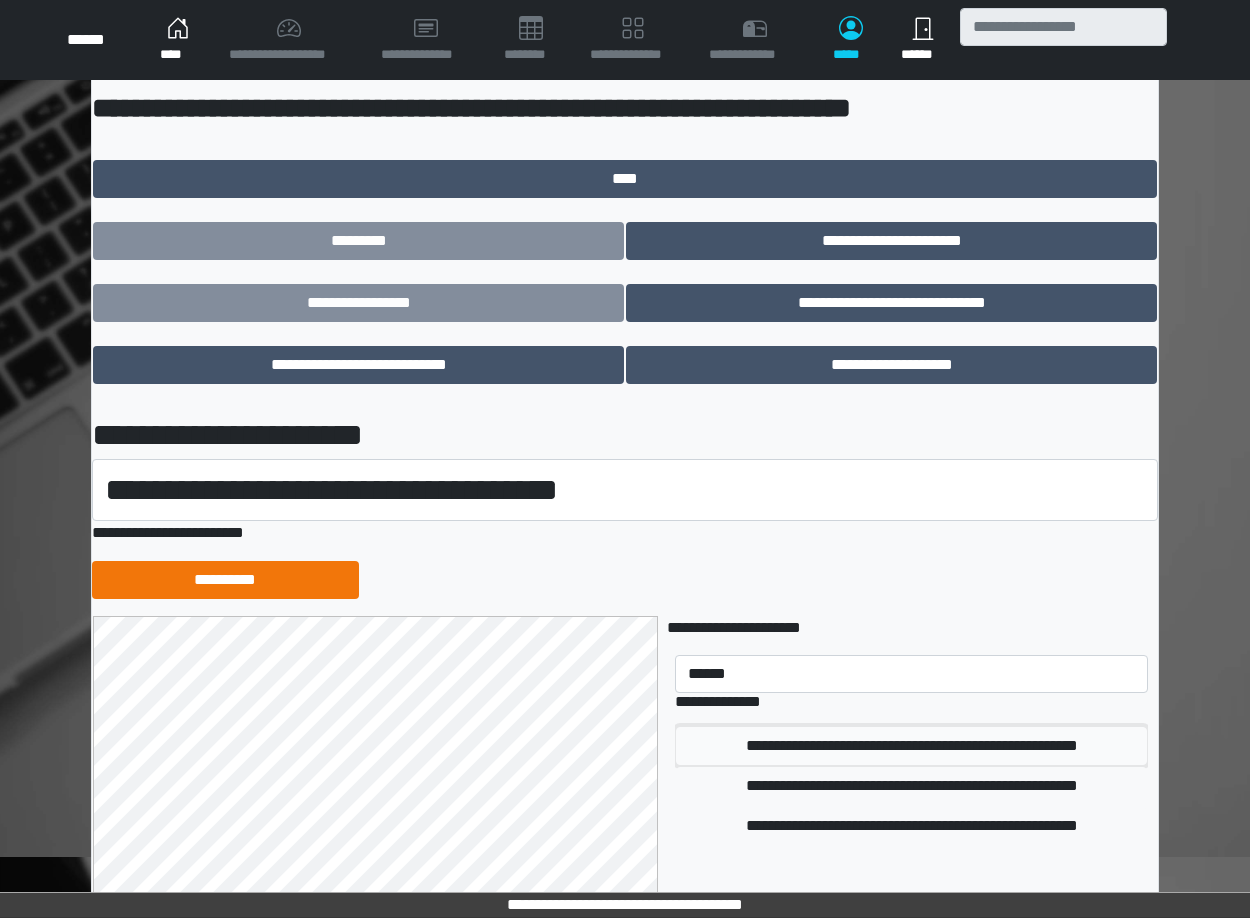 click on "**********" at bounding box center [911, 746] 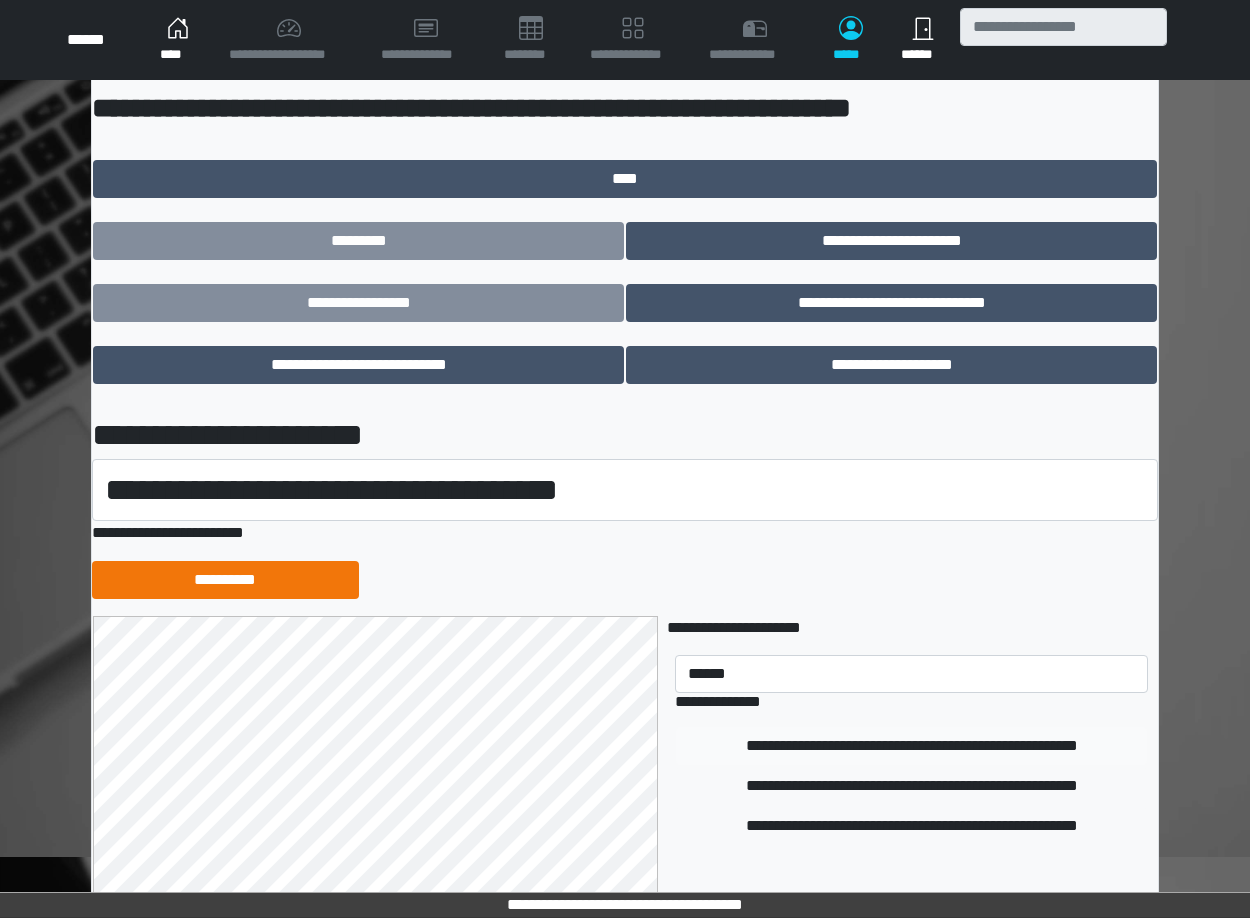 type 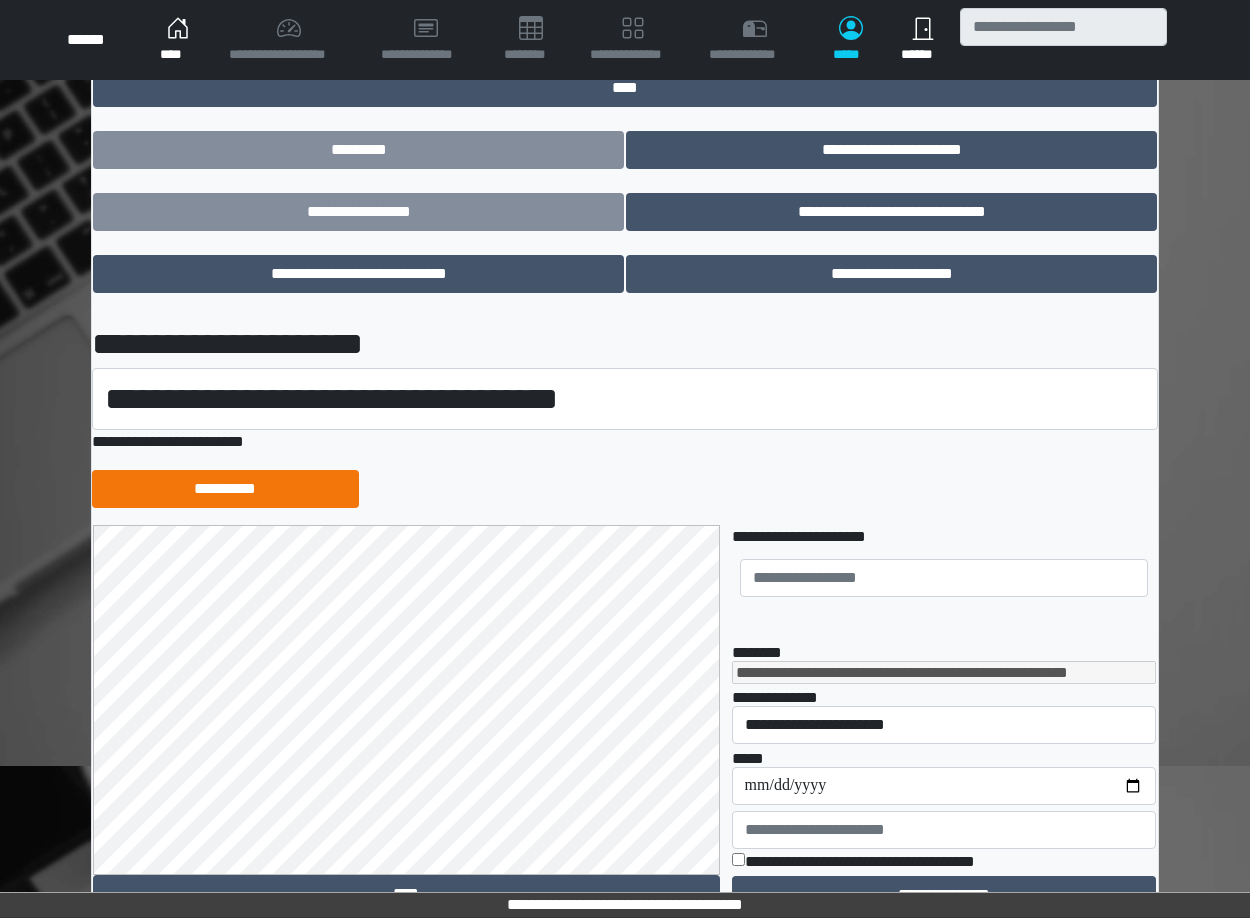 scroll, scrollTop: 255, scrollLeft: 0, axis: vertical 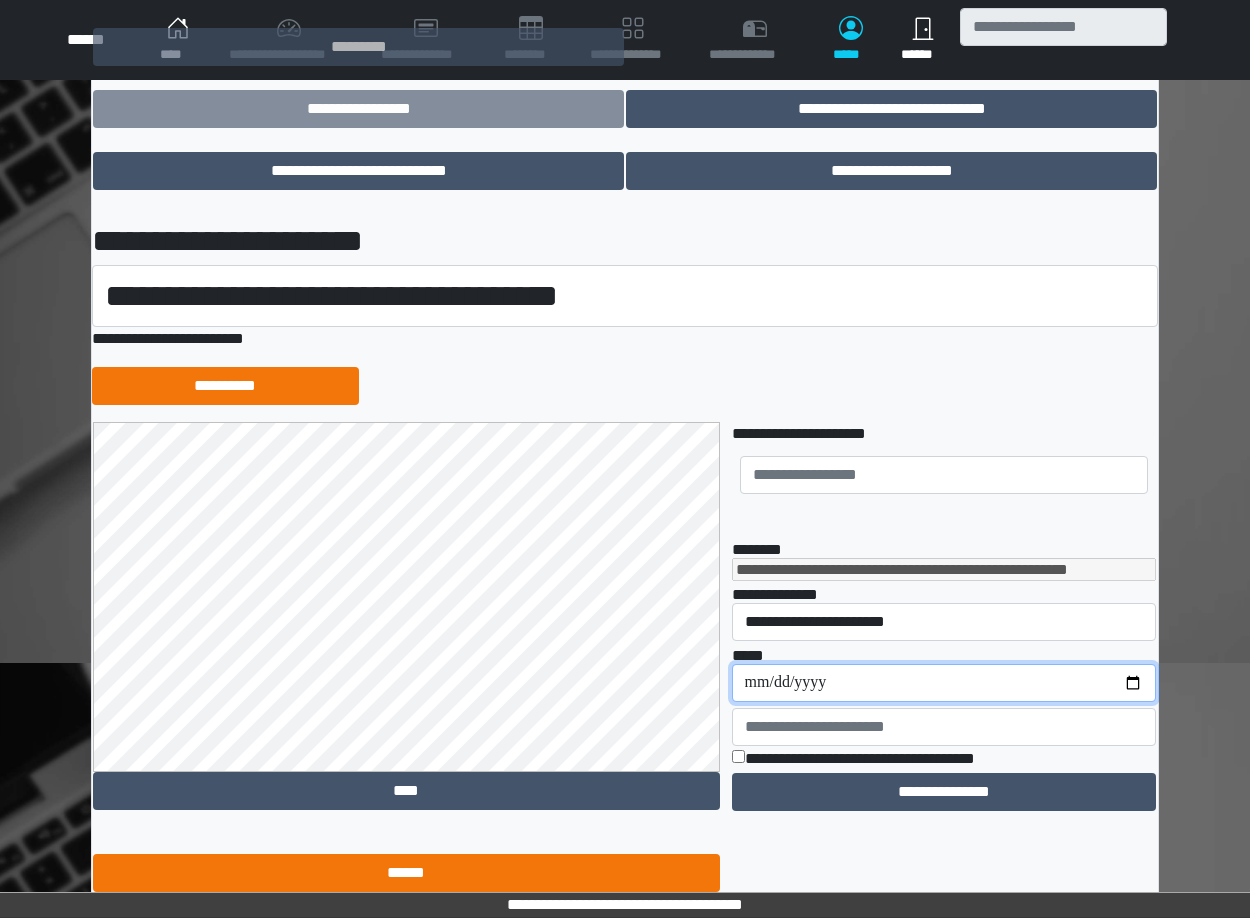 click on "**********" at bounding box center (944, 683) 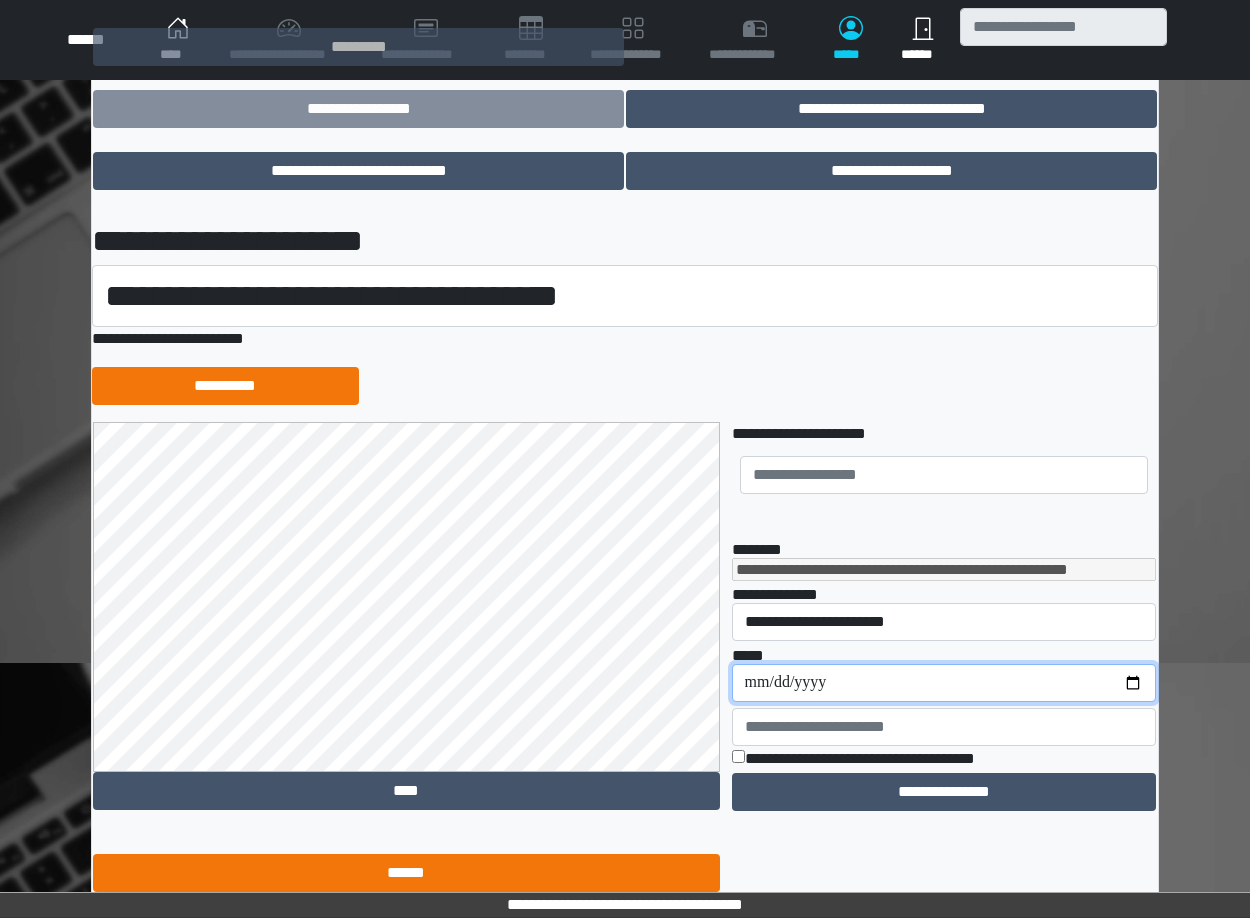 type on "**********" 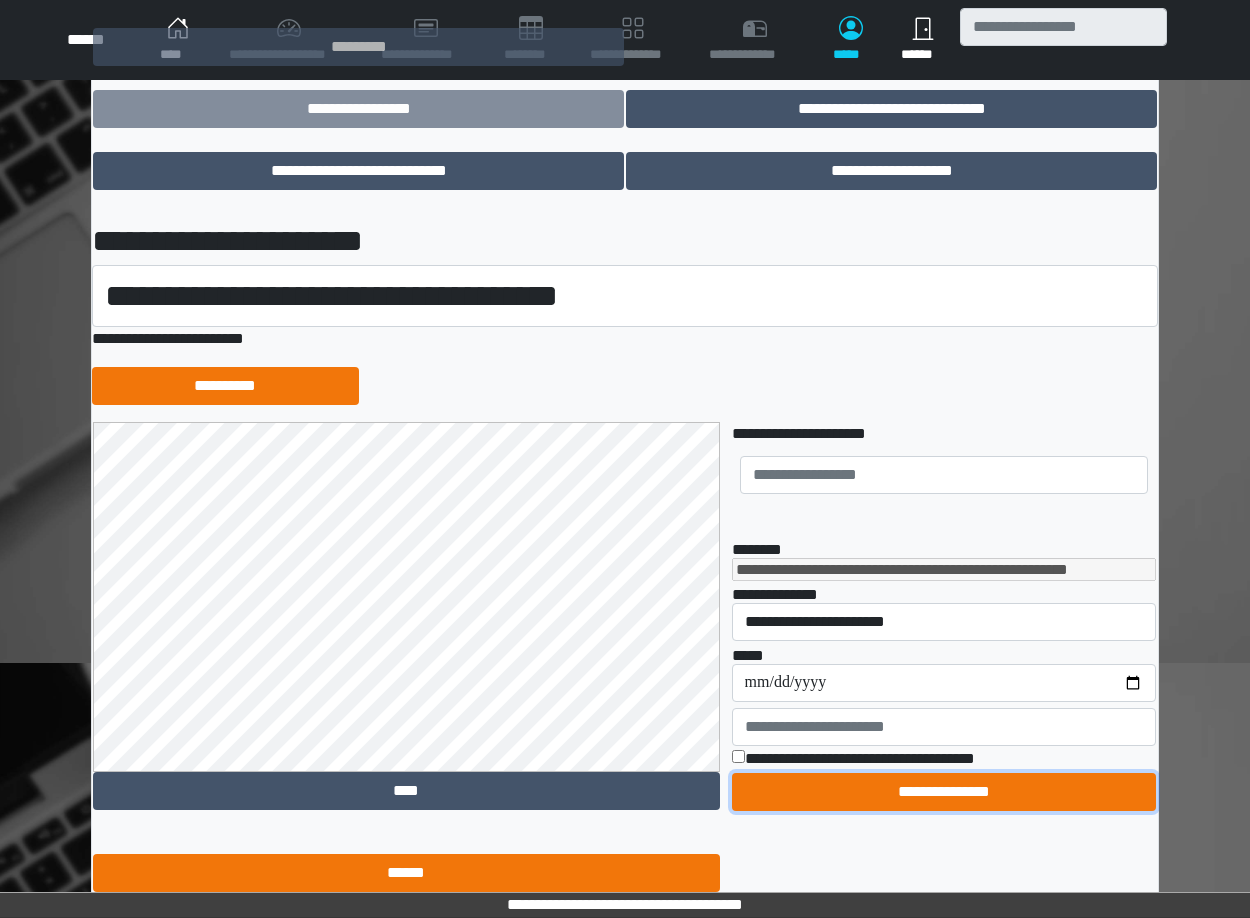 click on "**********" at bounding box center [944, 792] 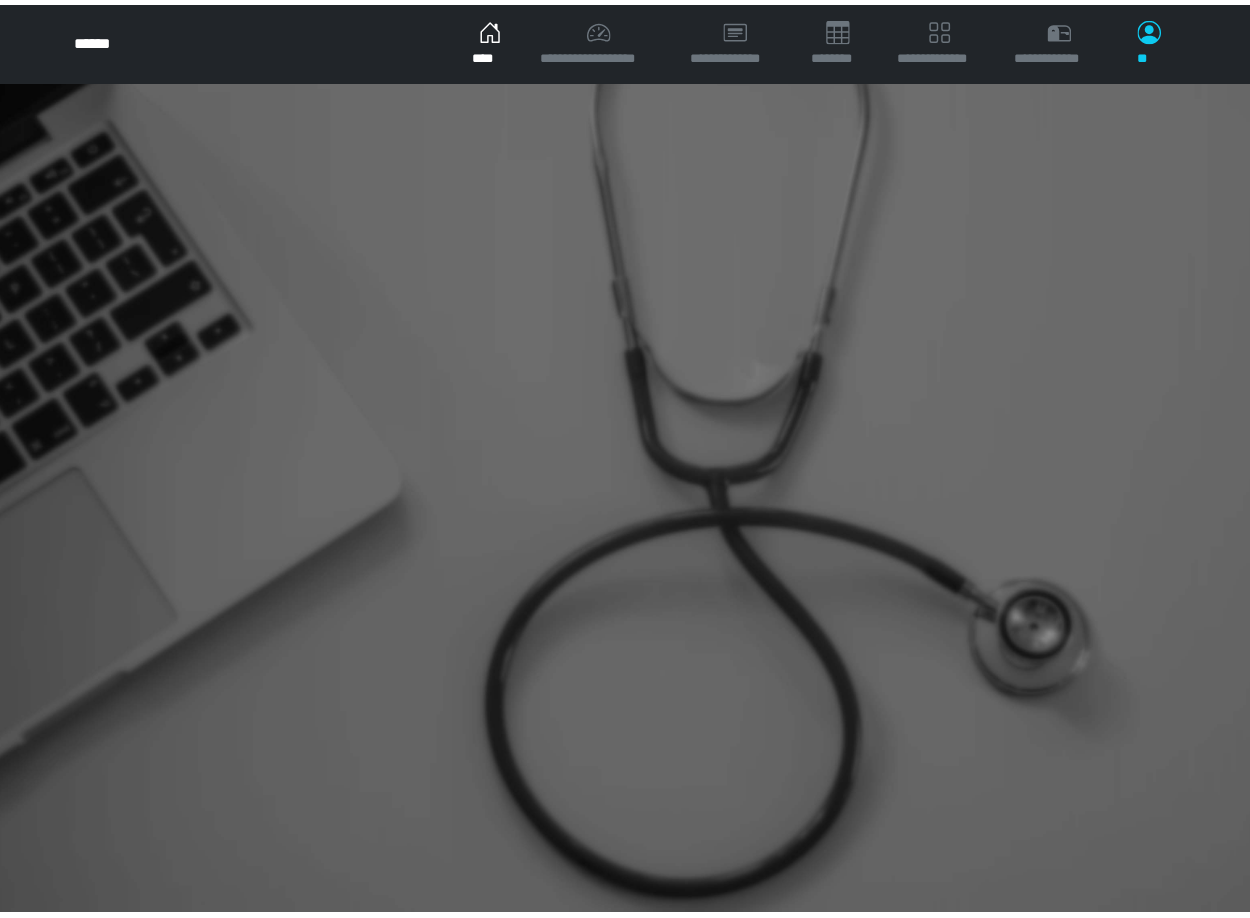 scroll, scrollTop: 0, scrollLeft: 0, axis: both 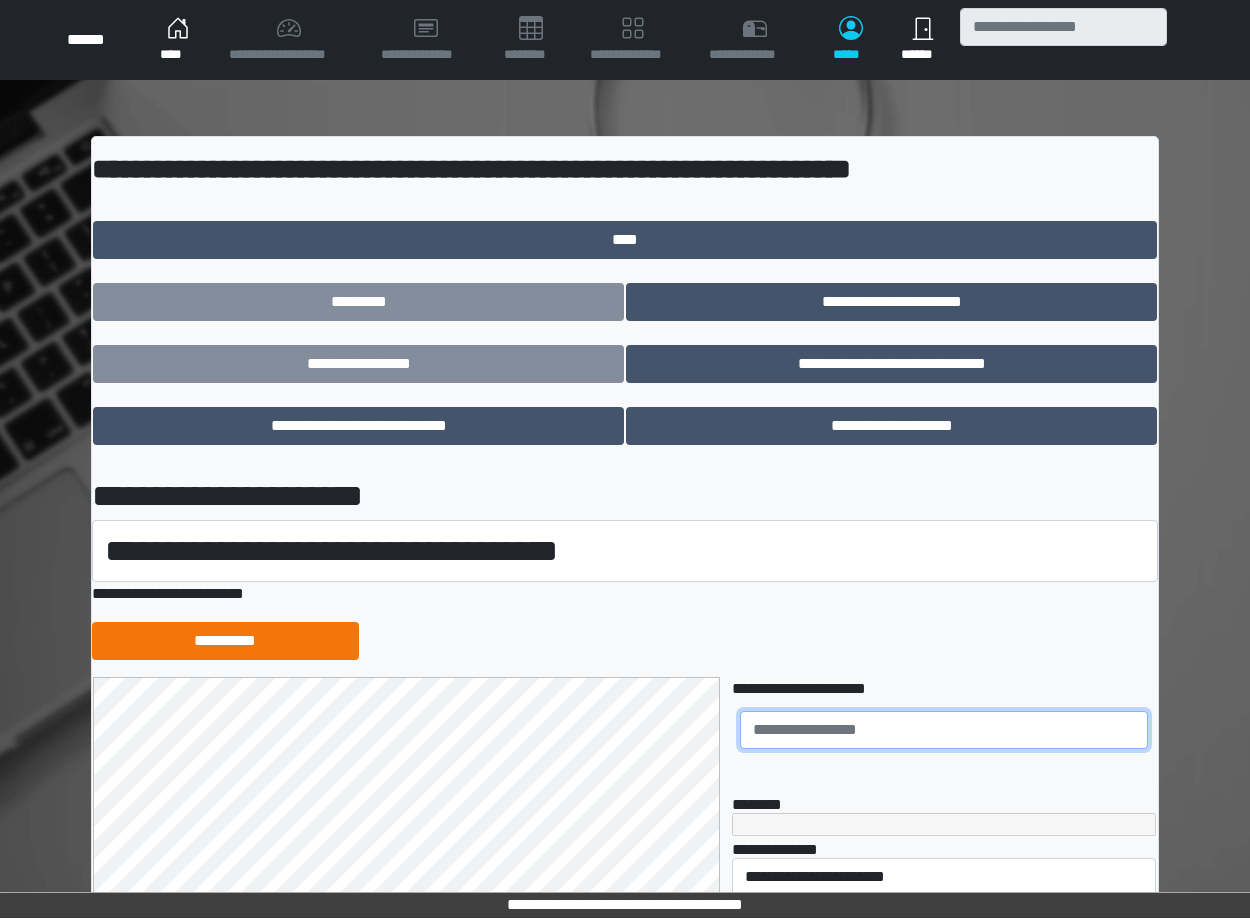 drag, startPoint x: 817, startPoint y: 733, endPoint x: 1247, endPoint y: 622, distance: 444.0957 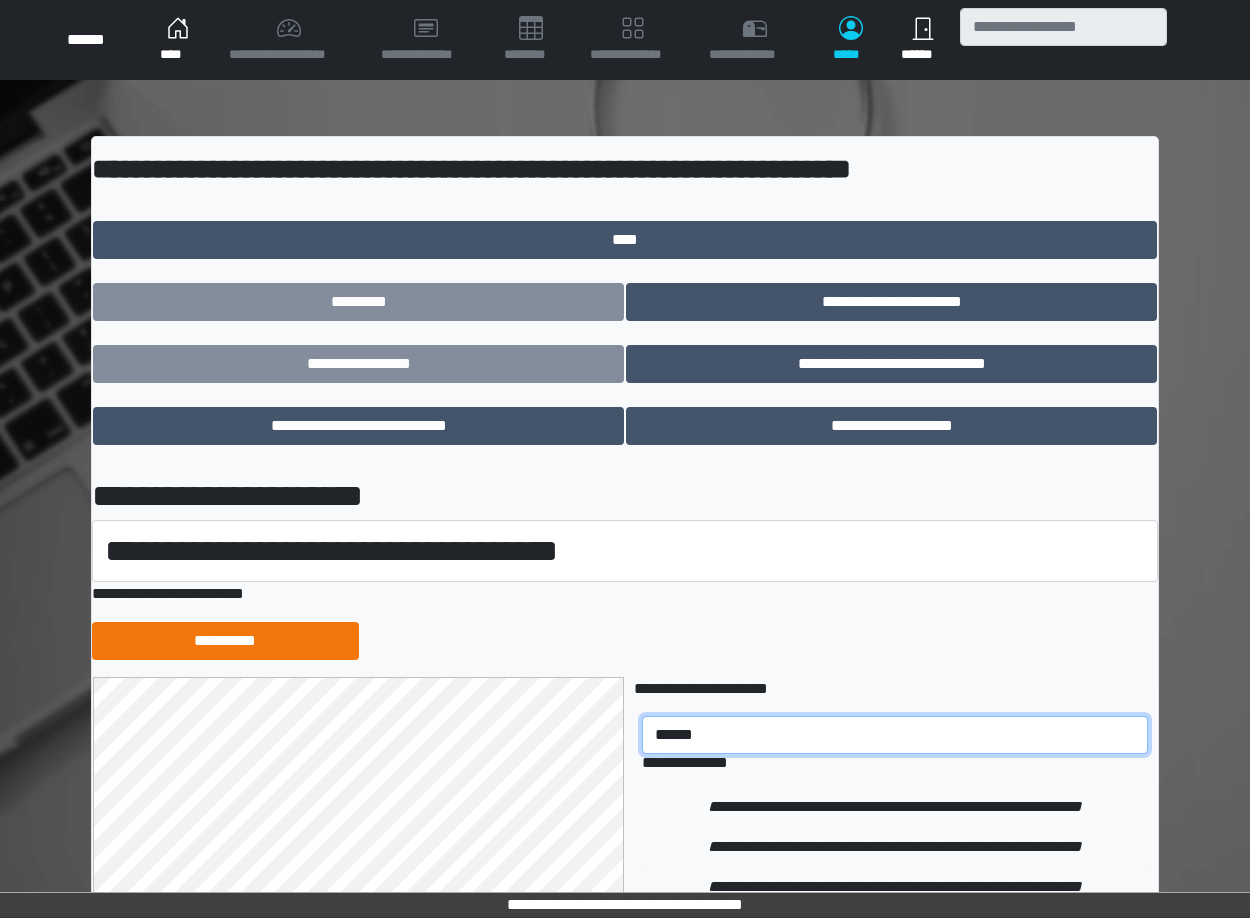 type on "******" 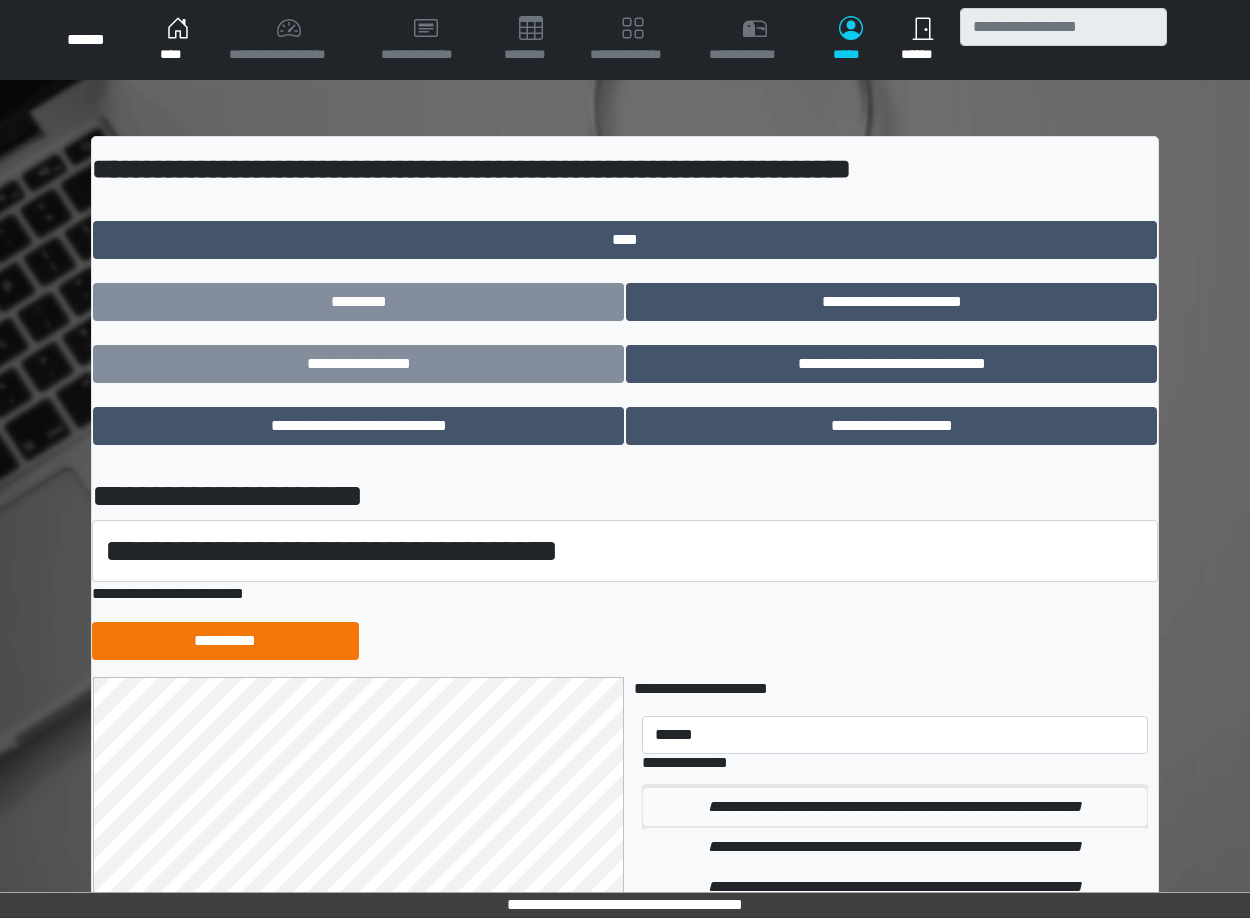 click on "**********" at bounding box center [895, 807] 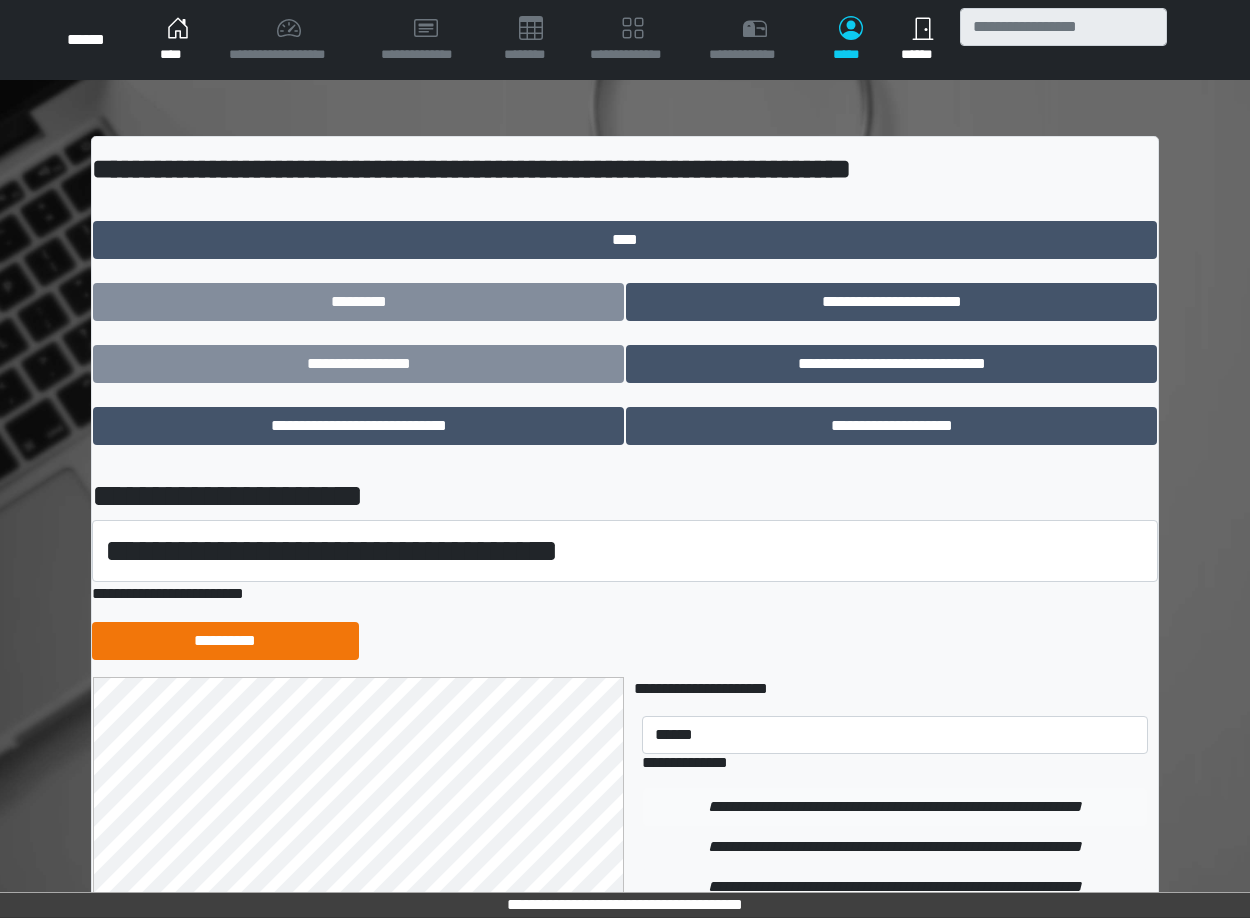 type 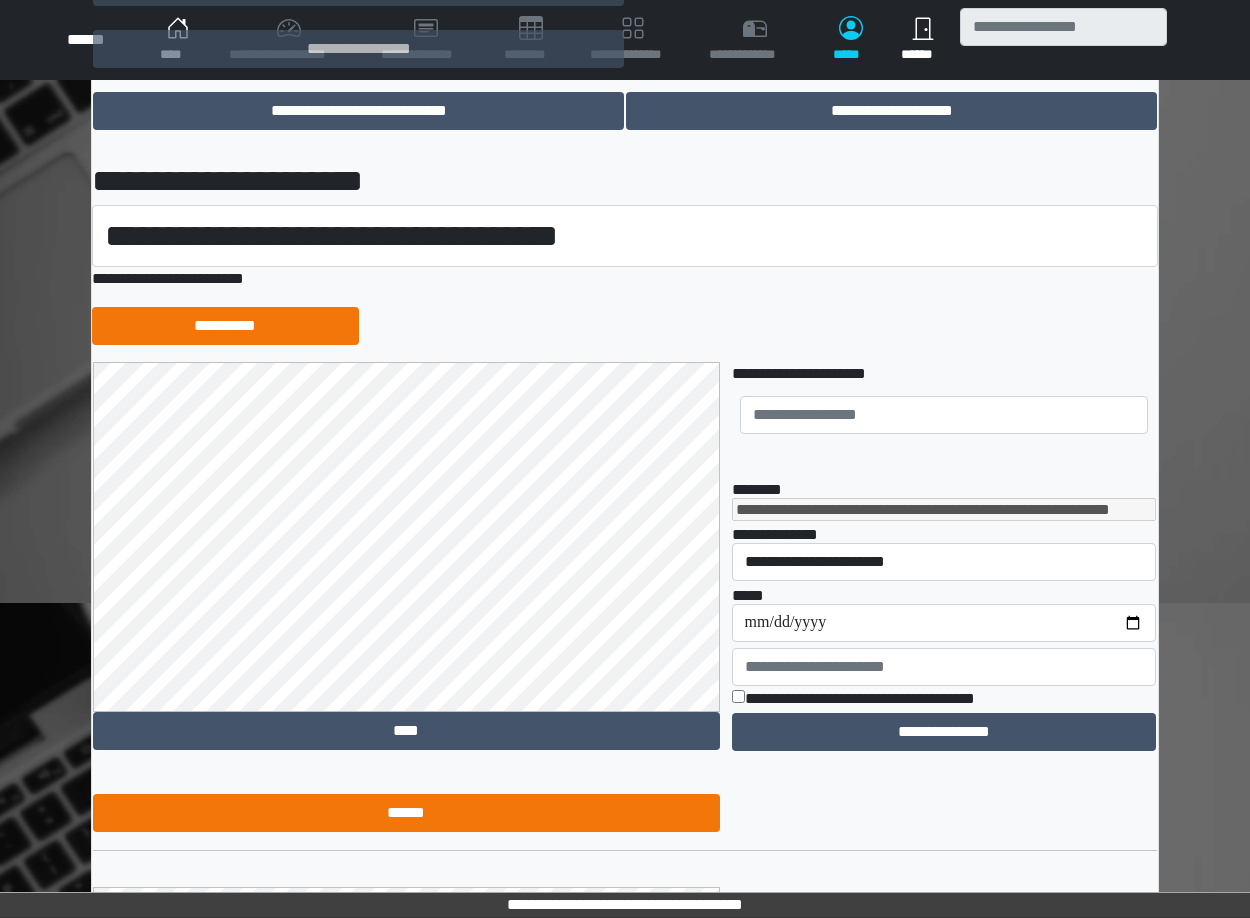 scroll, scrollTop: 318, scrollLeft: 0, axis: vertical 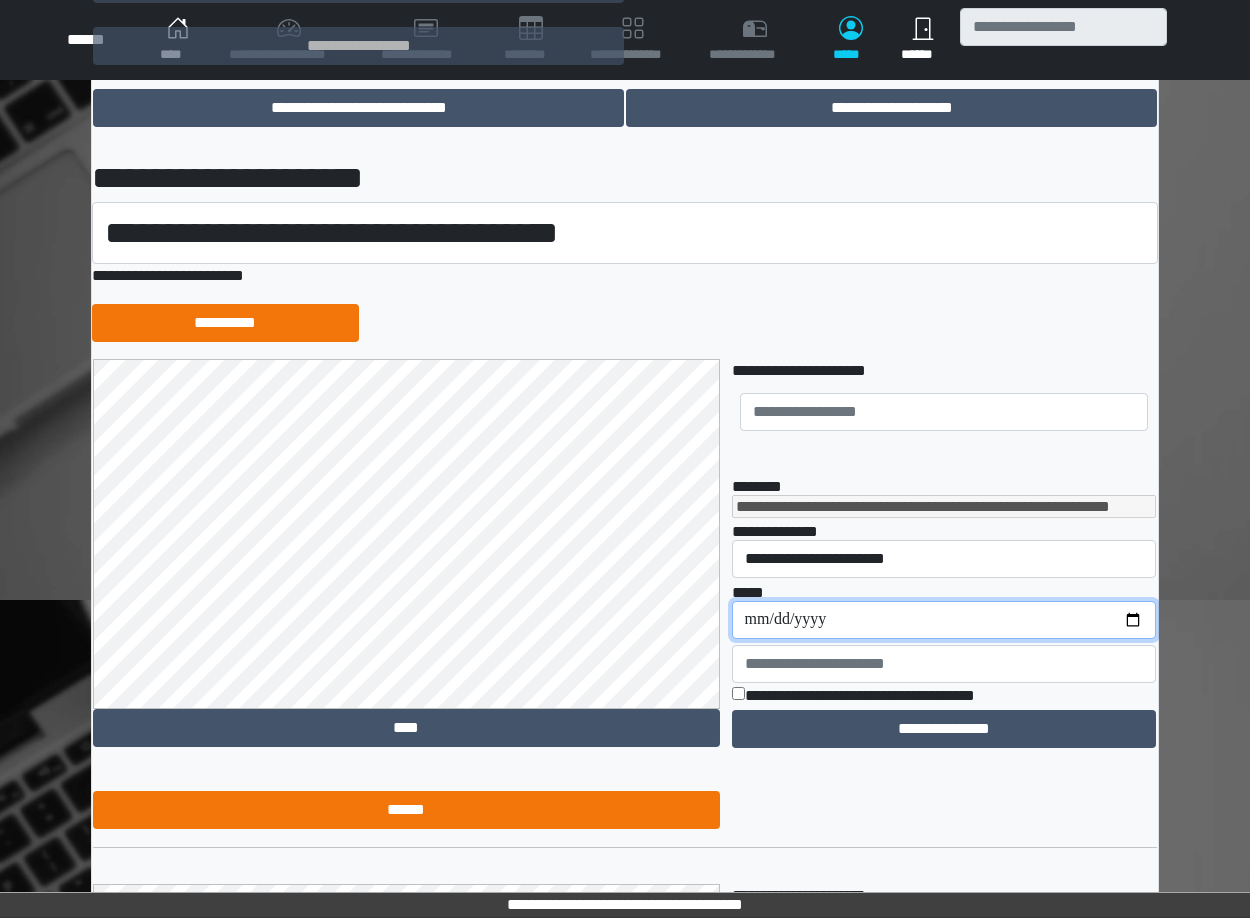 click on "**********" at bounding box center (944, 620) 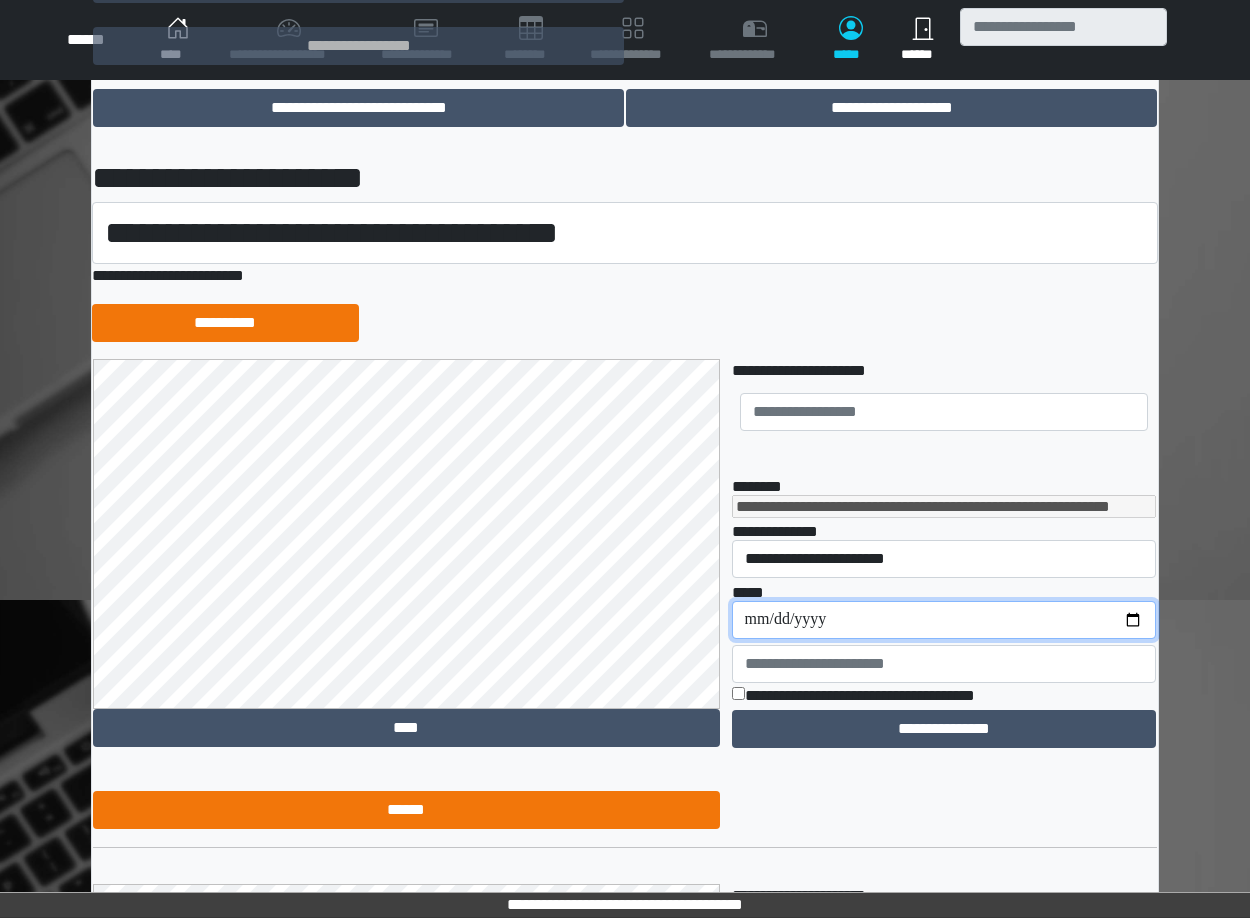 type on "**********" 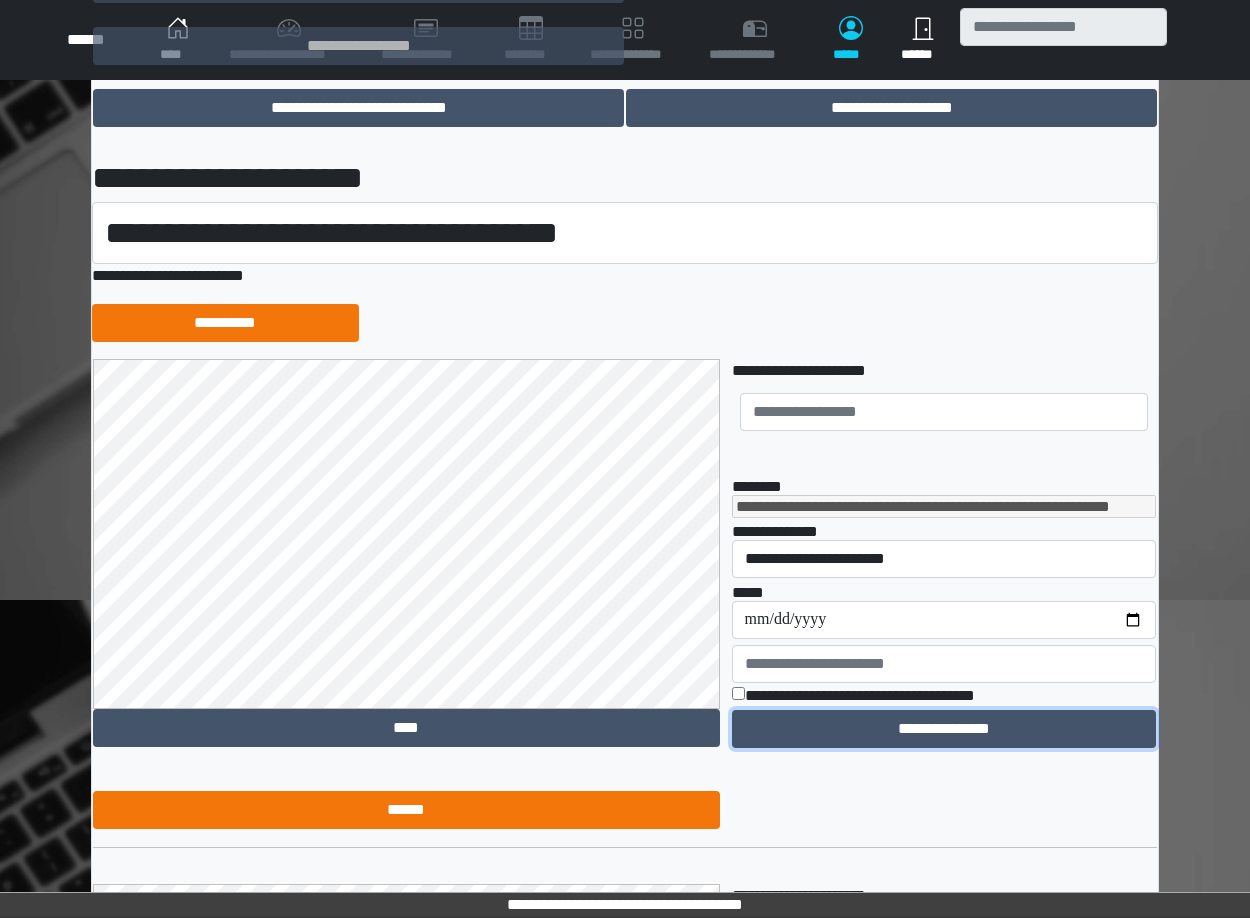 drag, startPoint x: 950, startPoint y: 722, endPoint x: 940, endPoint y: 679, distance: 44.14748 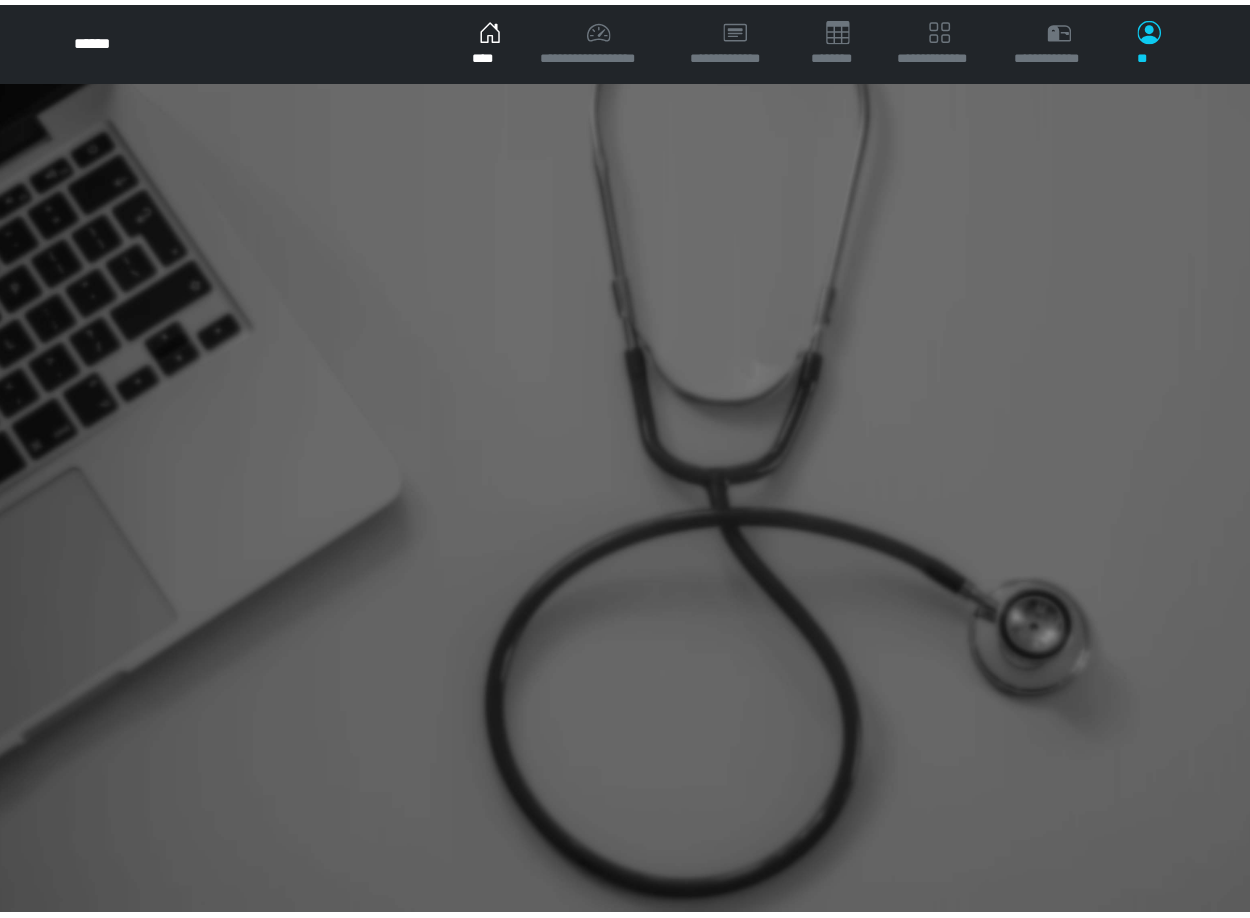 scroll, scrollTop: 0, scrollLeft: 0, axis: both 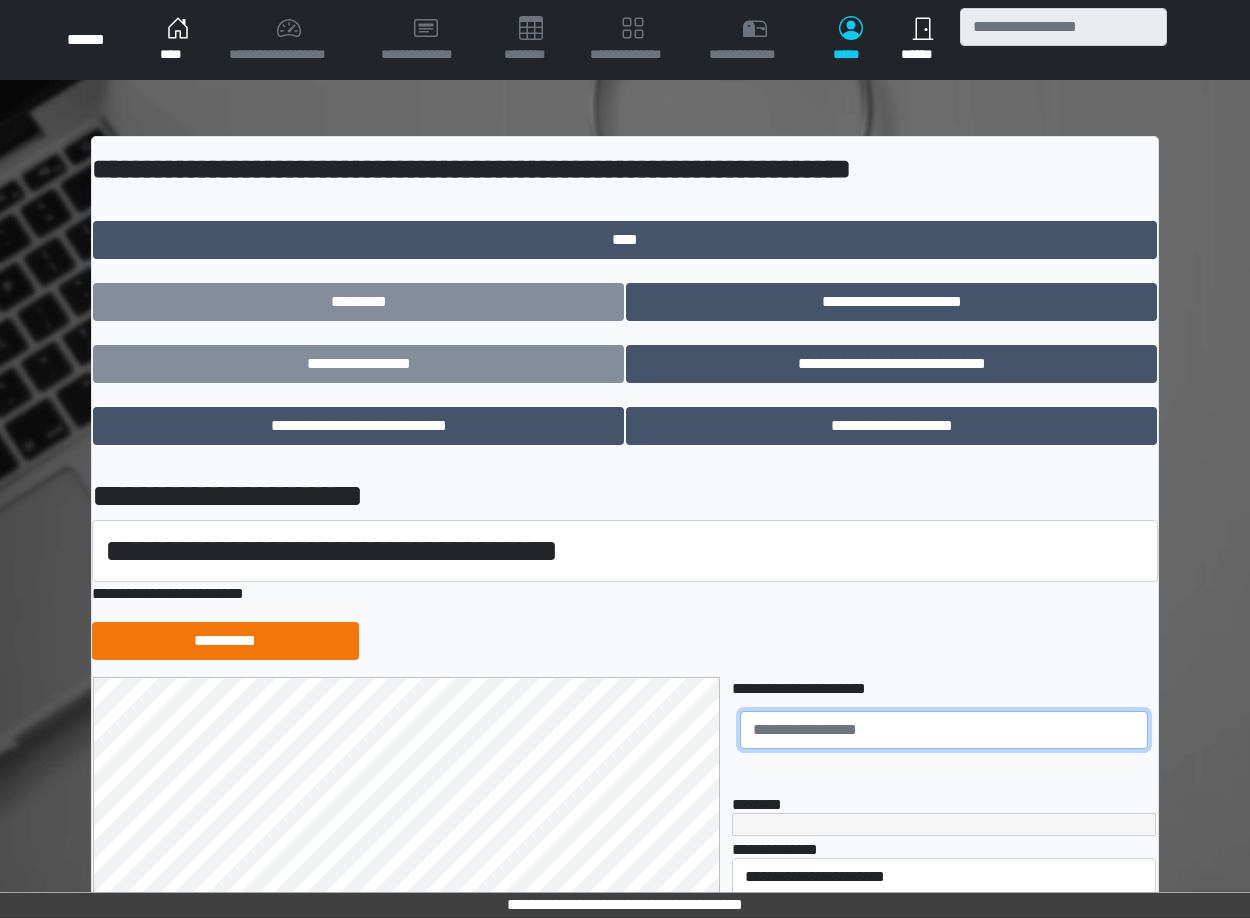 click at bounding box center (944, 730) 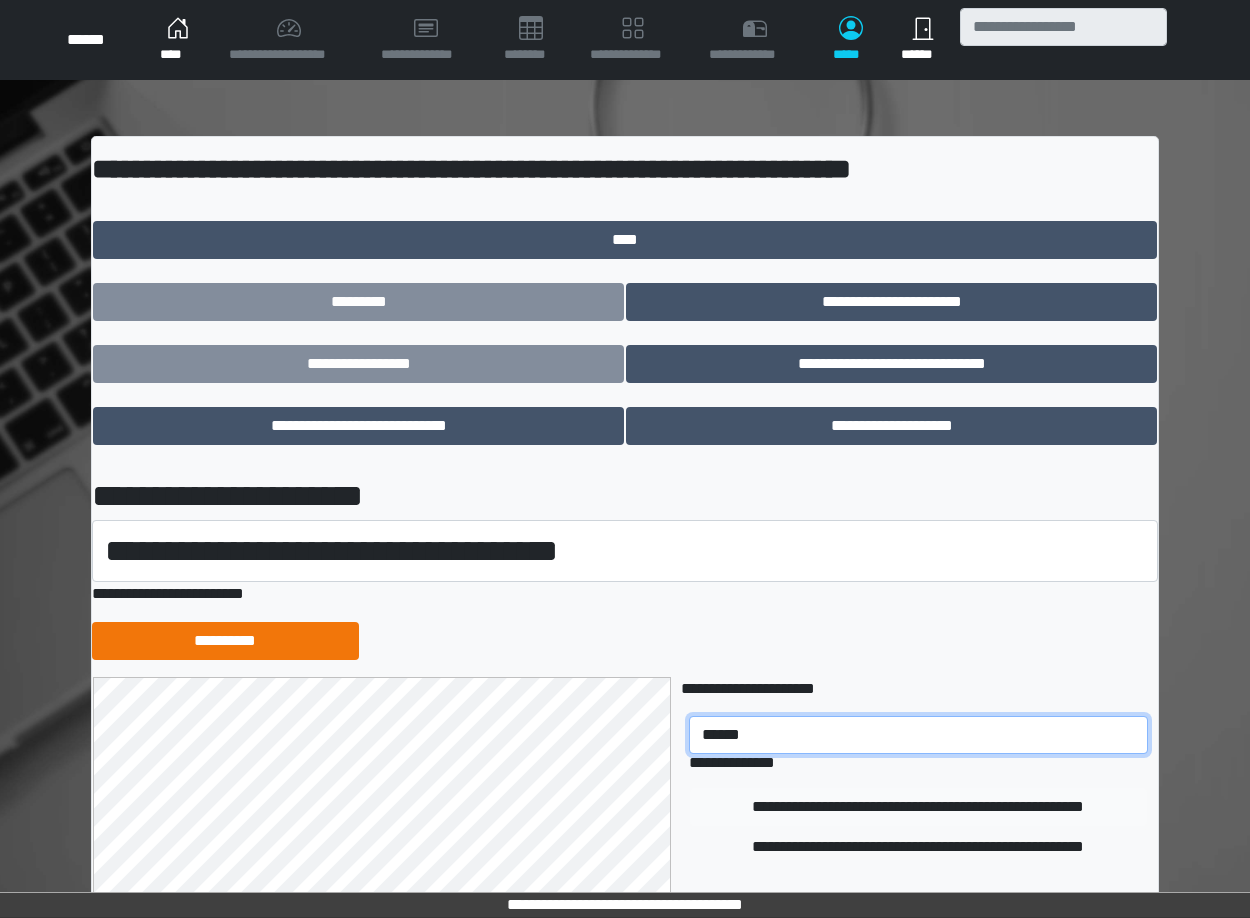 type on "******" 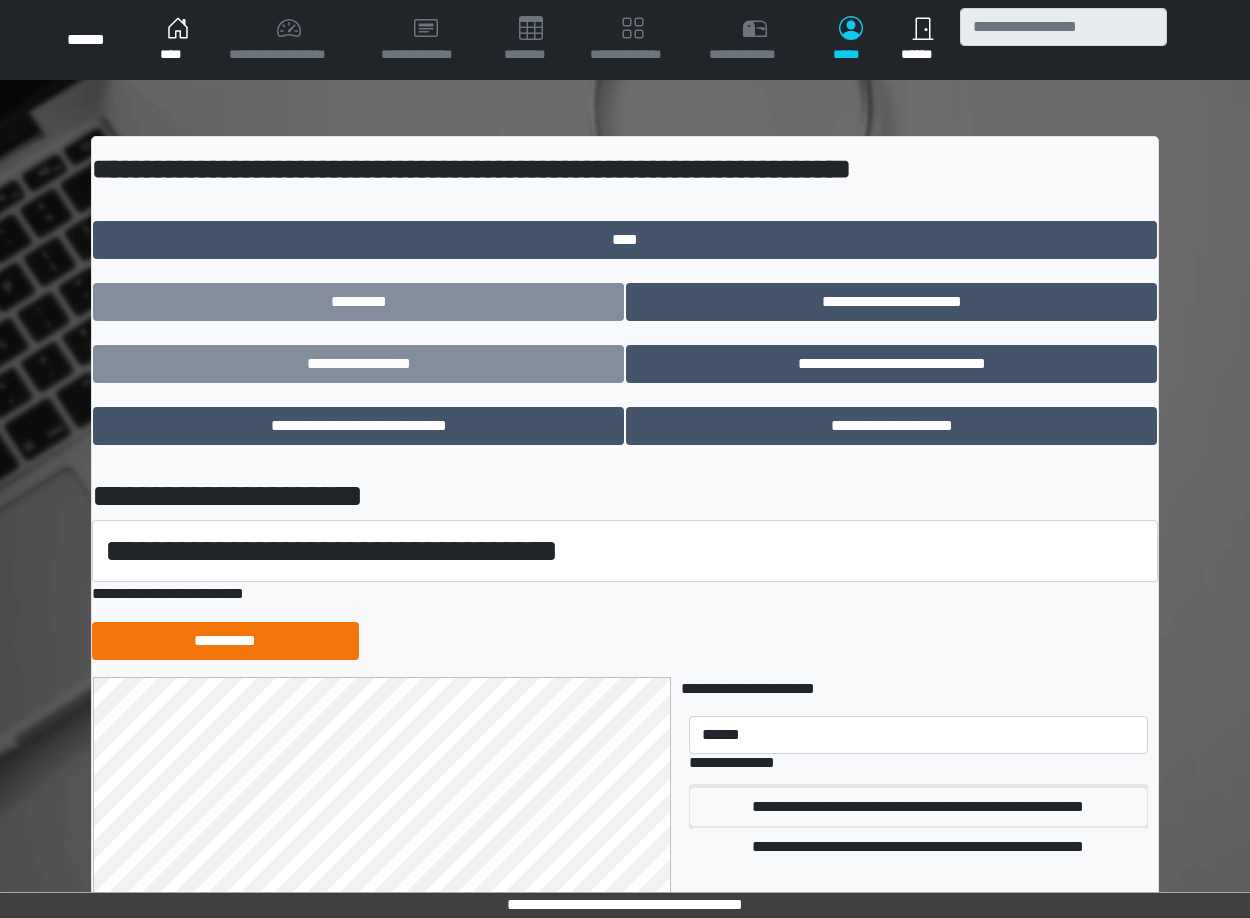 click on "**********" at bounding box center [918, 807] 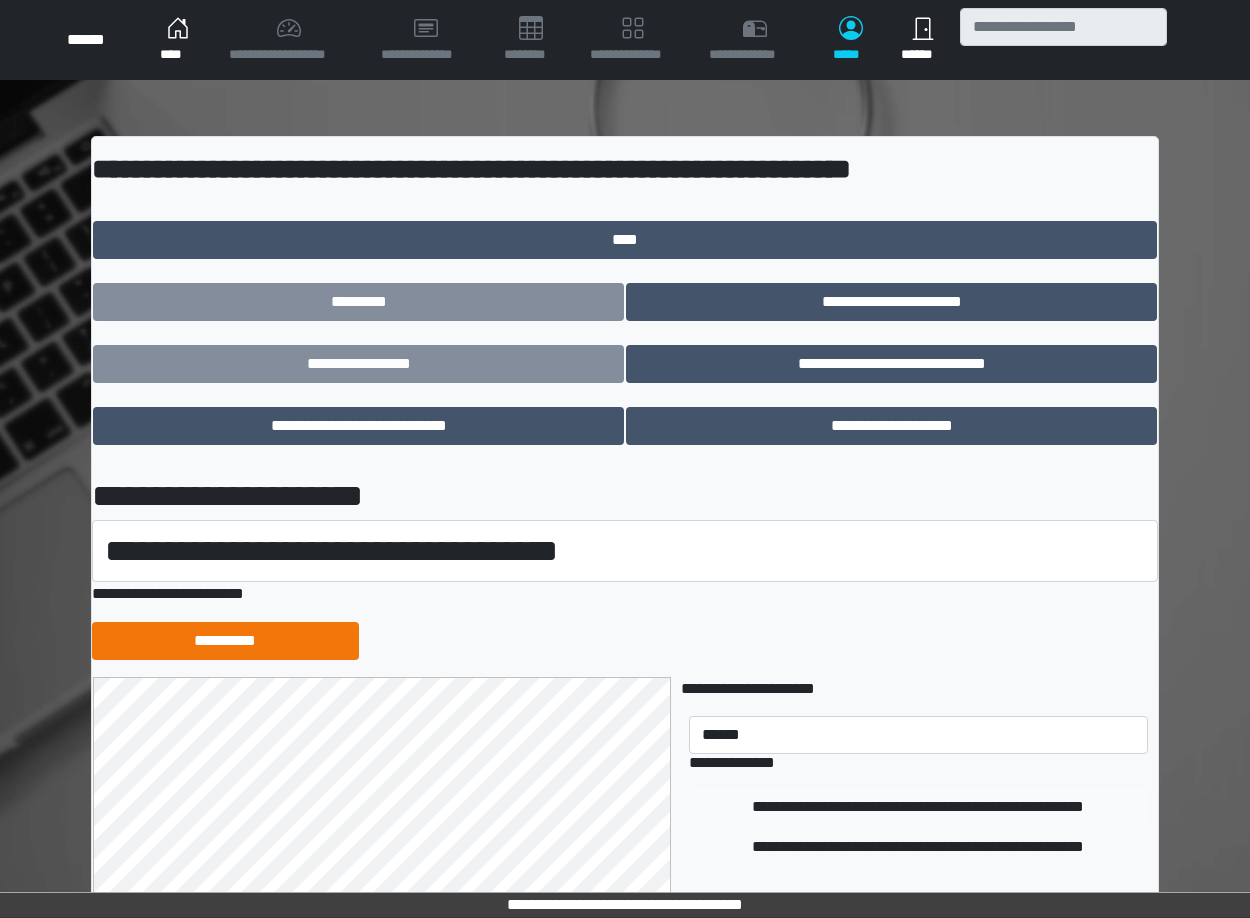 type 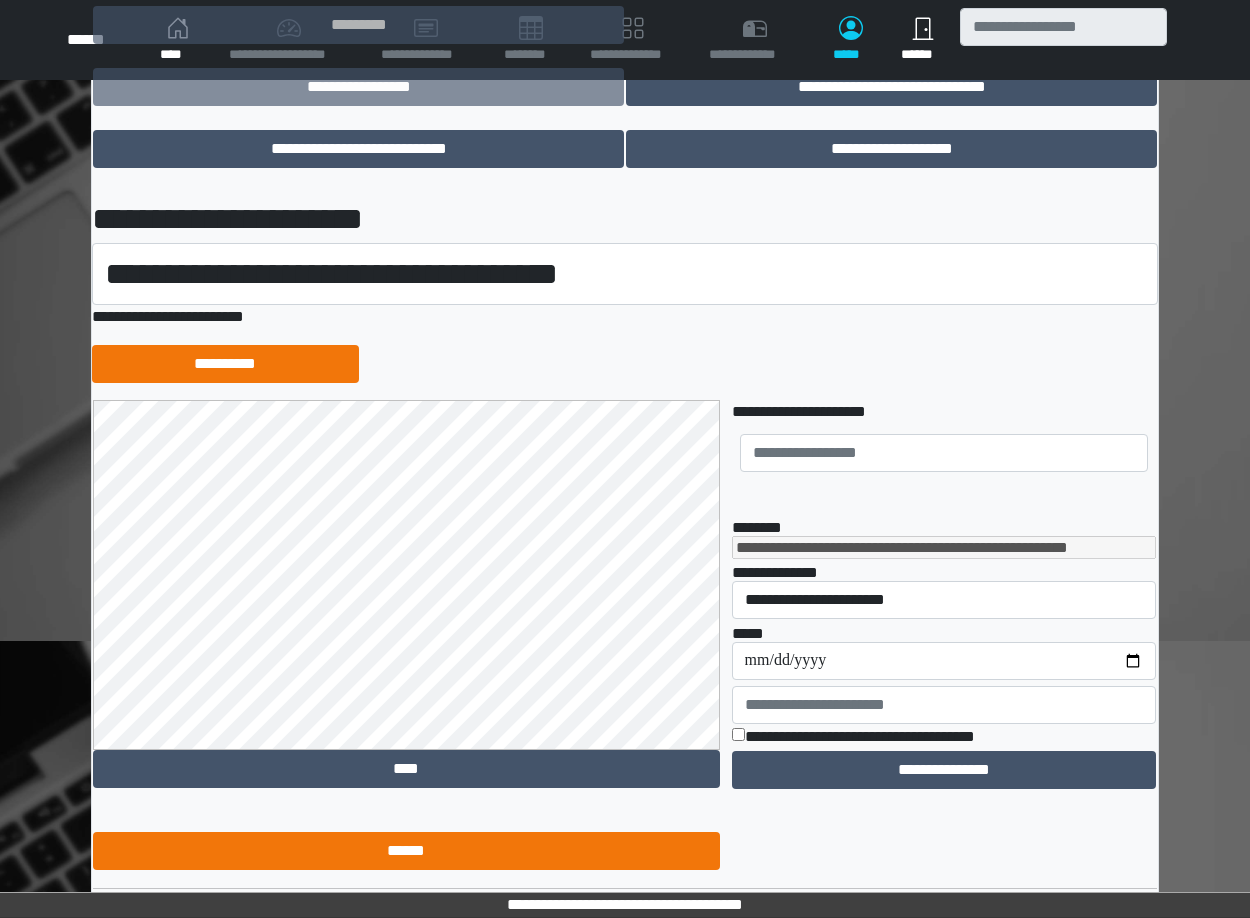 scroll, scrollTop: 298, scrollLeft: 0, axis: vertical 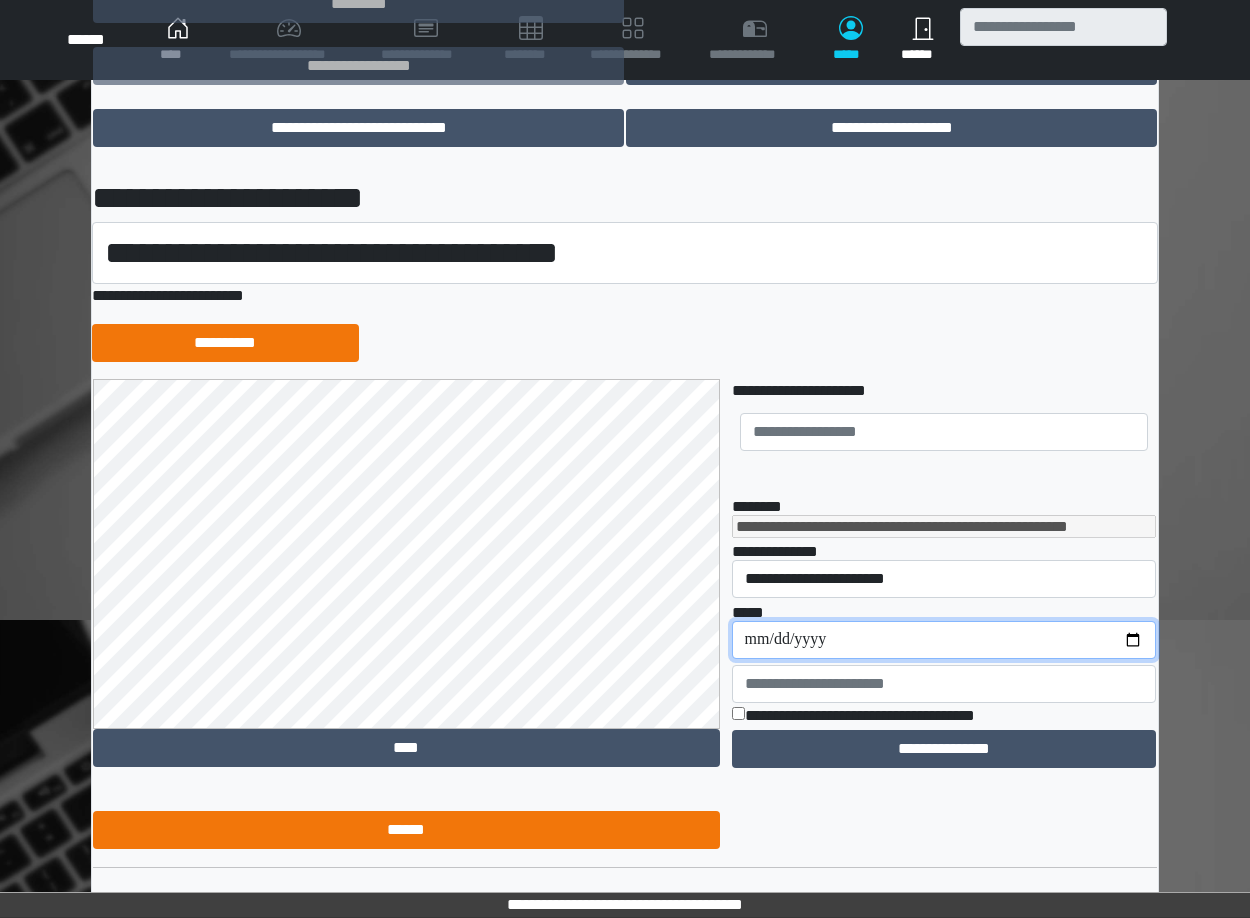 click on "**********" at bounding box center [944, 640] 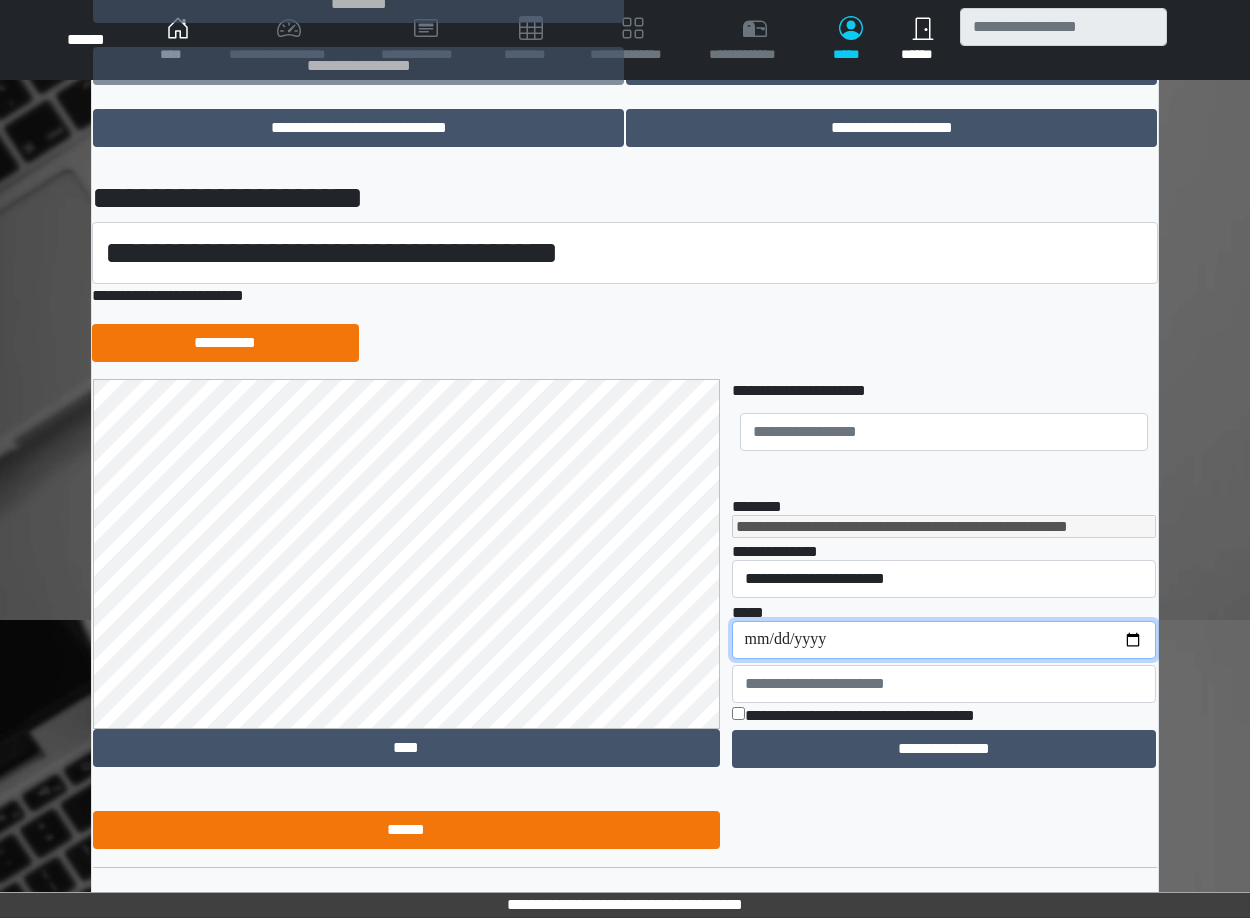 type on "**********" 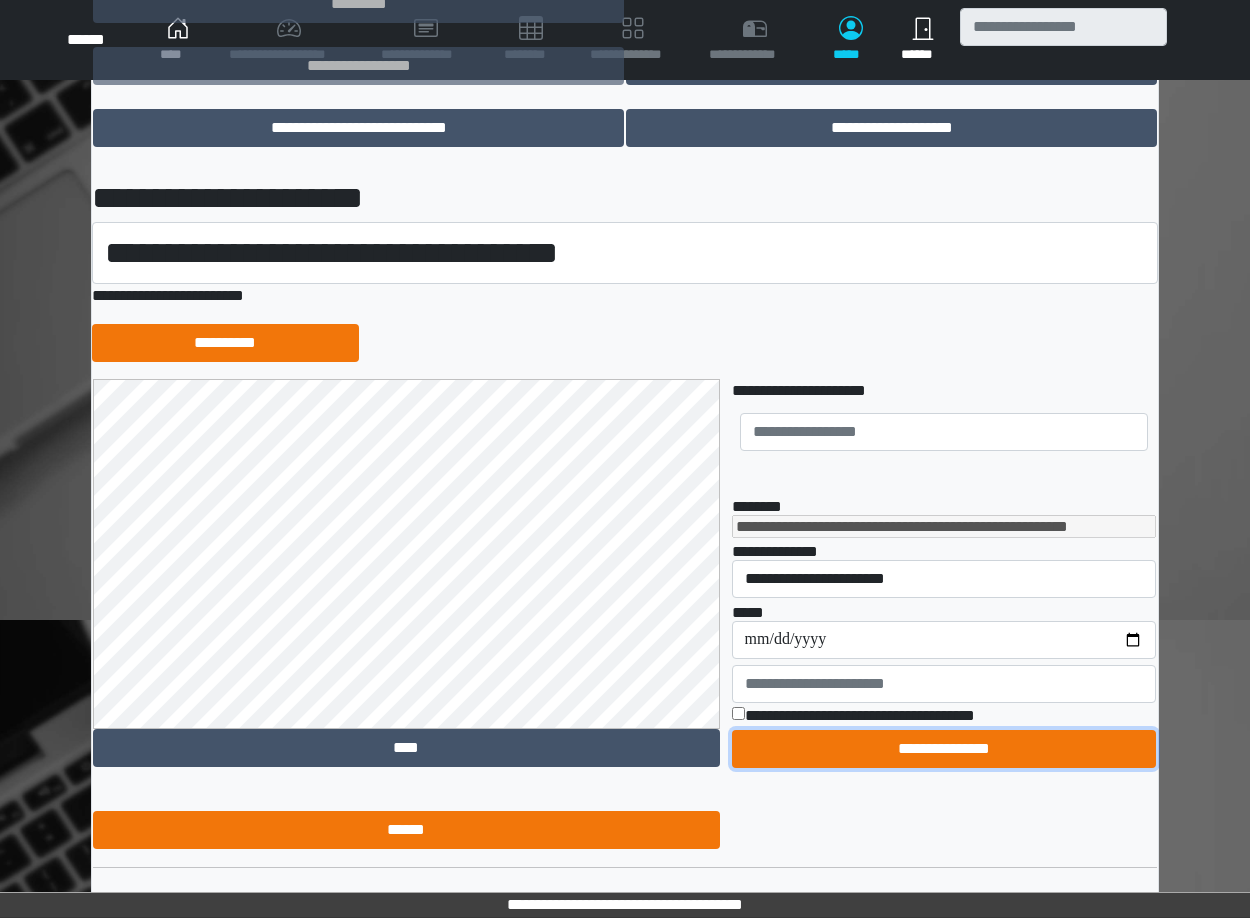 click on "**********" at bounding box center [944, 749] 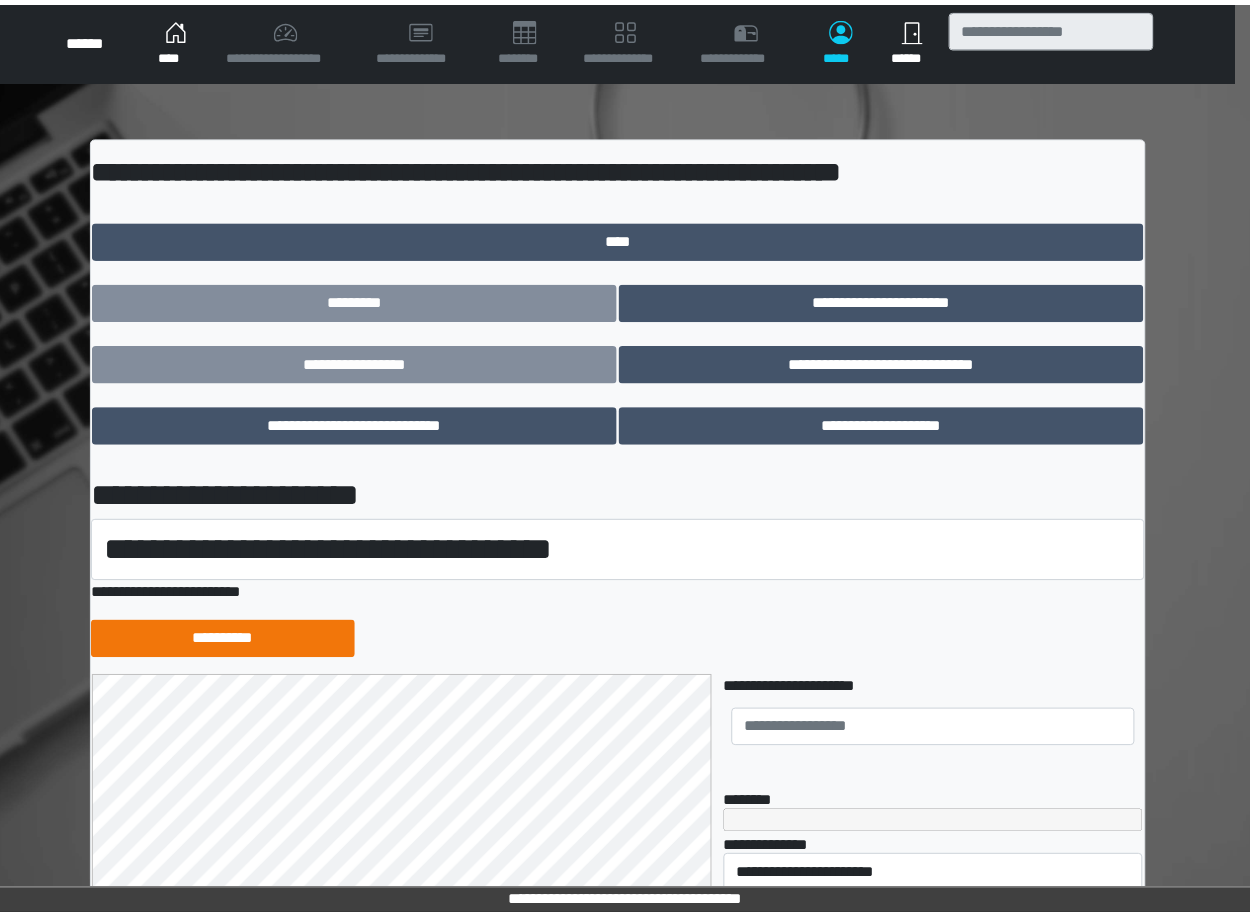 scroll, scrollTop: 0, scrollLeft: 0, axis: both 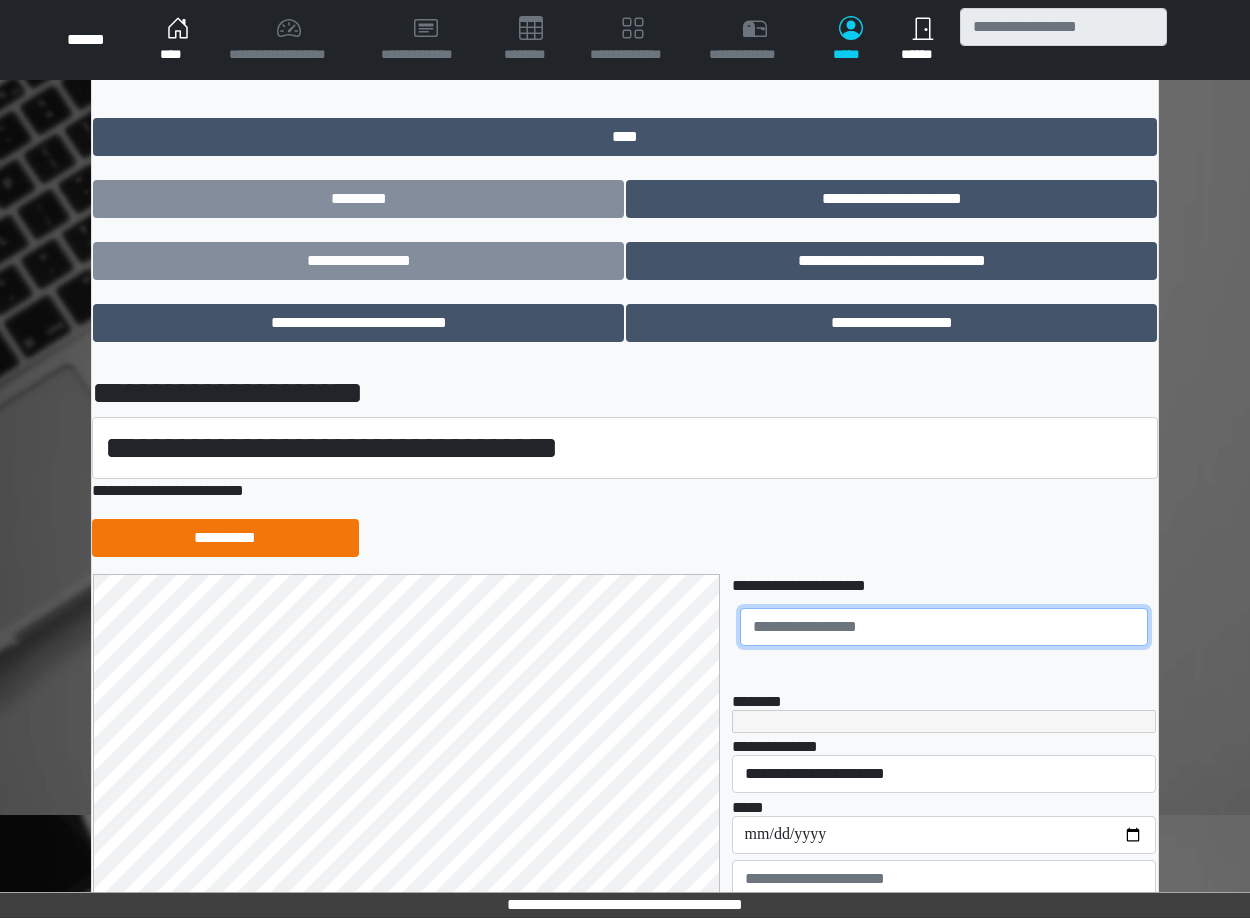 click at bounding box center (944, 627) 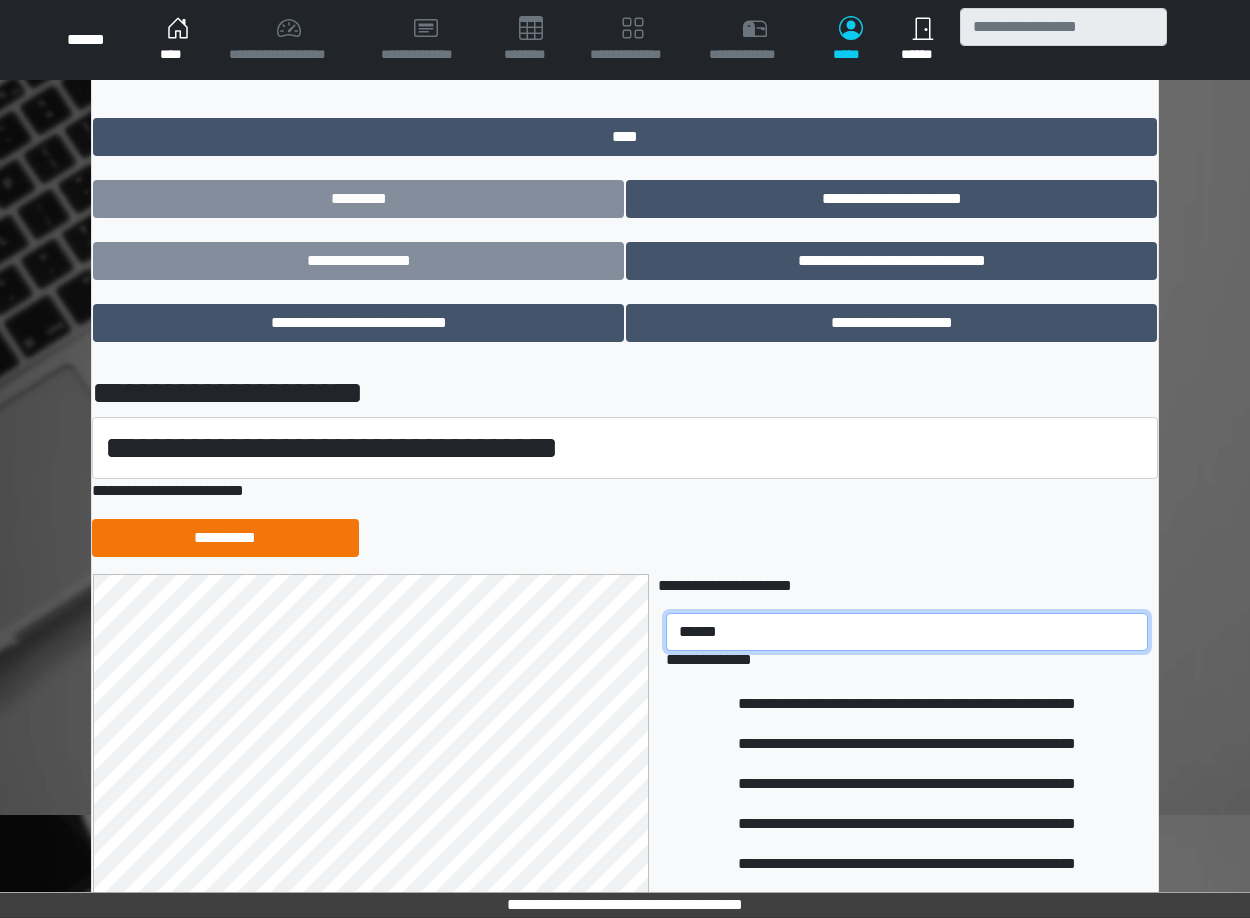 type on "******" 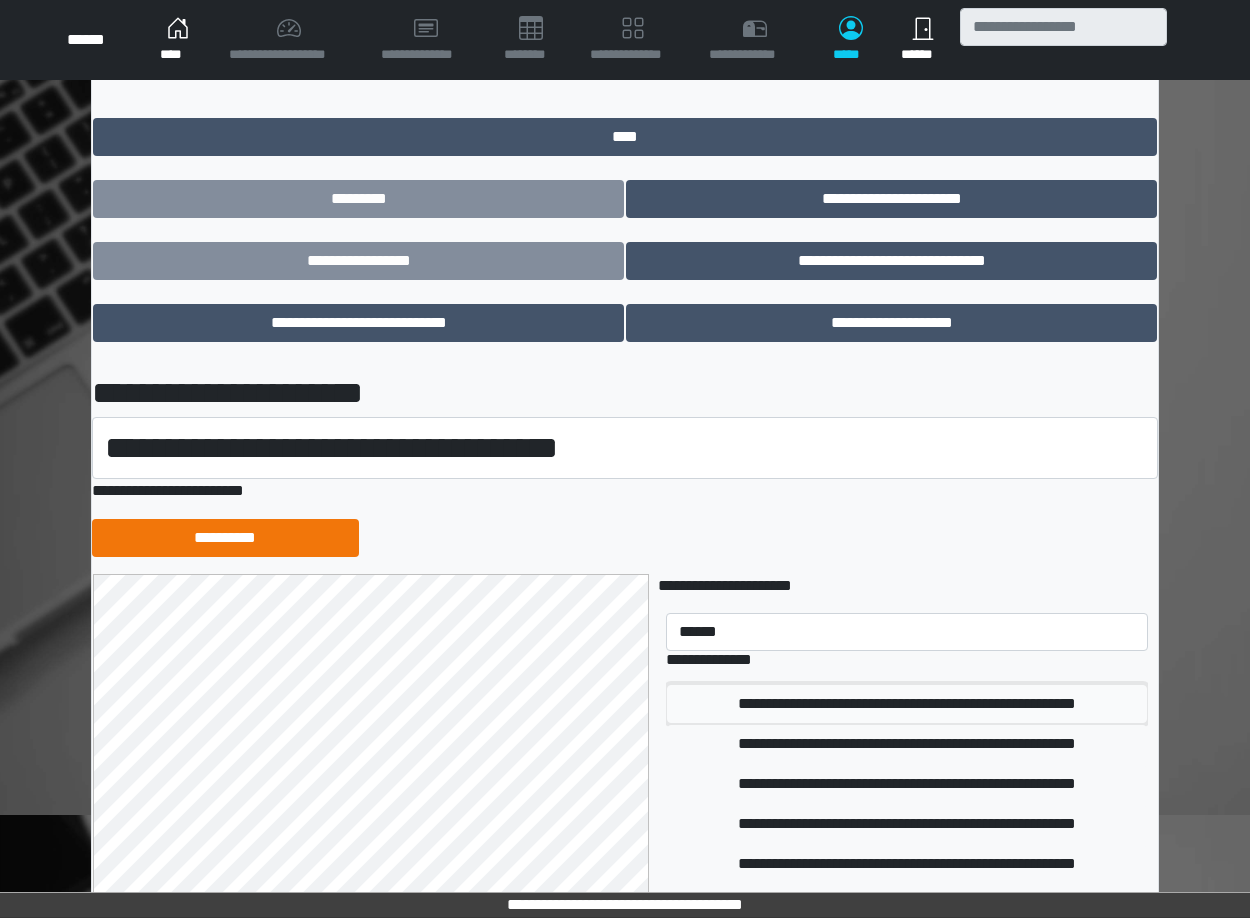 click on "**********" at bounding box center (907, 704) 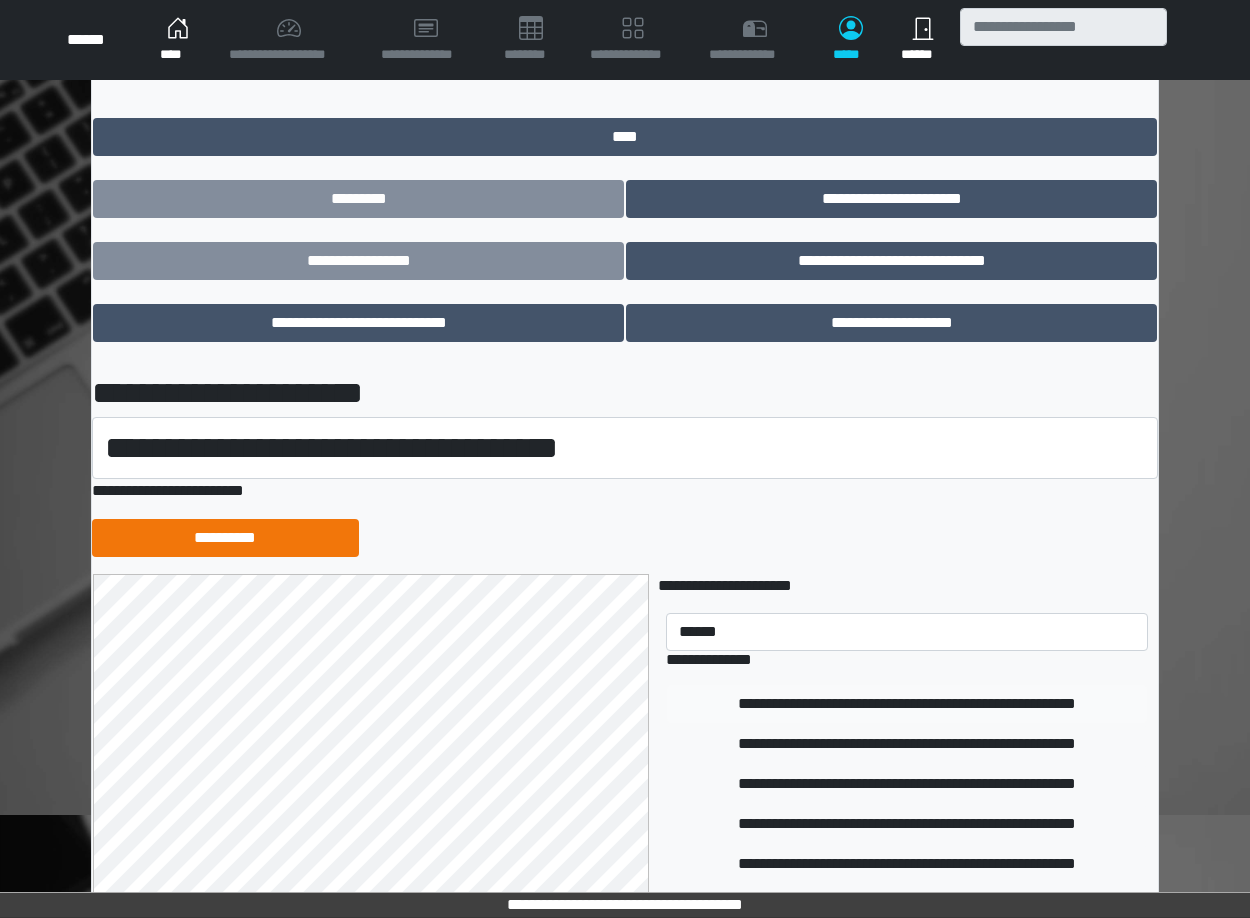 type 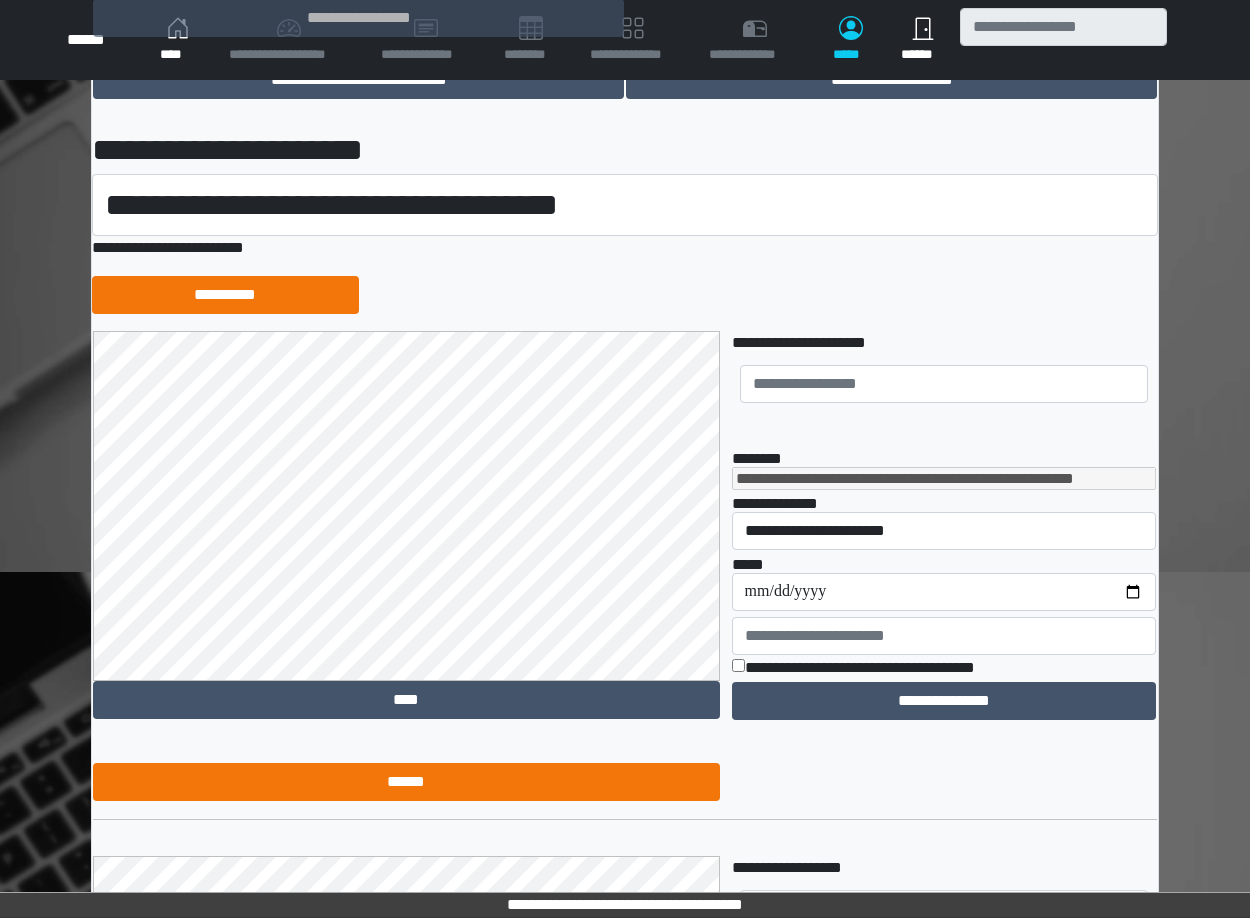 scroll, scrollTop: 352, scrollLeft: 0, axis: vertical 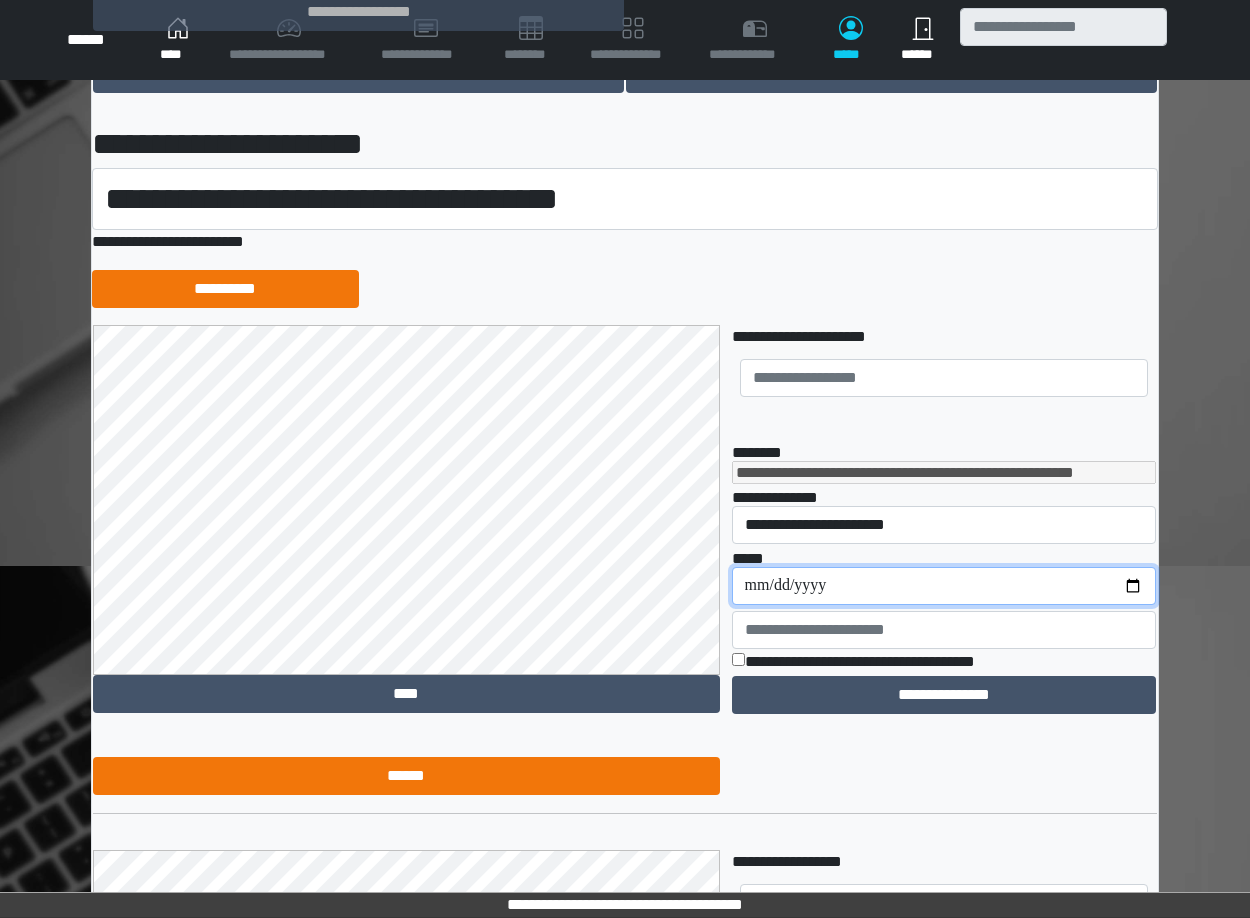 click on "**********" at bounding box center (944, 586) 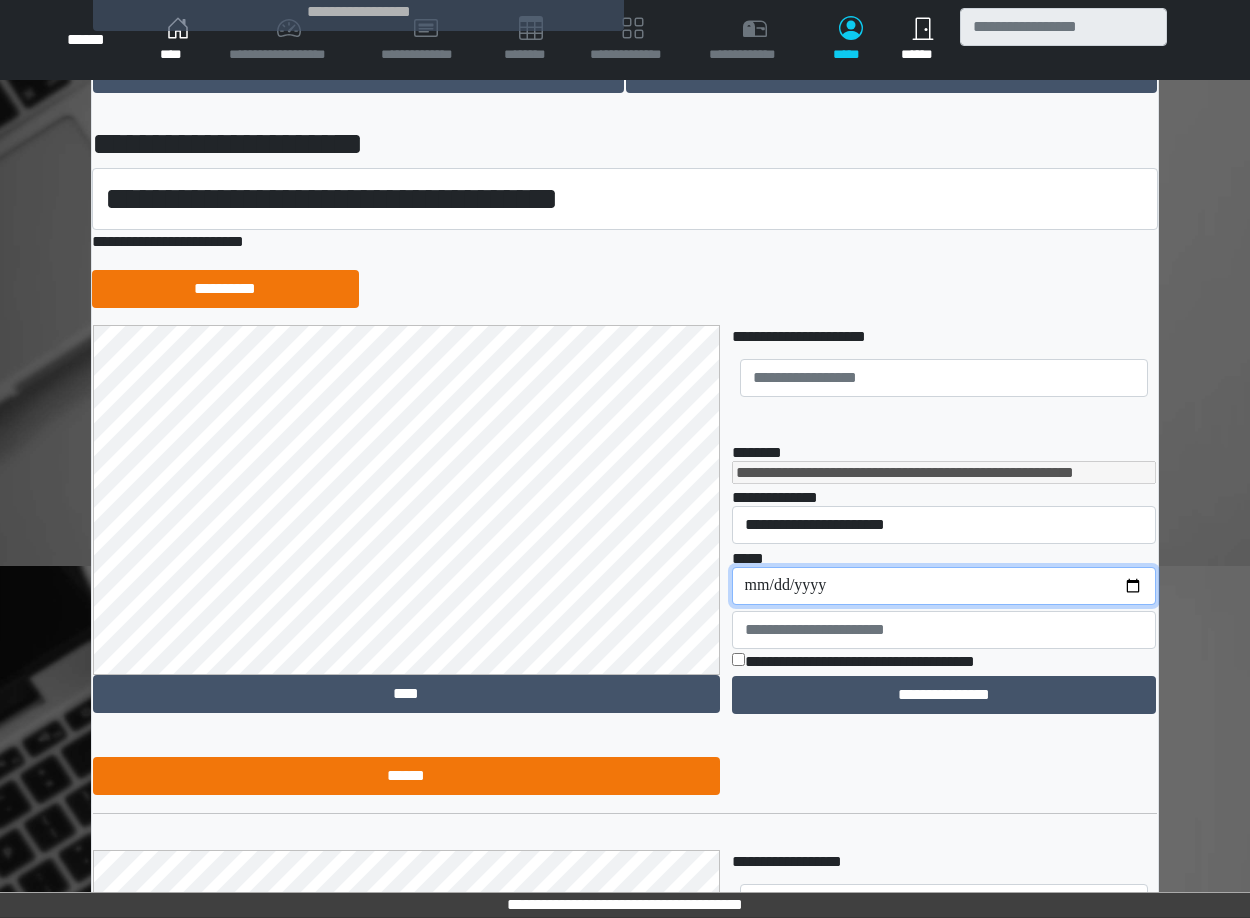 type on "**********" 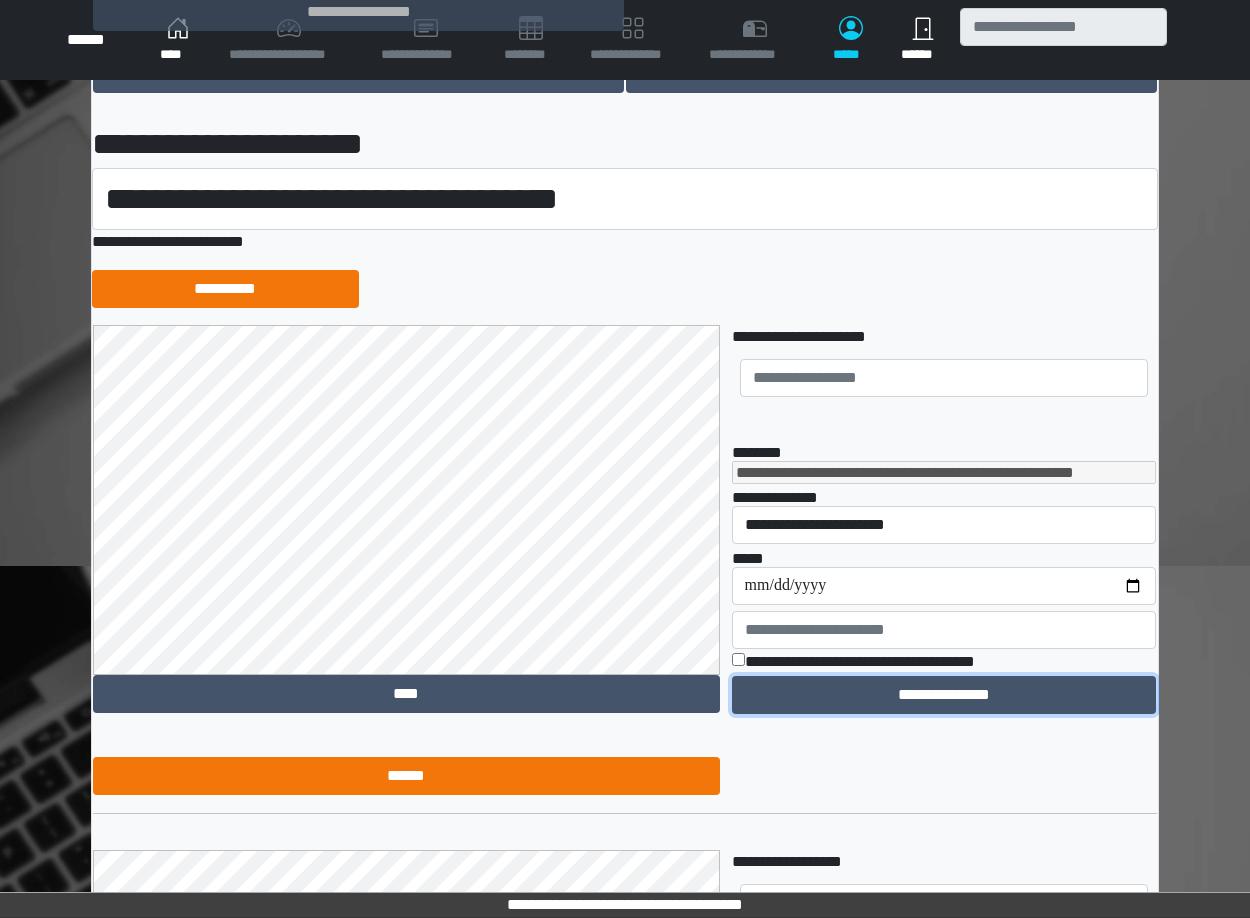 drag, startPoint x: 868, startPoint y: 695, endPoint x: 871, endPoint y: 664, distance: 31.144823 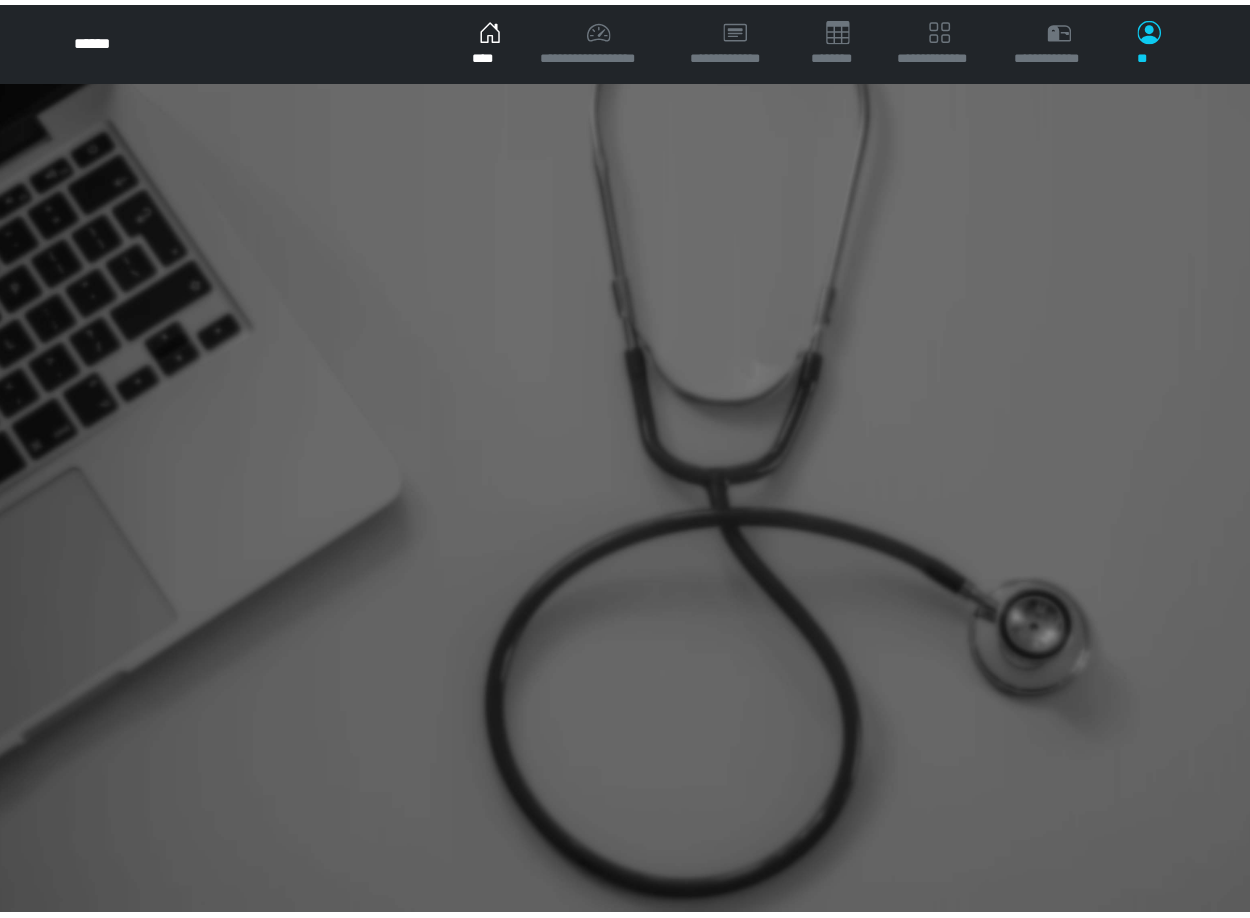 scroll, scrollTop: 0, scrollLeft: 0, axis: both 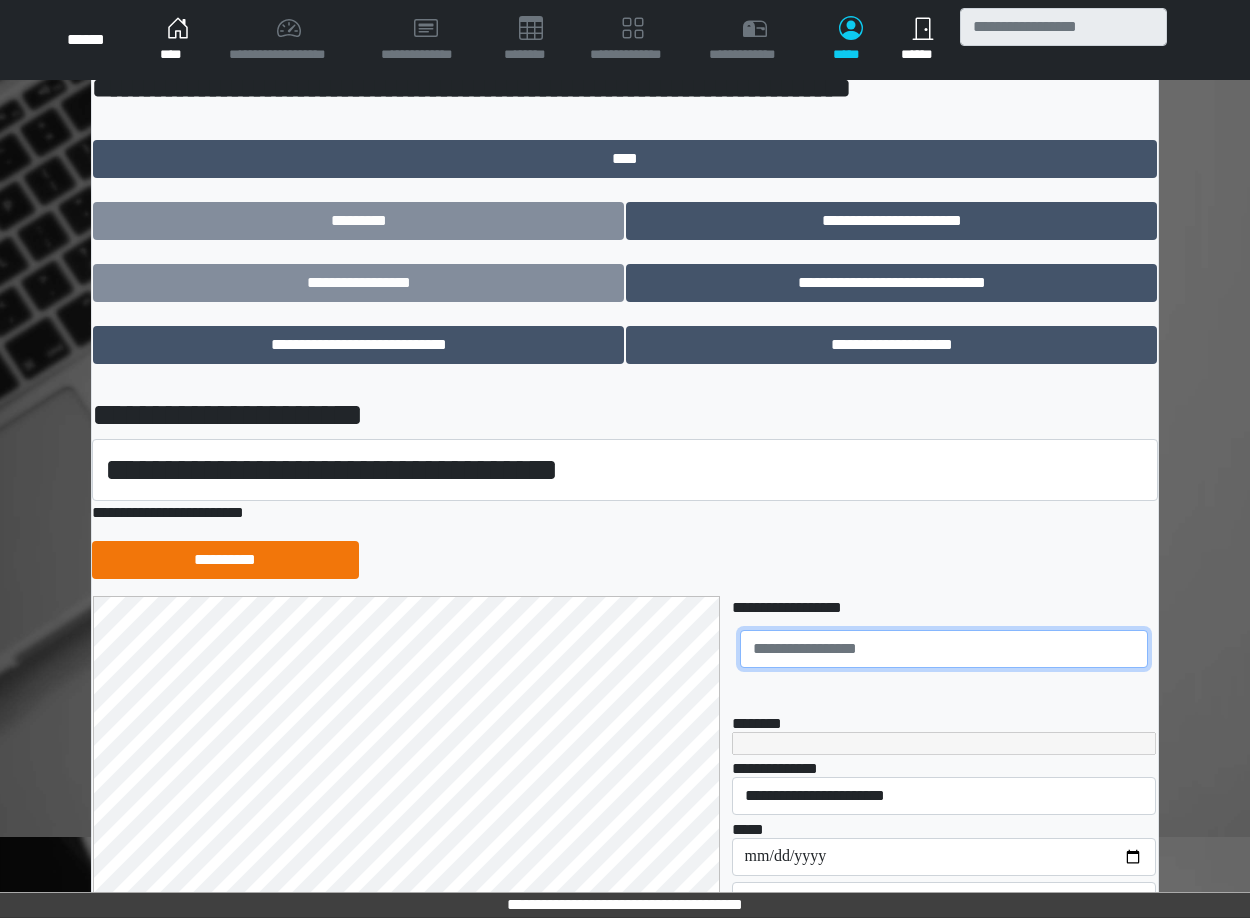 click at bounding box center (944, 649) 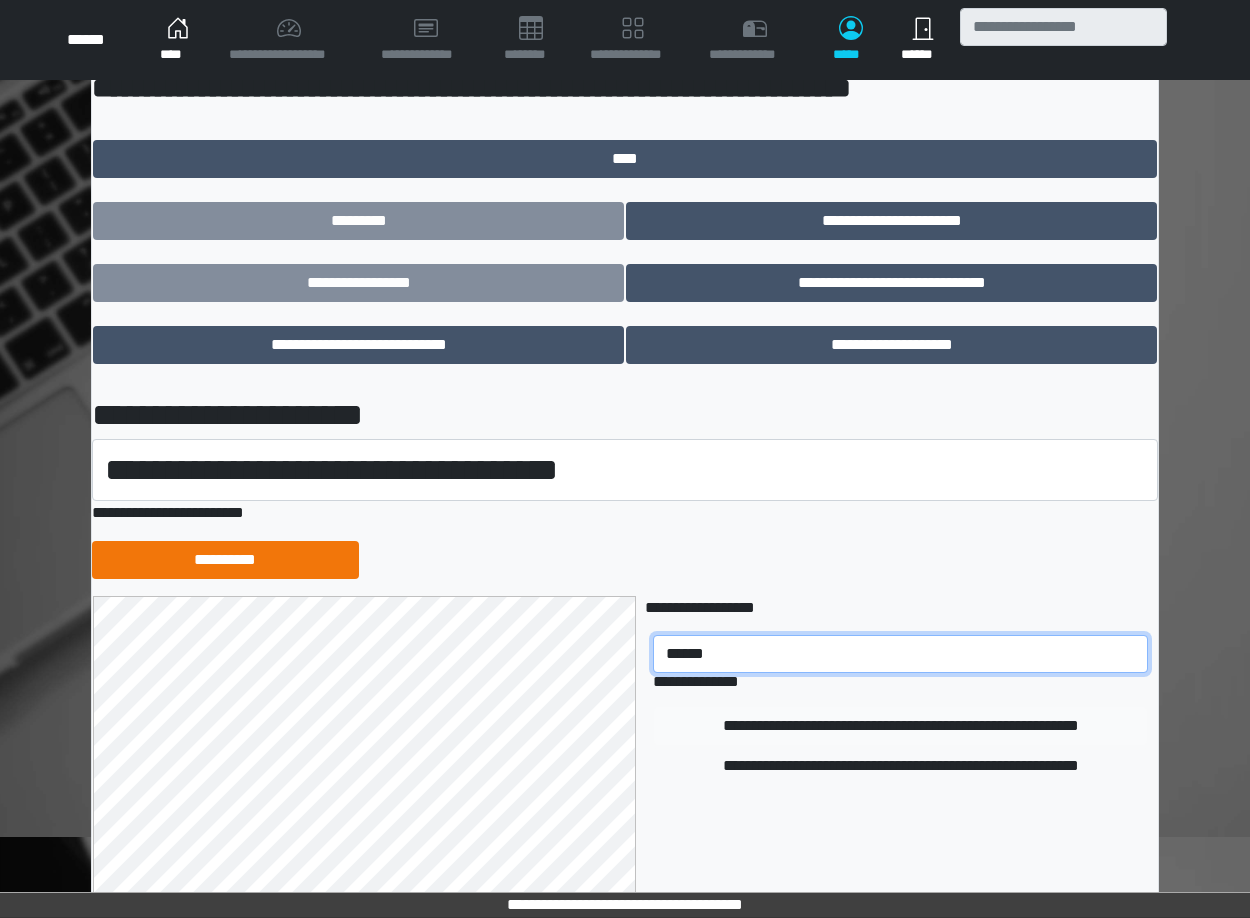 type on "******" 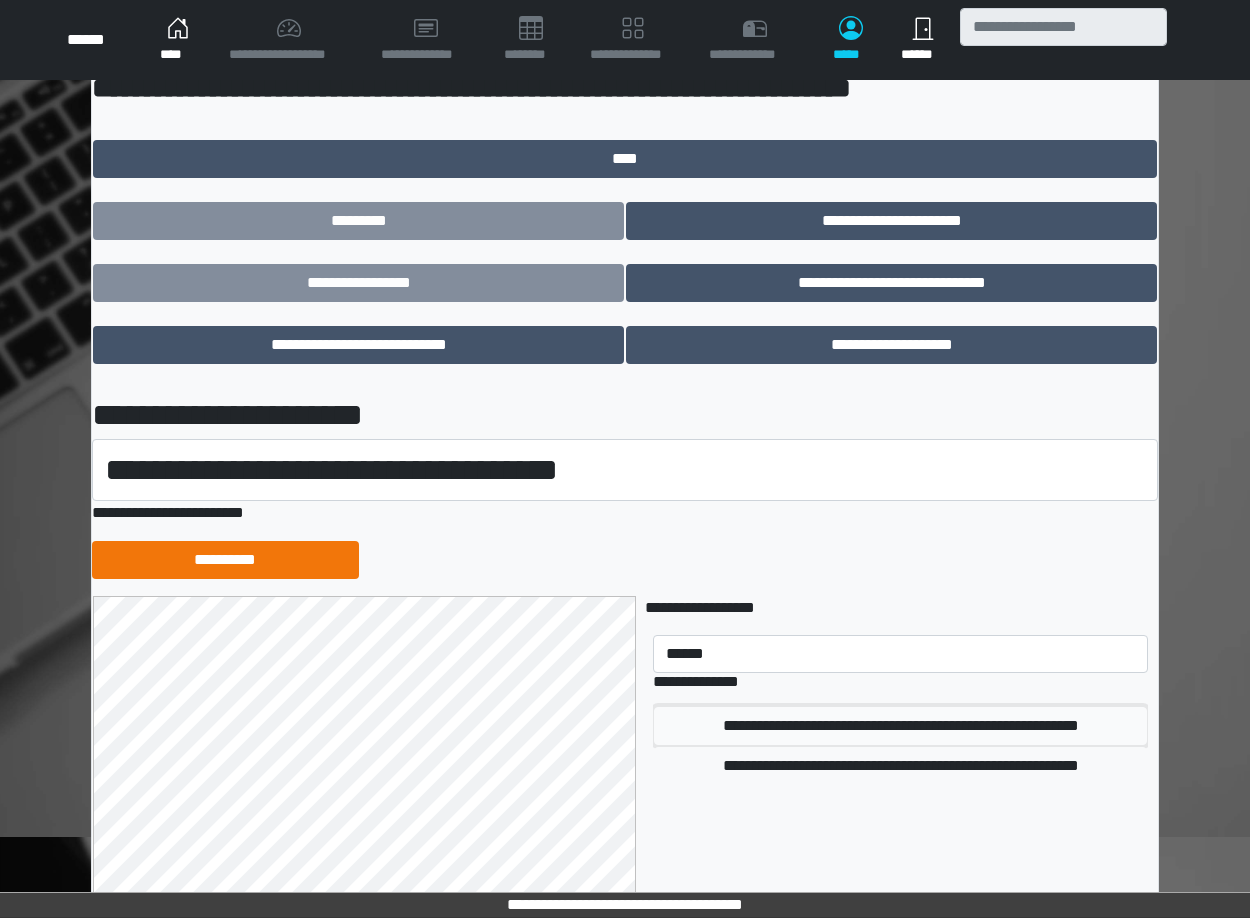 click on "**********" at bounding box center (900, 726) 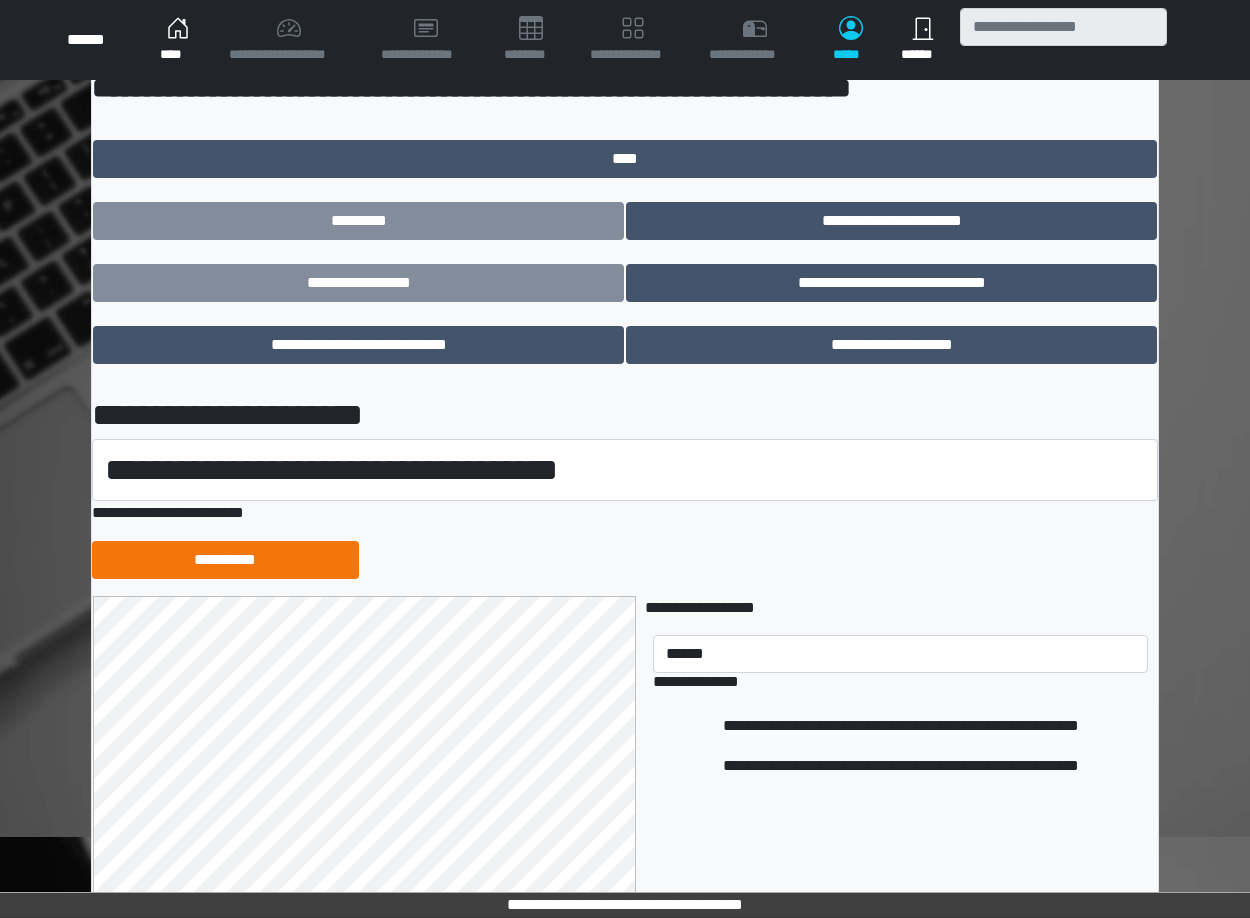 type 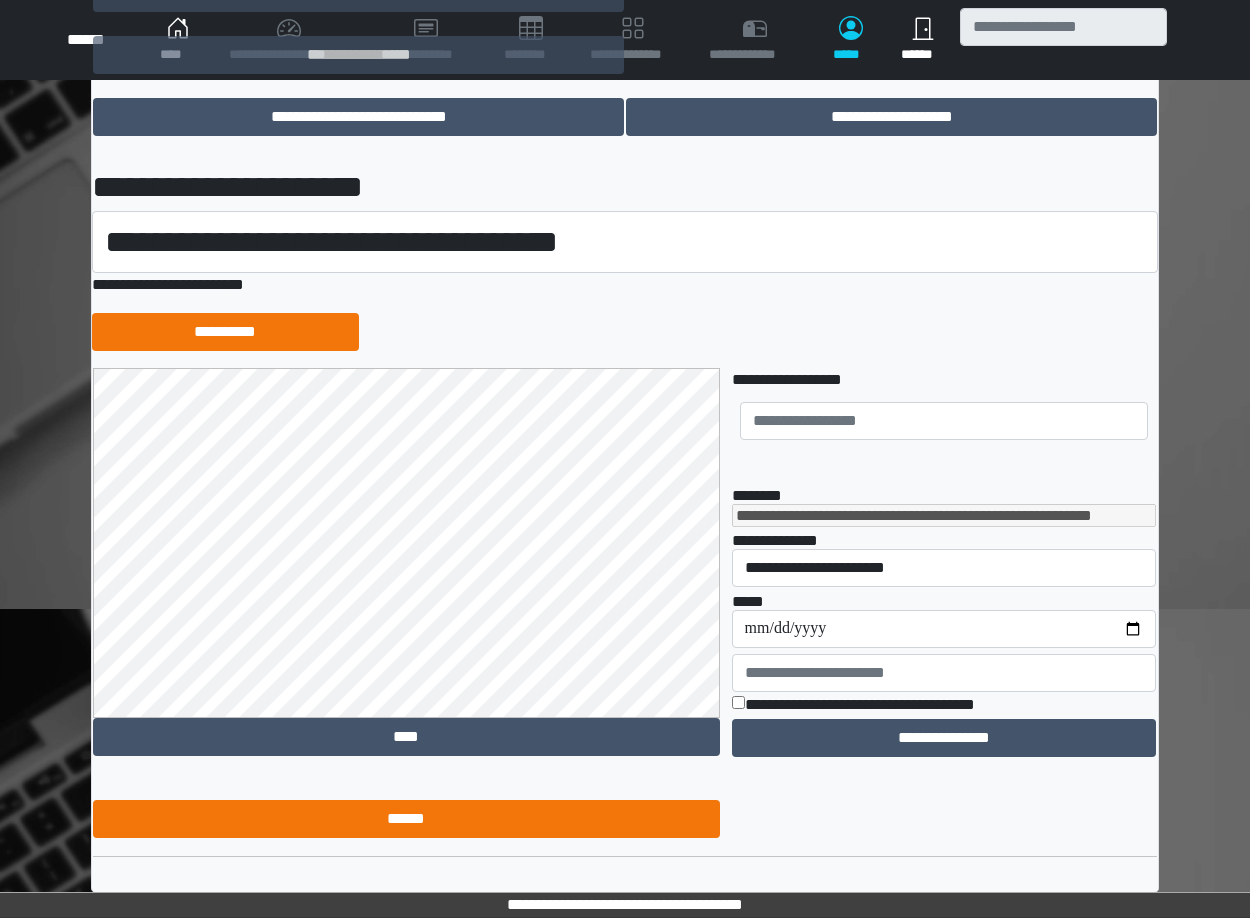 scroll, scrollTop: 327, scrollLeft: 0, axis: vertical 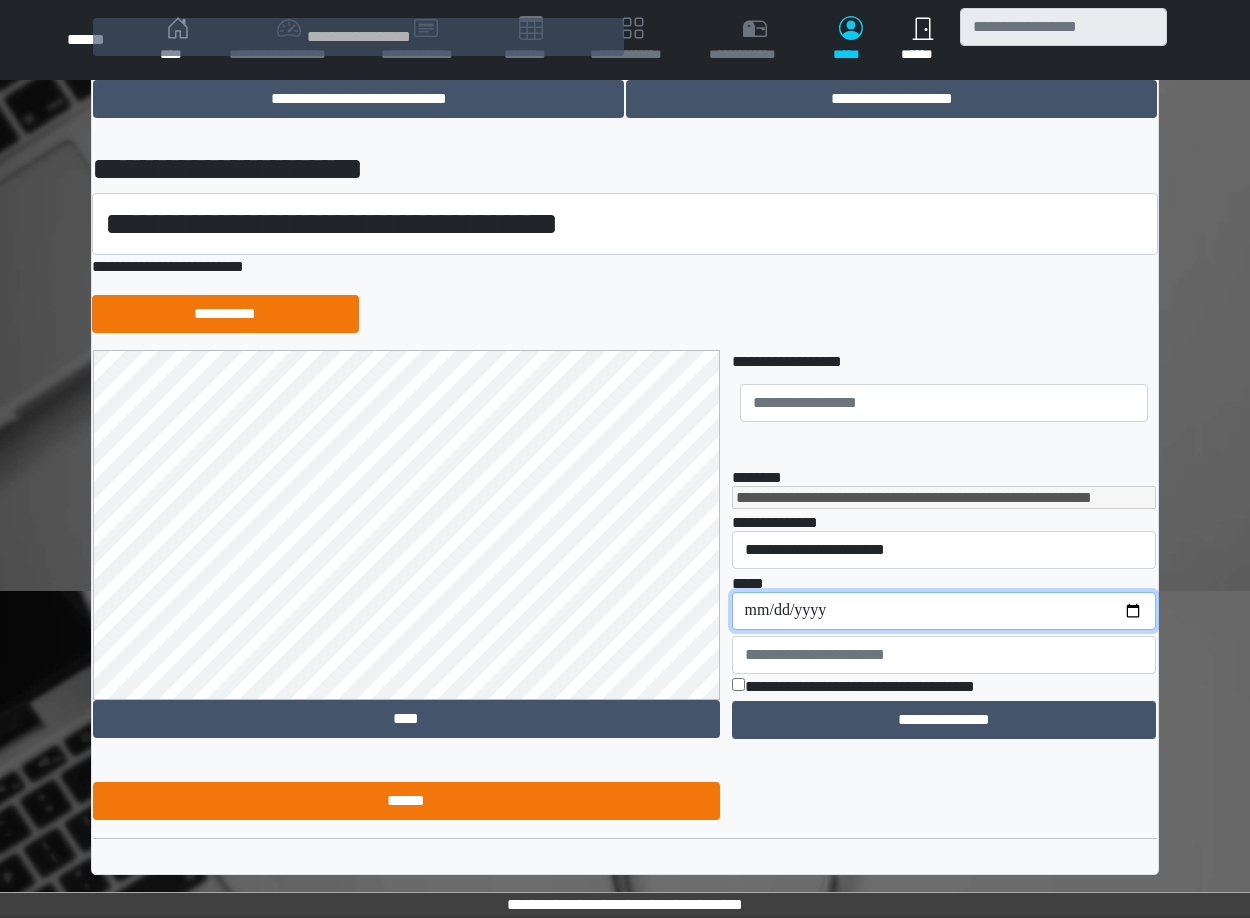 click on "**********" at bounding box center (944, 611) 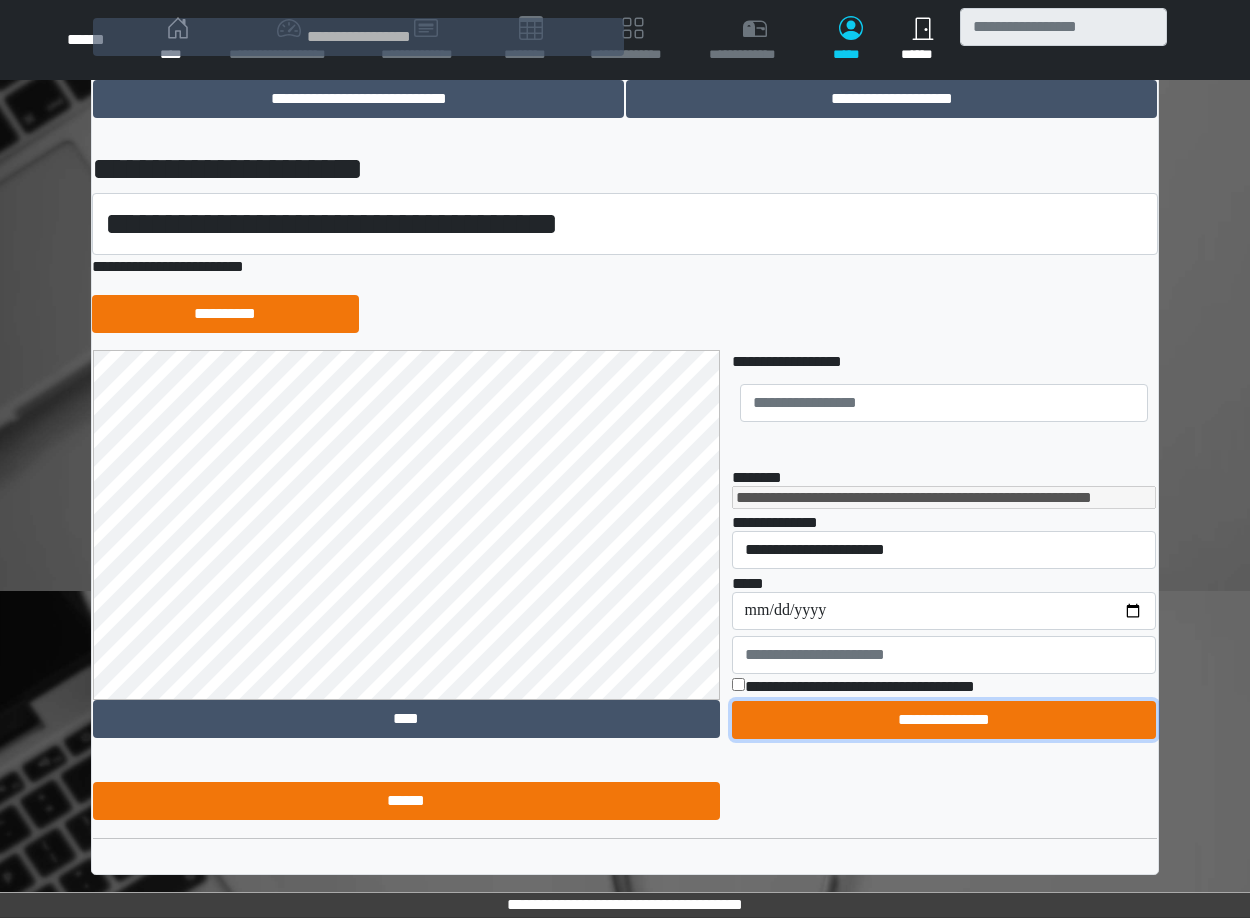 click on "**********" at bounding box center (944, 720) 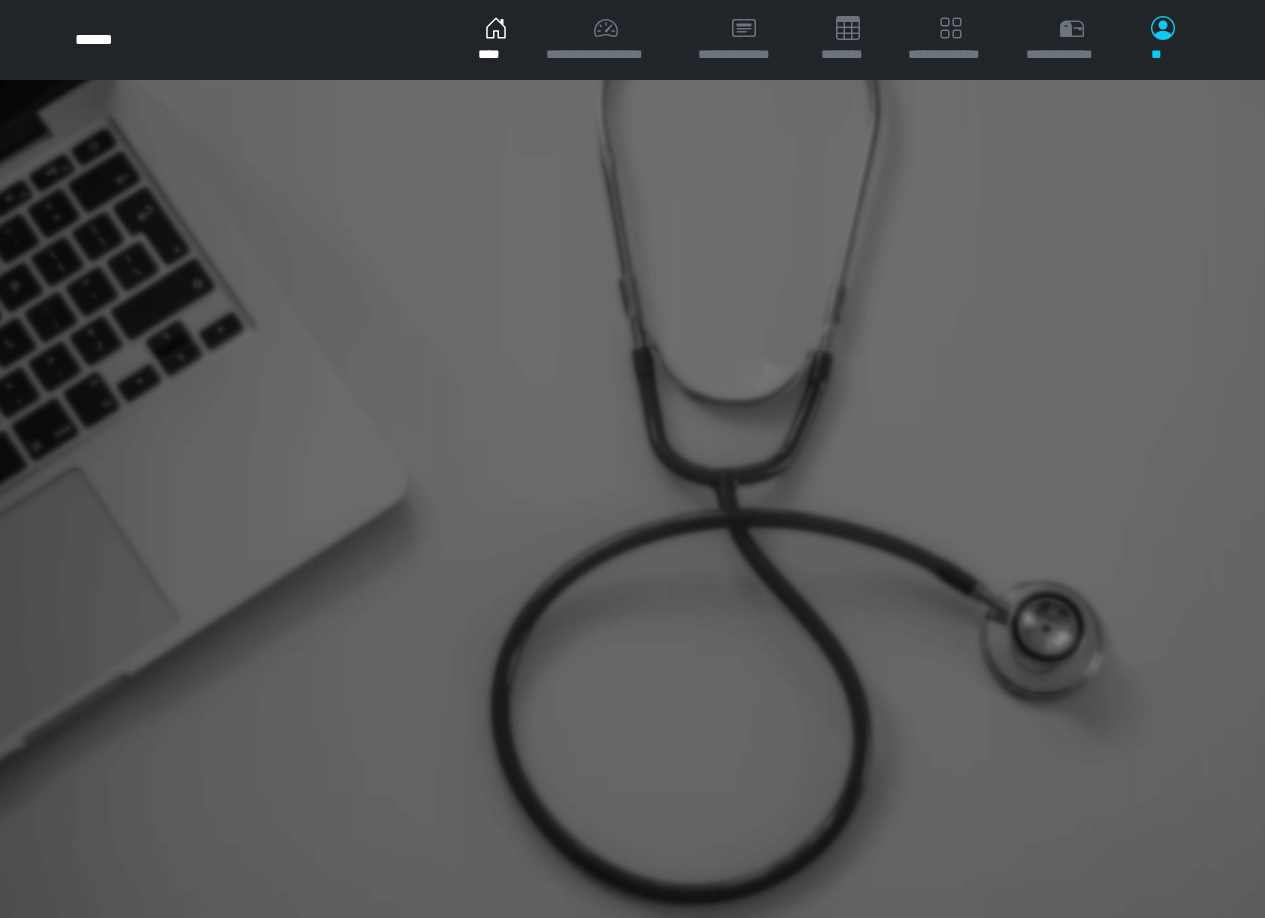 scroll, scrollTop: 0, scrollLeft: 0, axis: both 